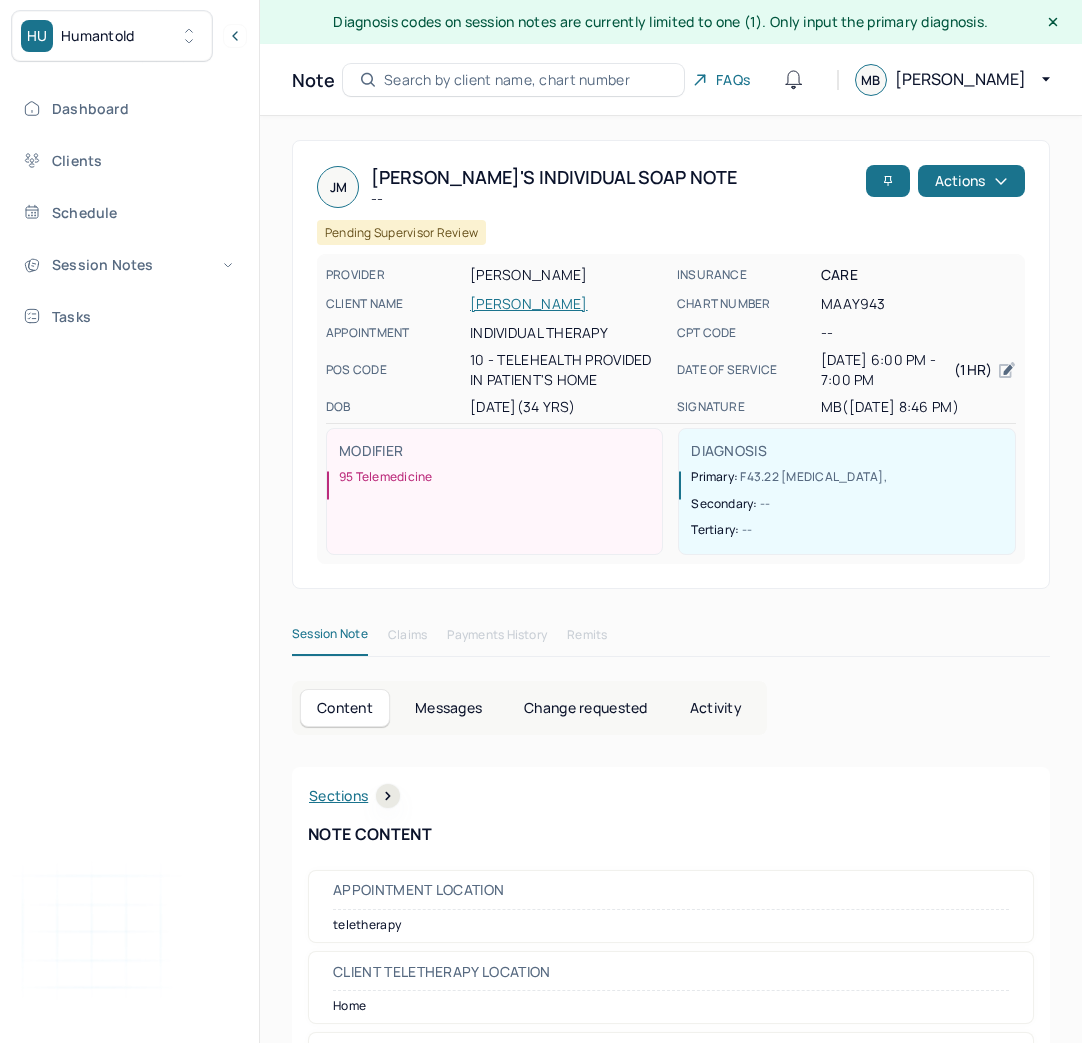 scroll, scrollTop: 0, scrollLeft: 0, axis: both 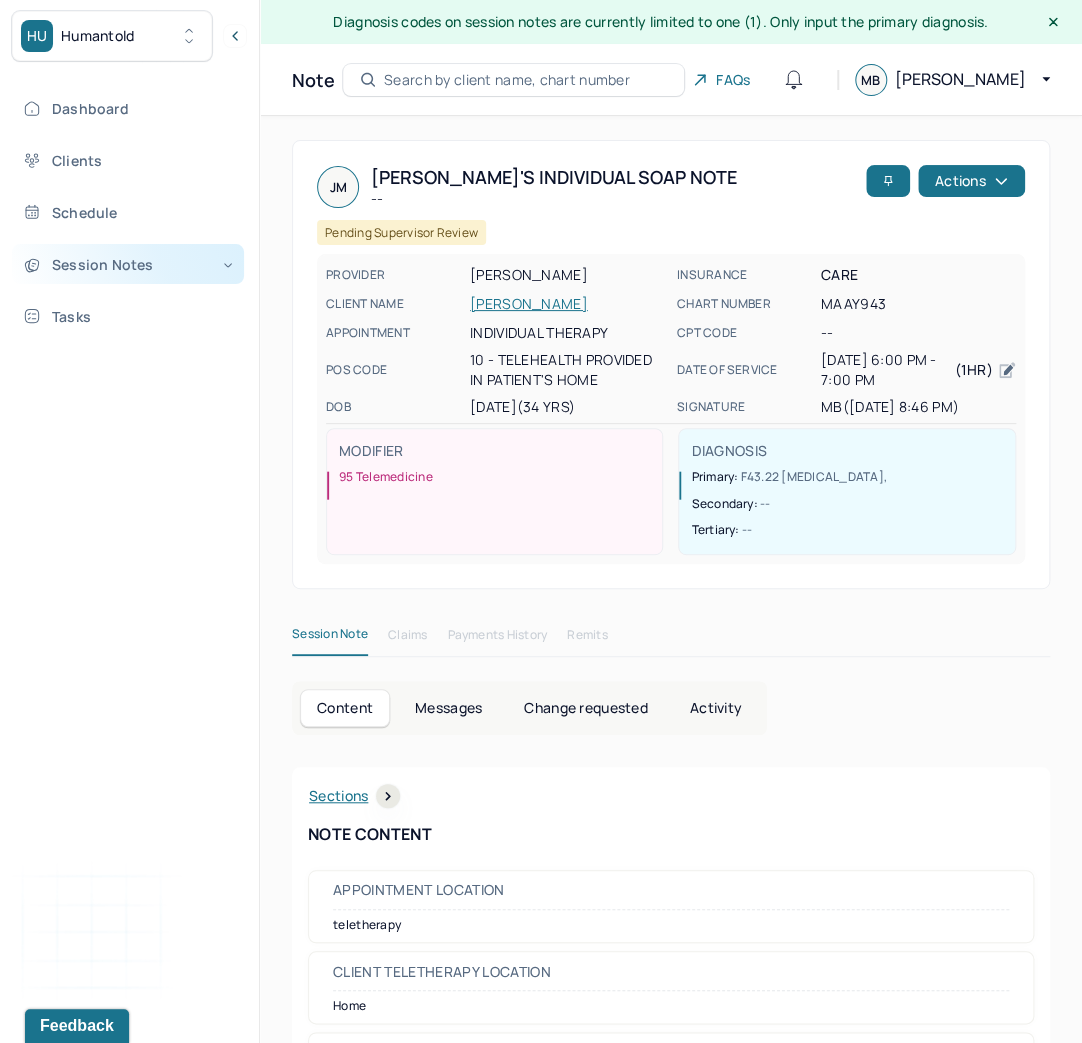 click on "Session Notes" at bounding box center (128, 264) 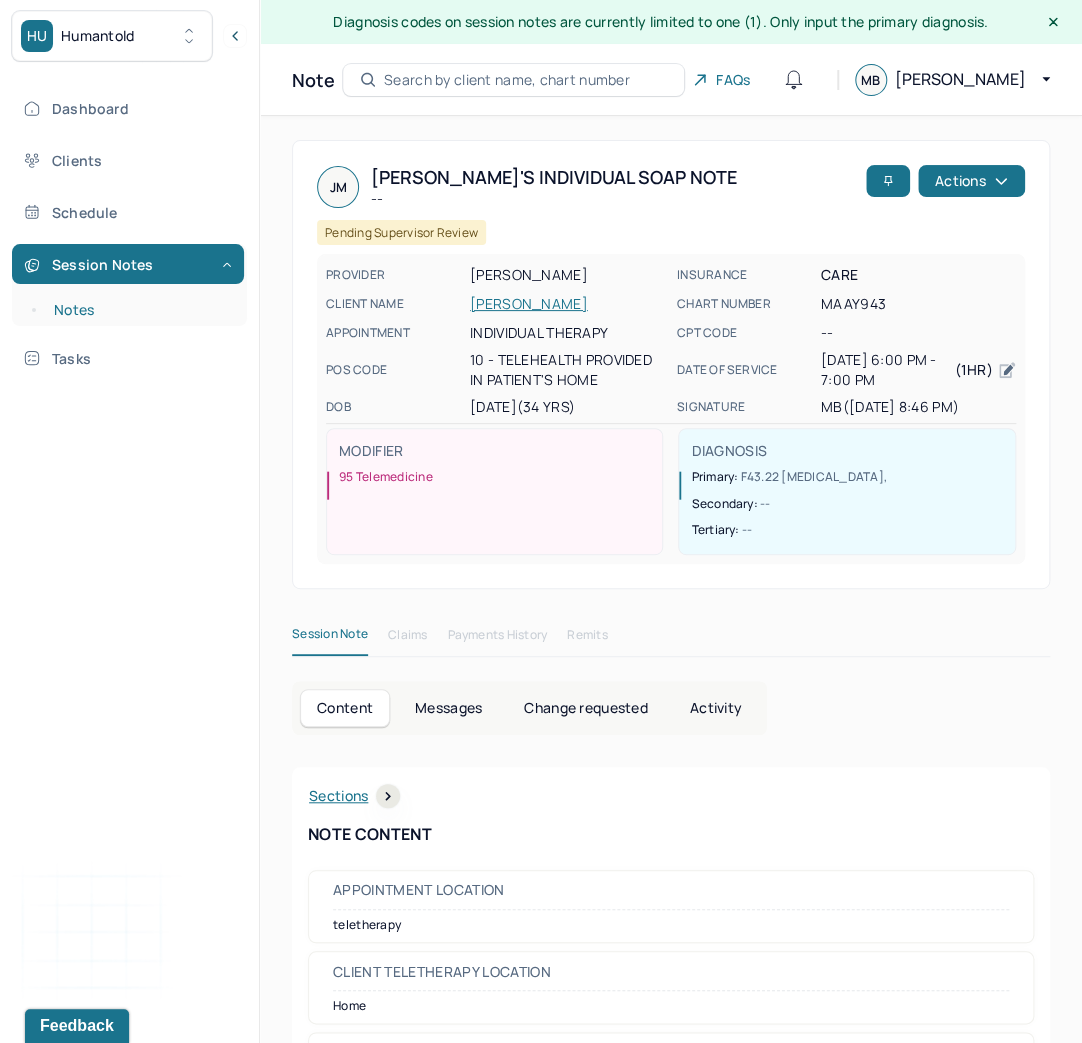 click on "Notes" at bounding box center [139, 310] 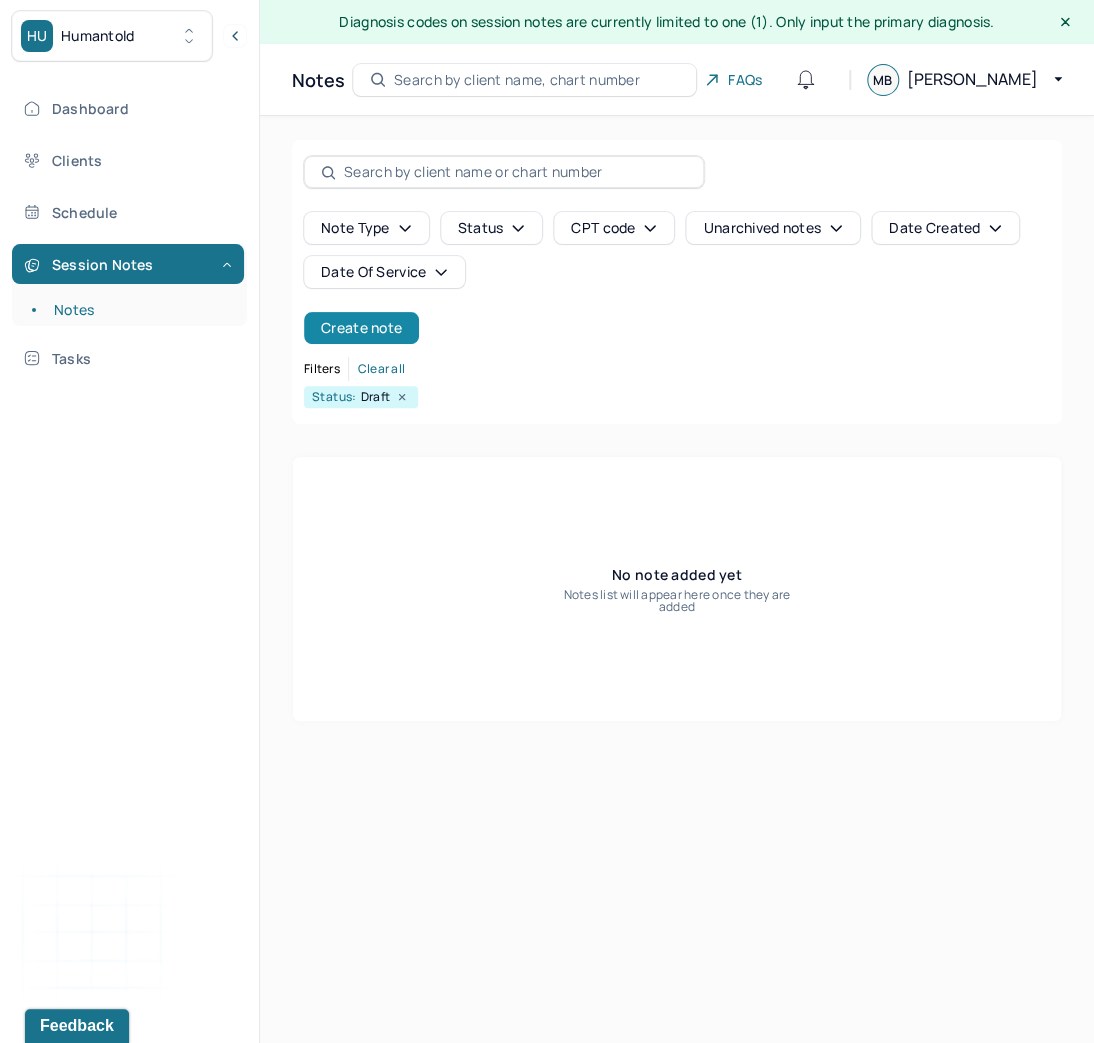 click on "Create note" at bounding box center (361, 328) 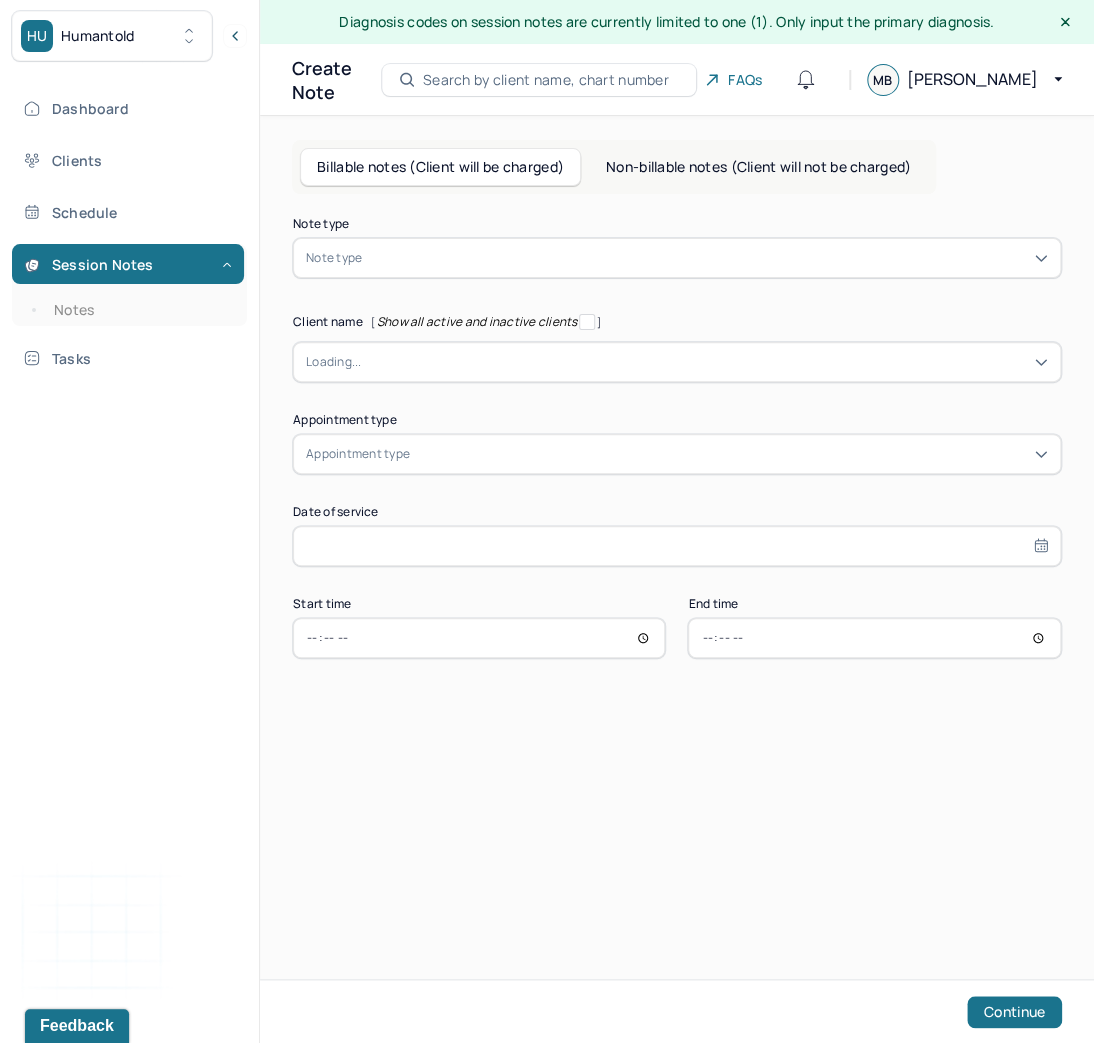 drag, startPoint x: 404, startPoint y: 276, endPoint x: 396, endPoint y: 264, distance: 14.422205 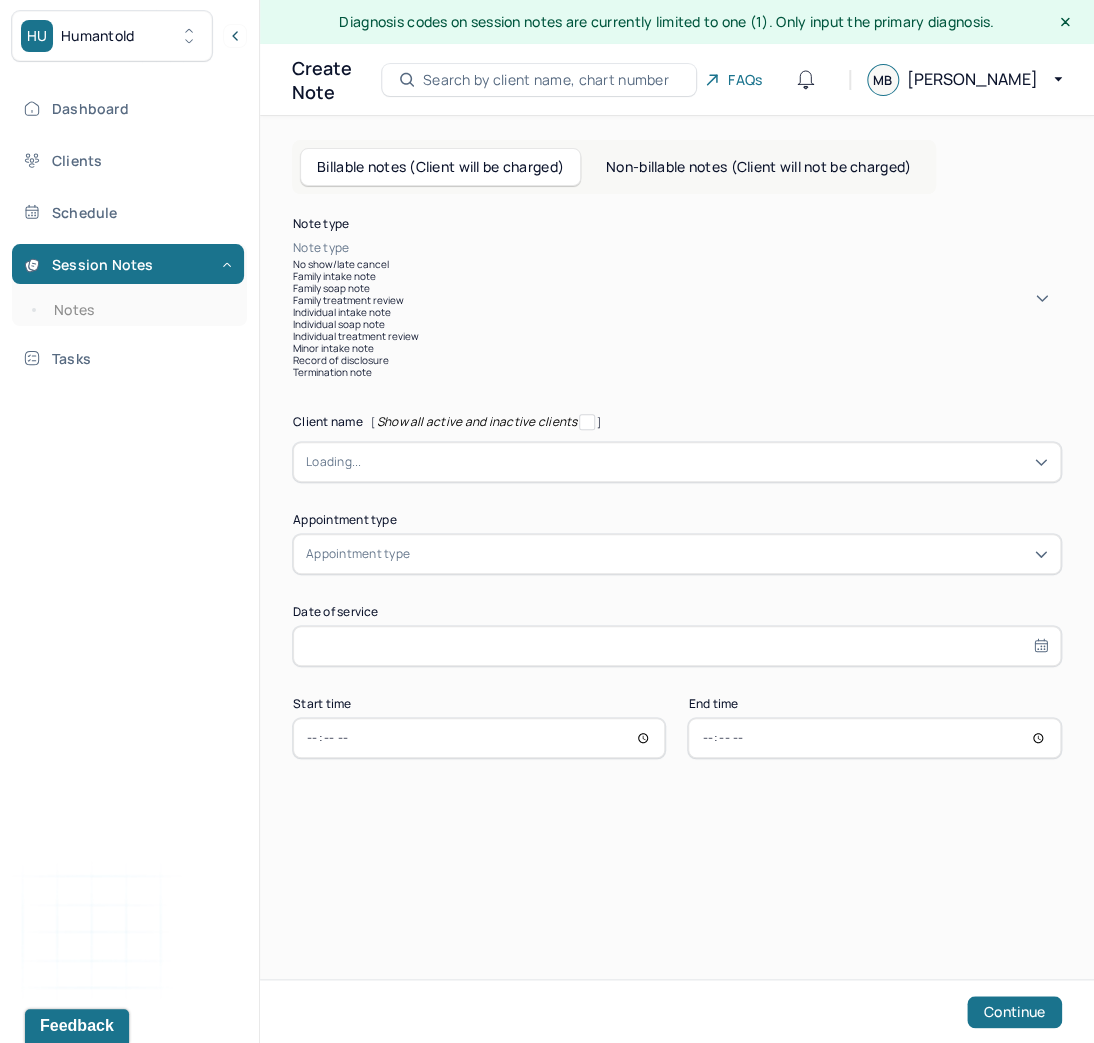 click on "Individual soap note" at bounding box center (677, 324) 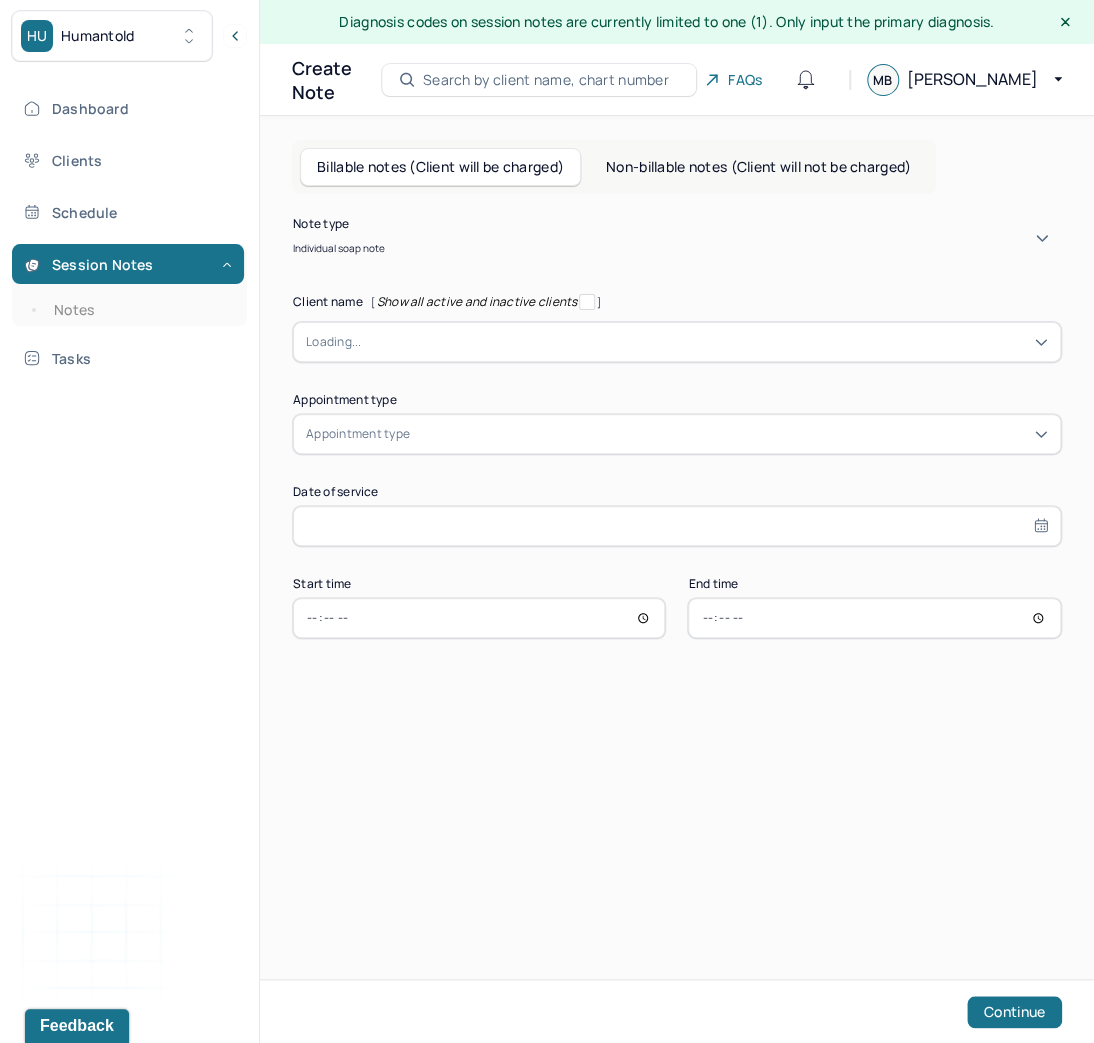 click on "Loading..." at bounding box center (333, 342) 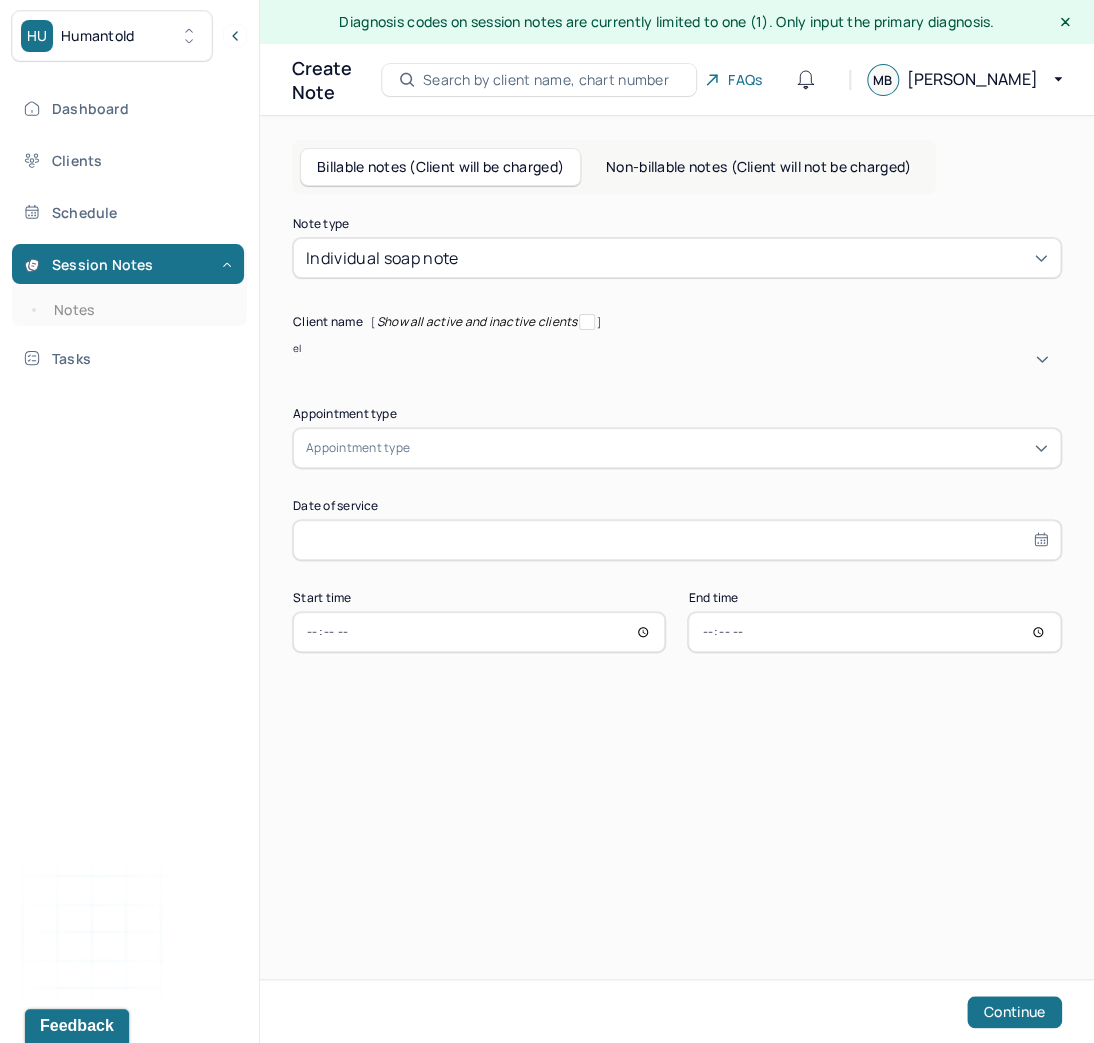 type on "[PERSON_NAME]" 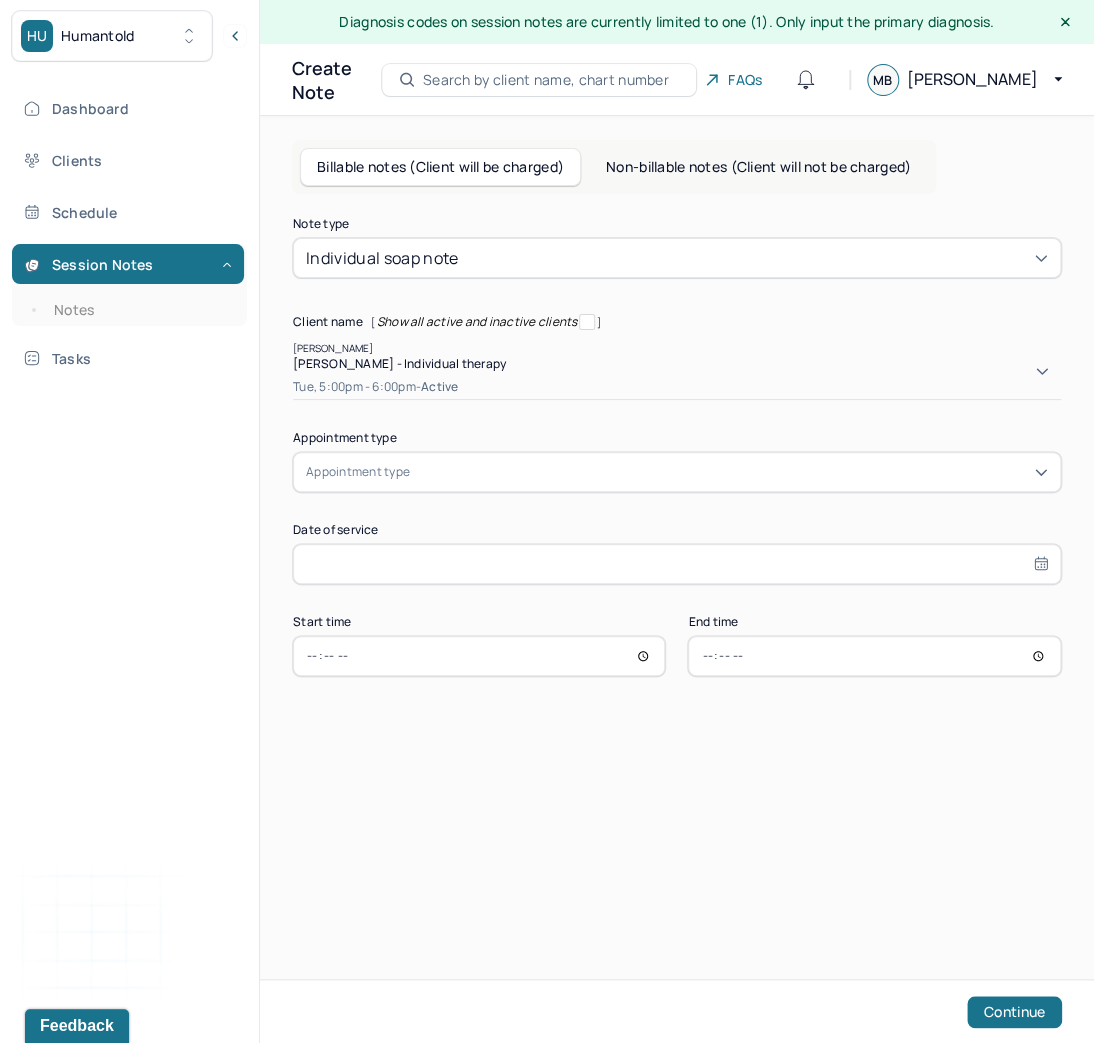 click on "Tue, 5:00pm - 6:00pm  -  active" at bounding box center [677, 387] 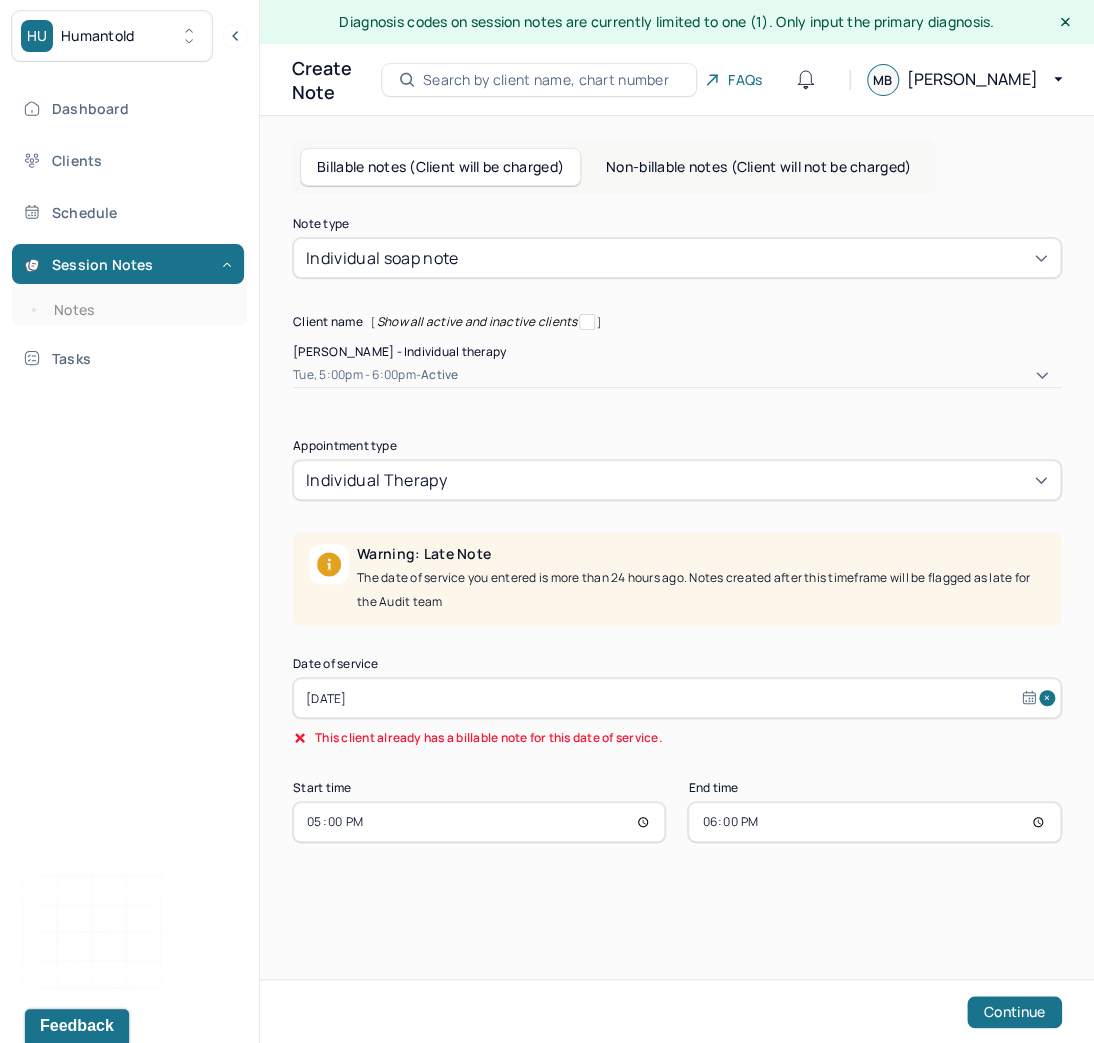 click on "[DATE]" at bounding box center (677, 698) 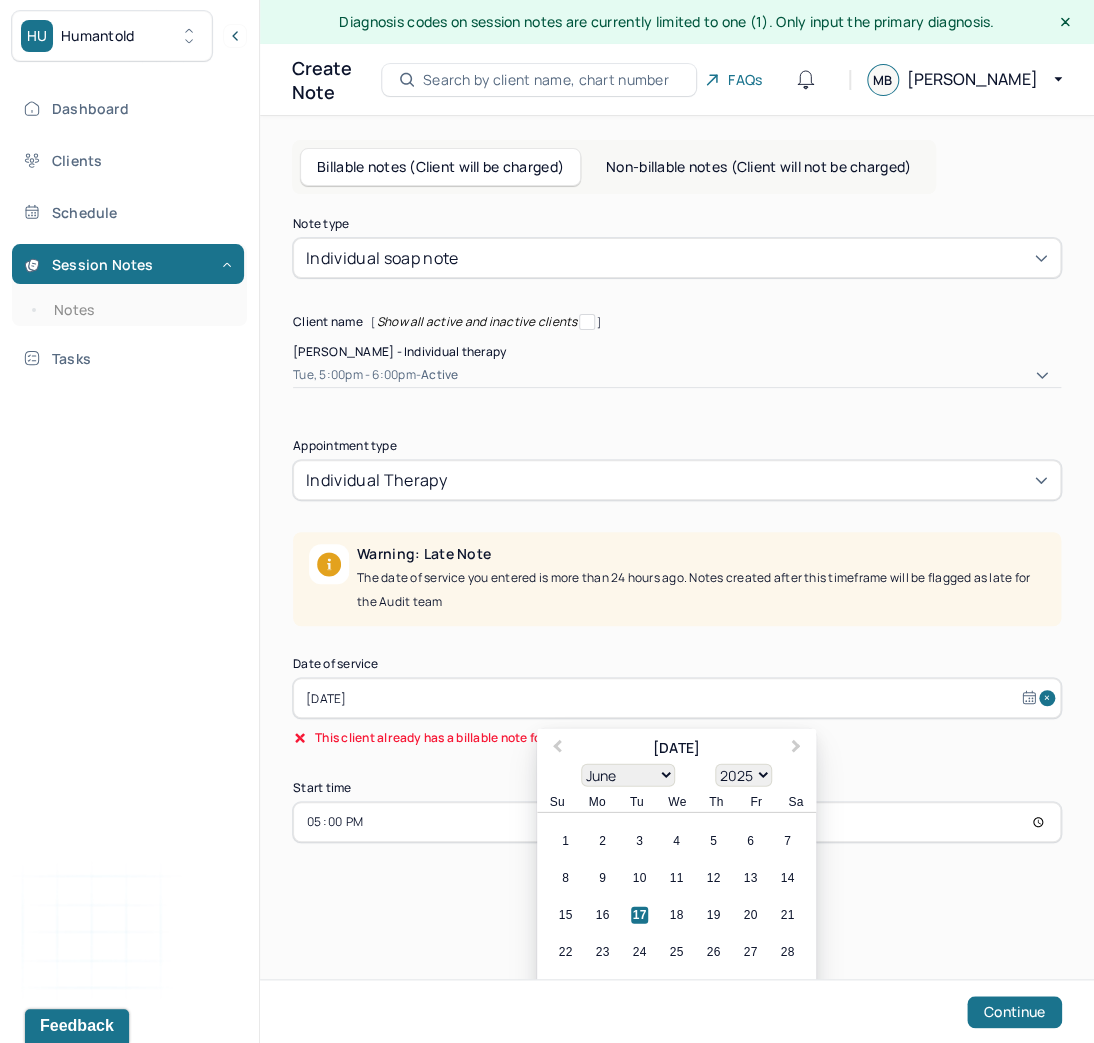 click on "1" at bounding box center (639, 989) 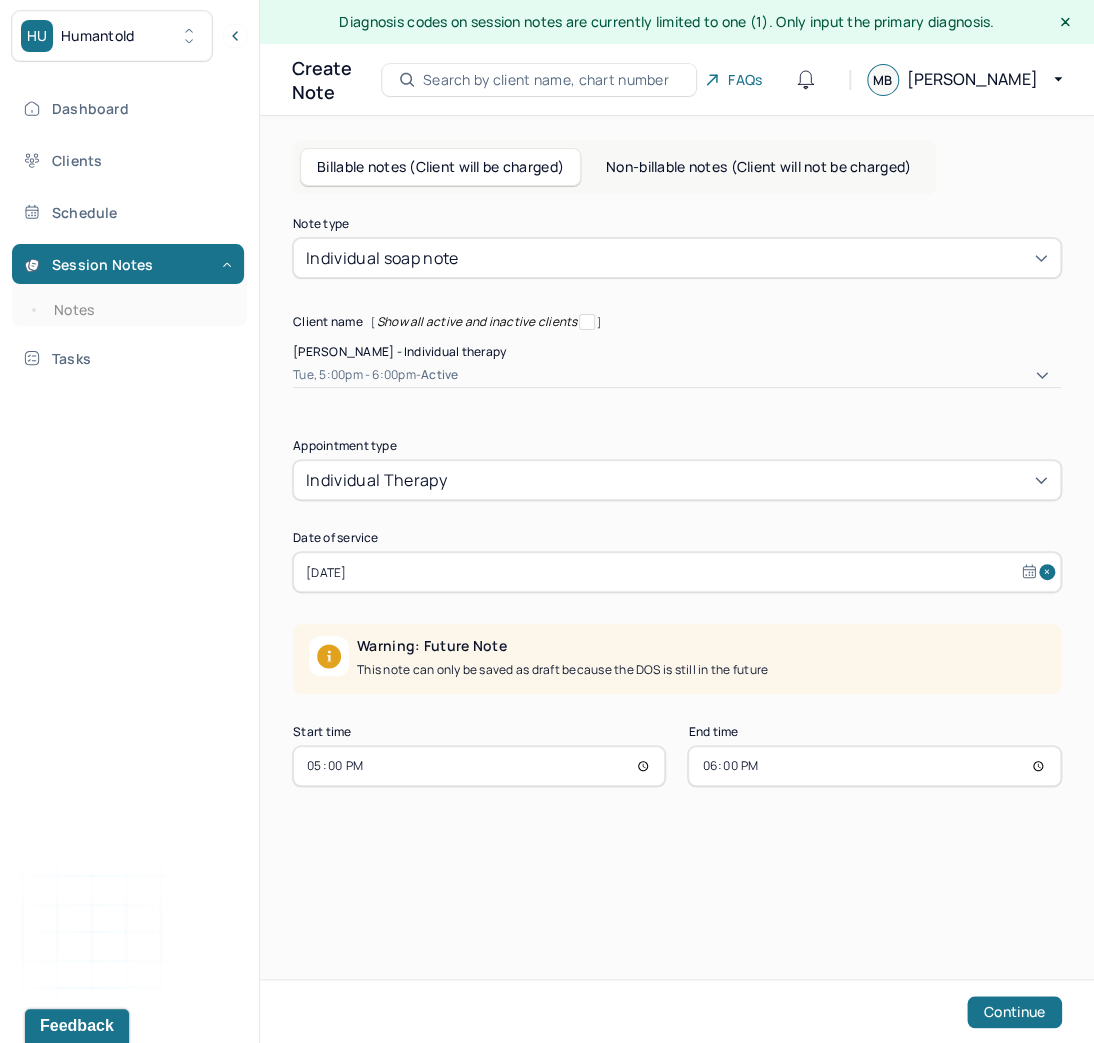 click on "17:00" at bounding box center [479, 766] 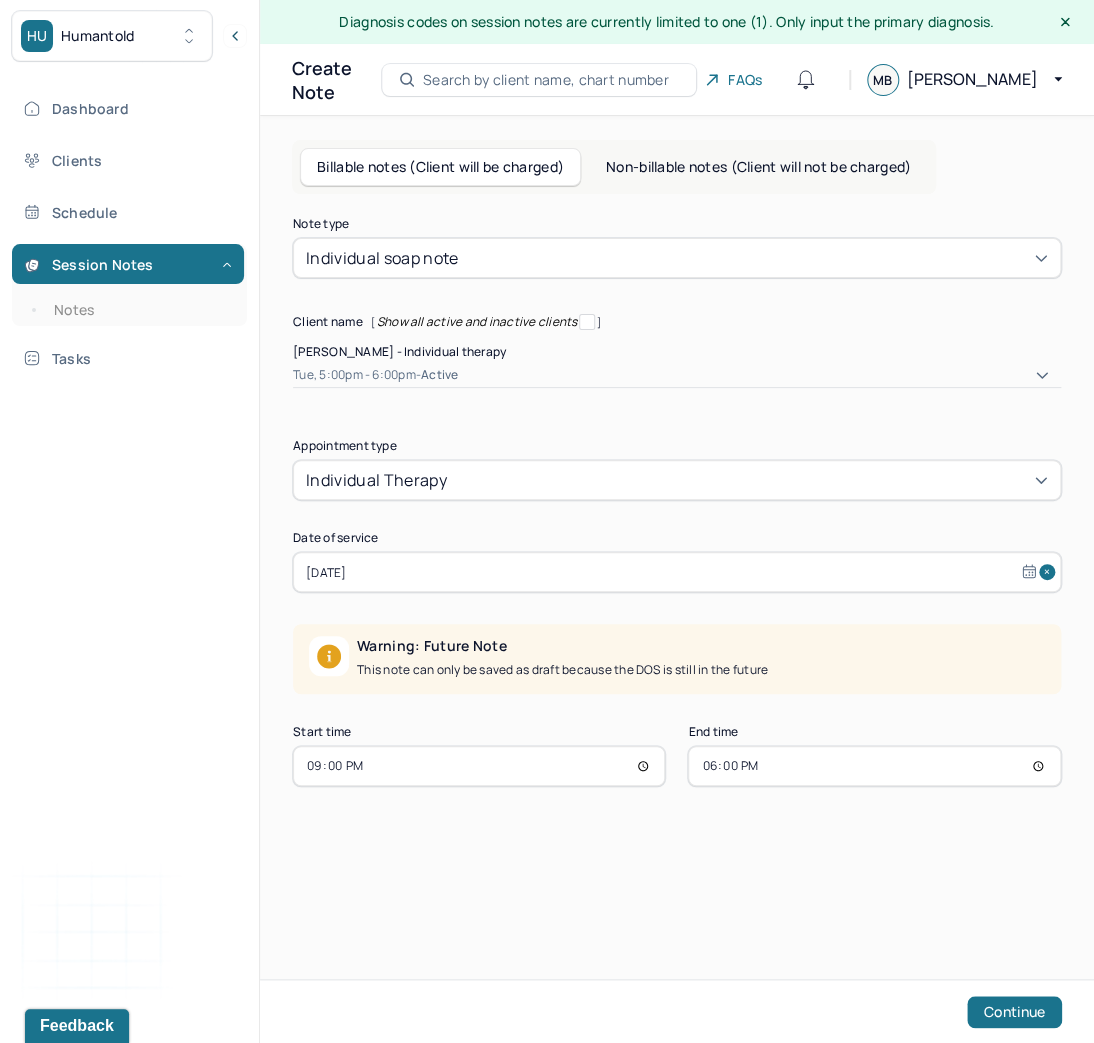 type on "09:00" 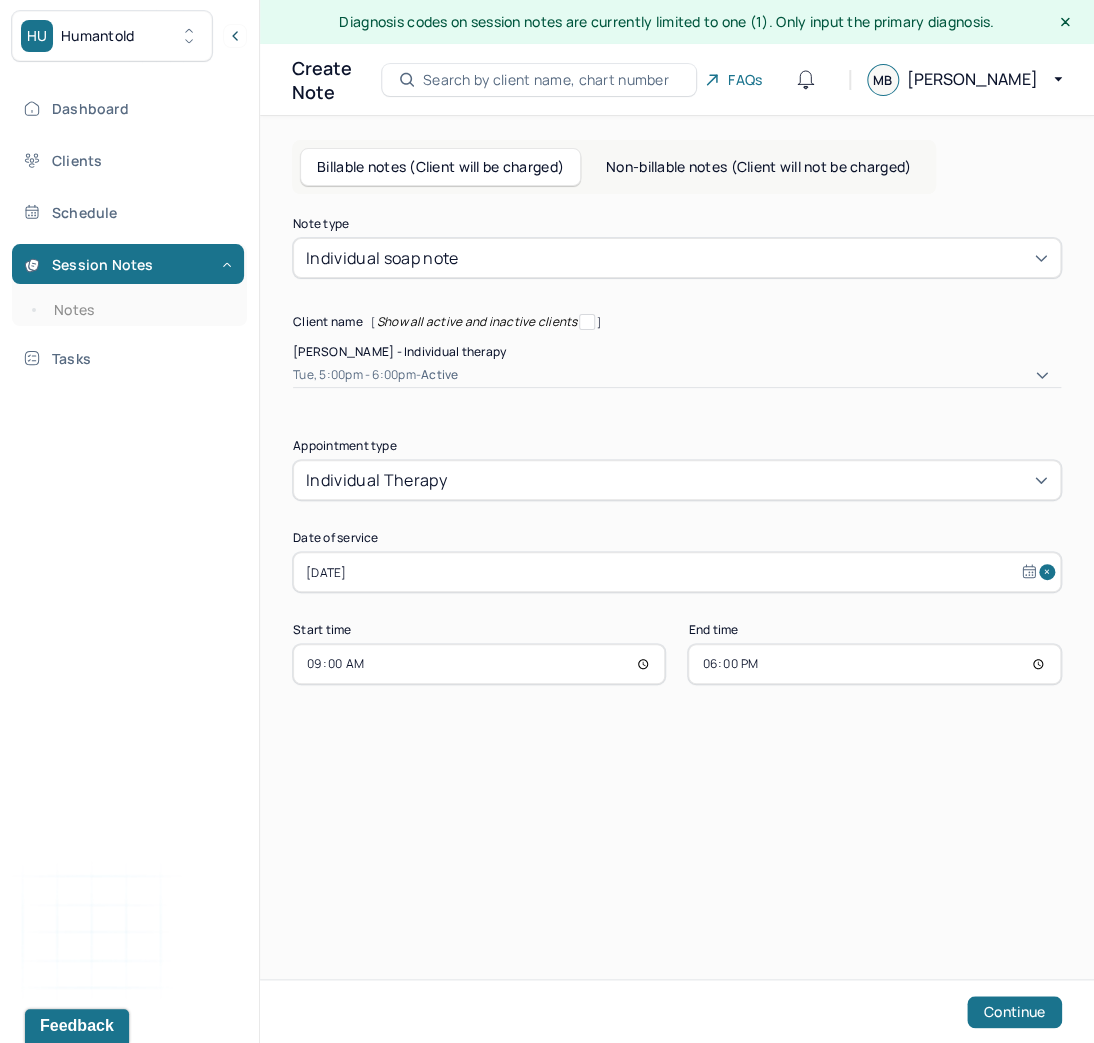 click on "18:00" at bounding box center (874, 664) 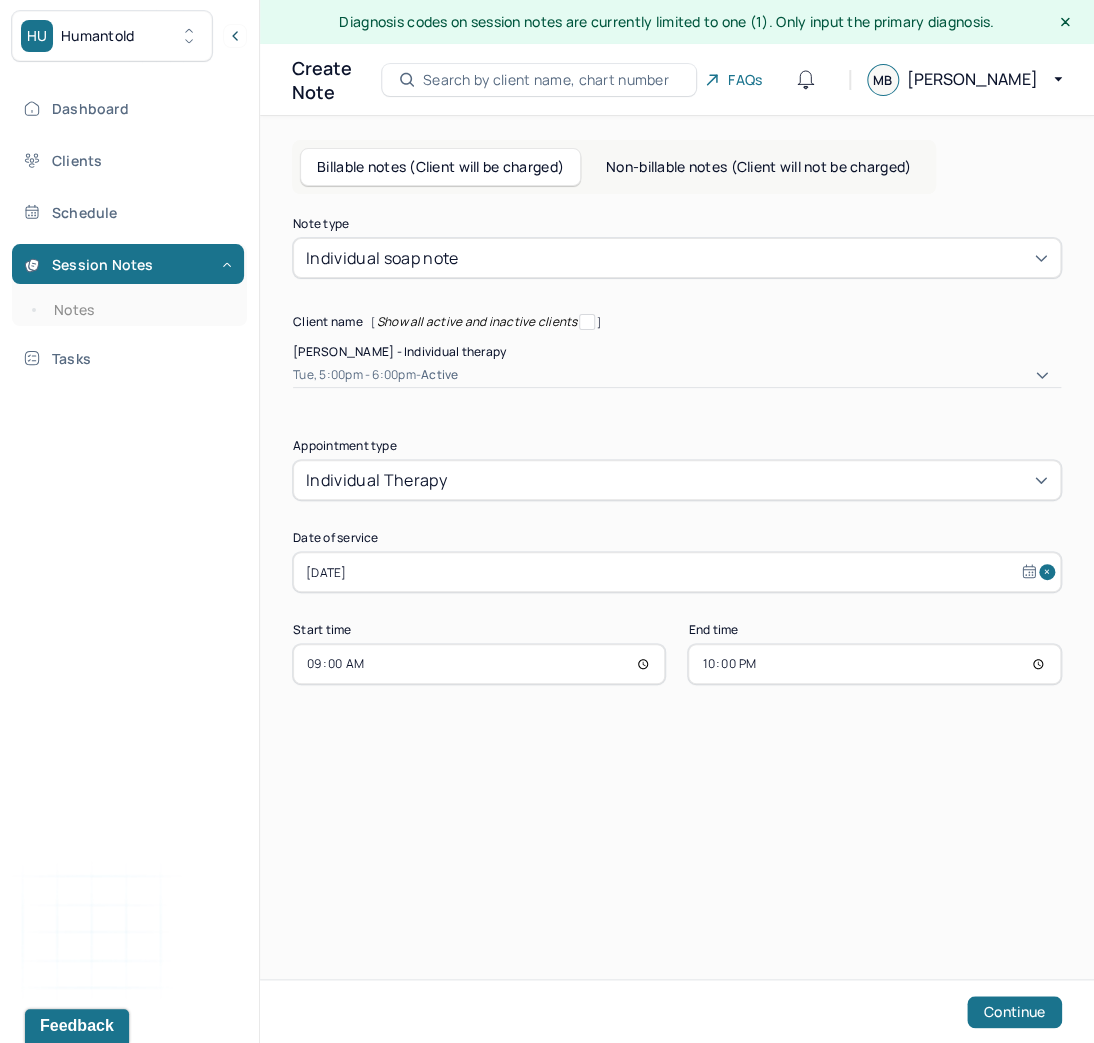 click on "22:00" at bounding box center (874, 664) 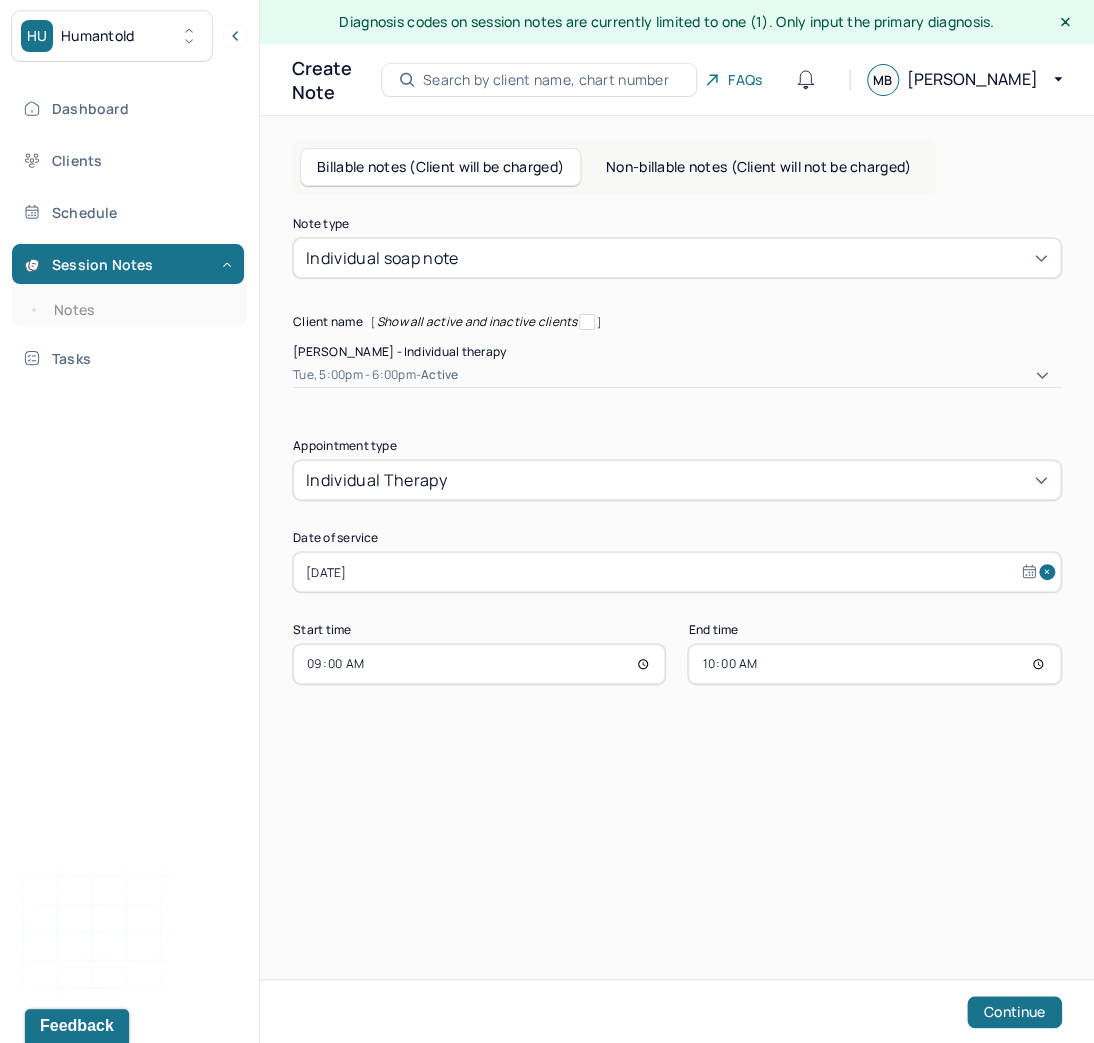 click on "Note type Individual soap note Client name [ Show all active and inactive clients ] [PERSON_NAME] - Individual therapy Tue, 5:00pm - 6:00pm  -  active Supervisee name [PERSON_NAME] Appointment type individual therapy Date of service [DATE] Start time 09:00 End time 10:00   Continue" at bounding box center (677, 492) 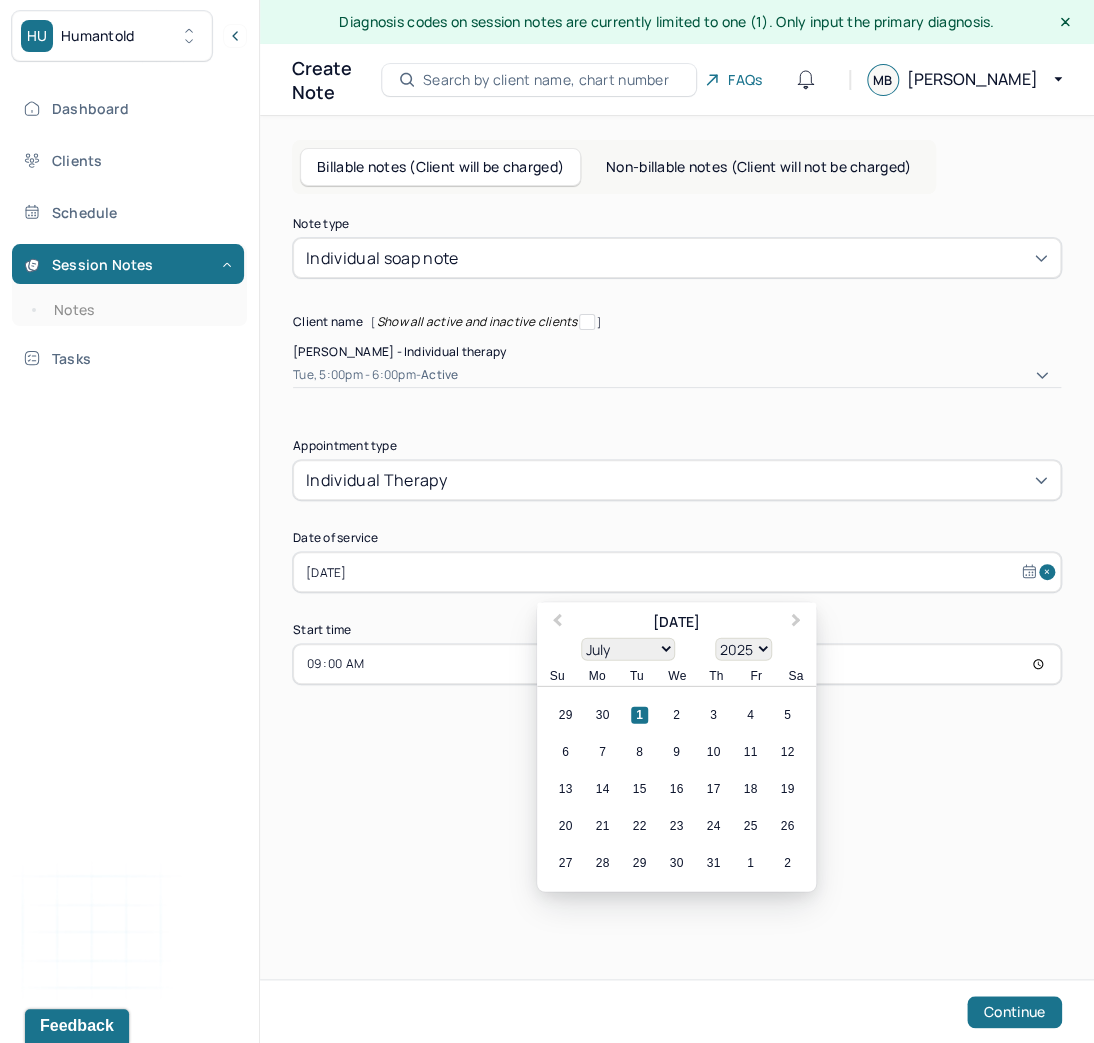 click on "[DATE]" at bounding box center [677, 572] 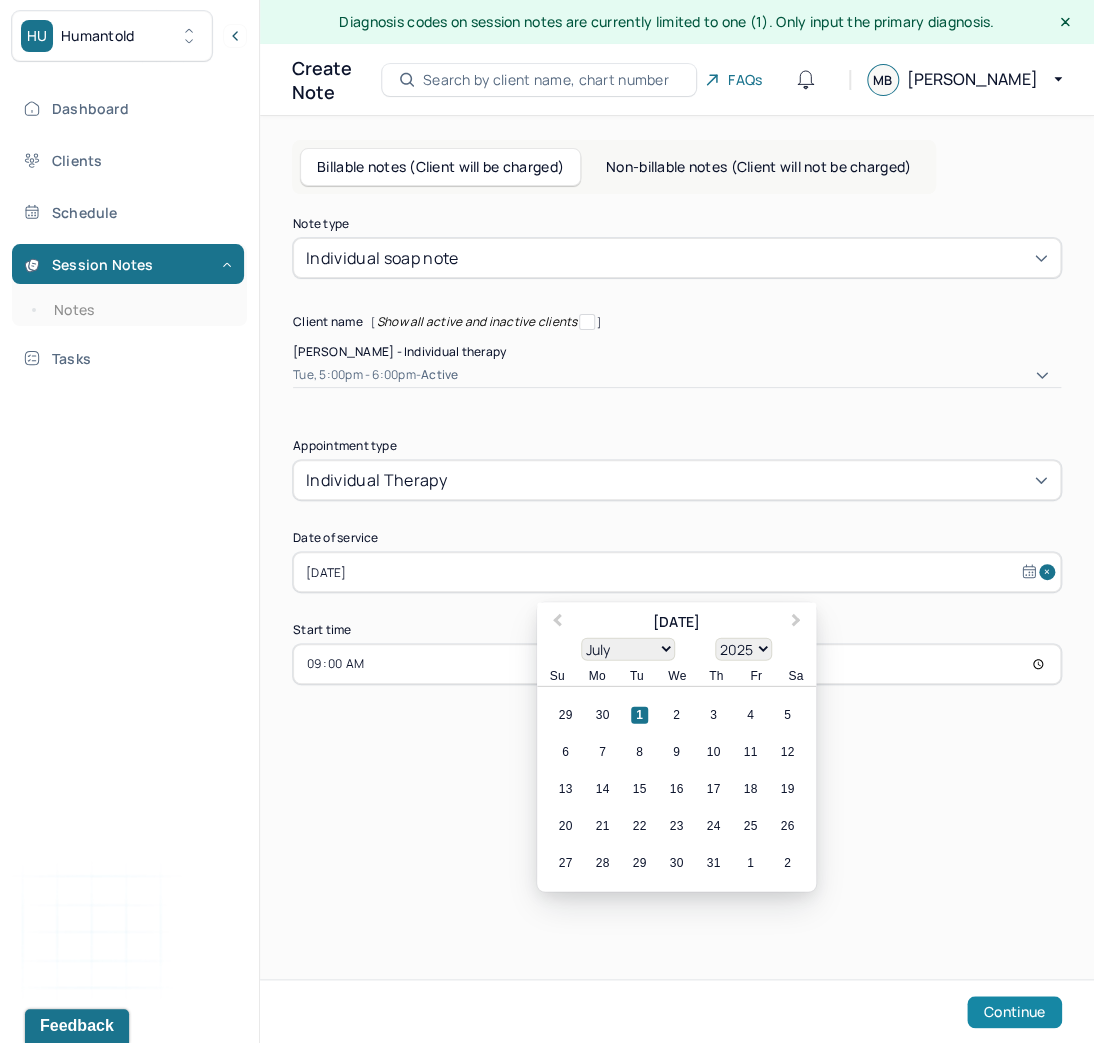 click on "Continue" at bounding box center [1014, 1012] 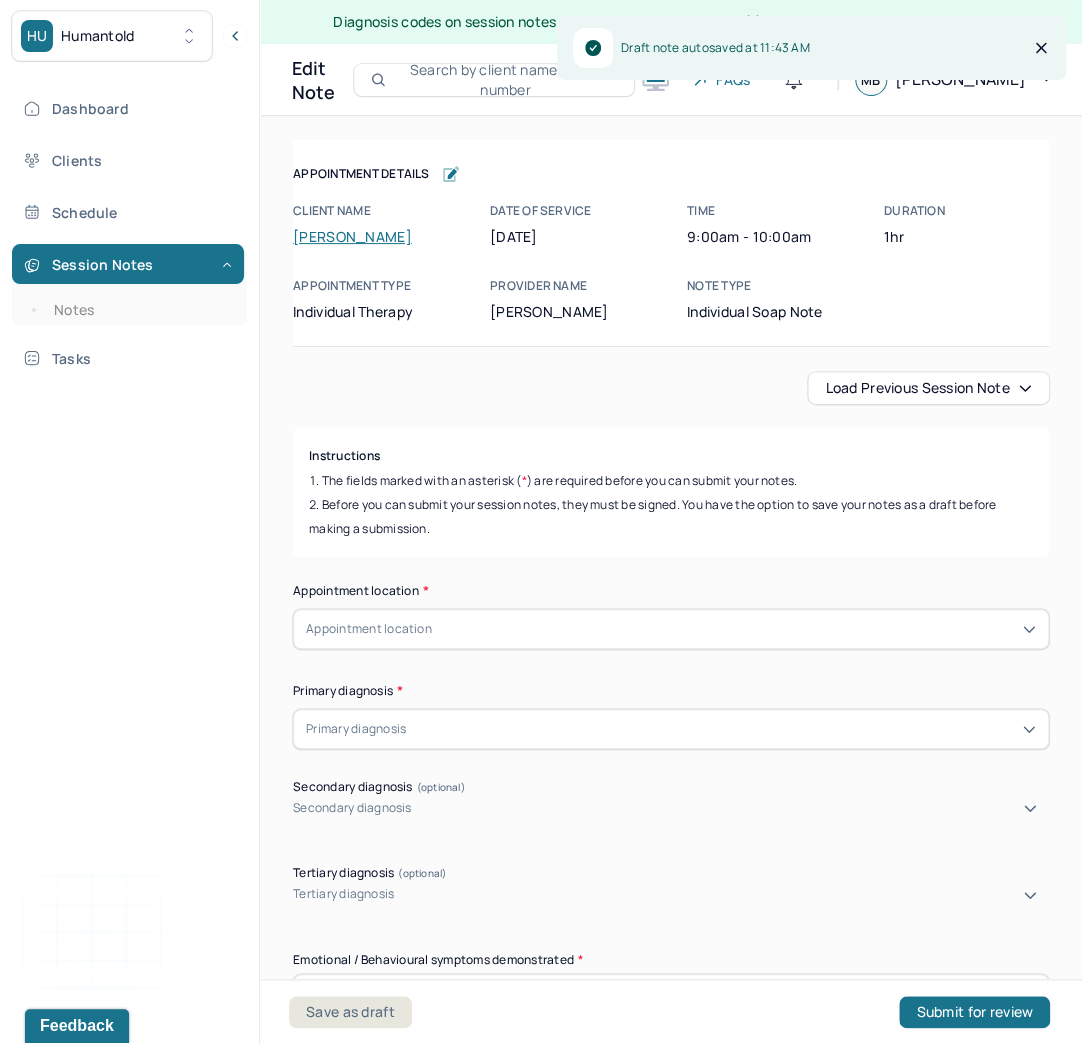 drag, startPoint x: 237, startPoint y: 20, endPoint x: 244, endPoint y: 104, distance: 84.29116 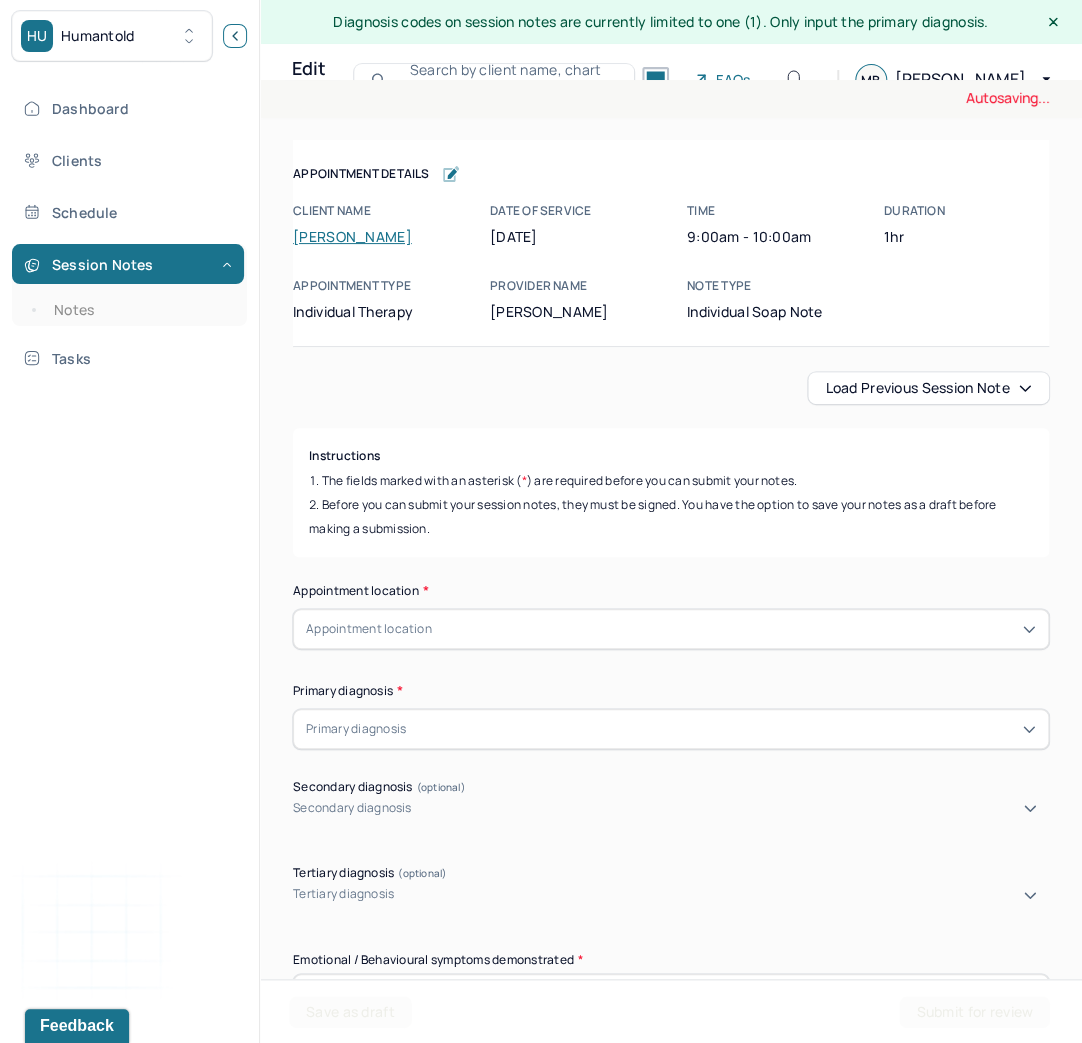 click at bounding box center [235, 36] 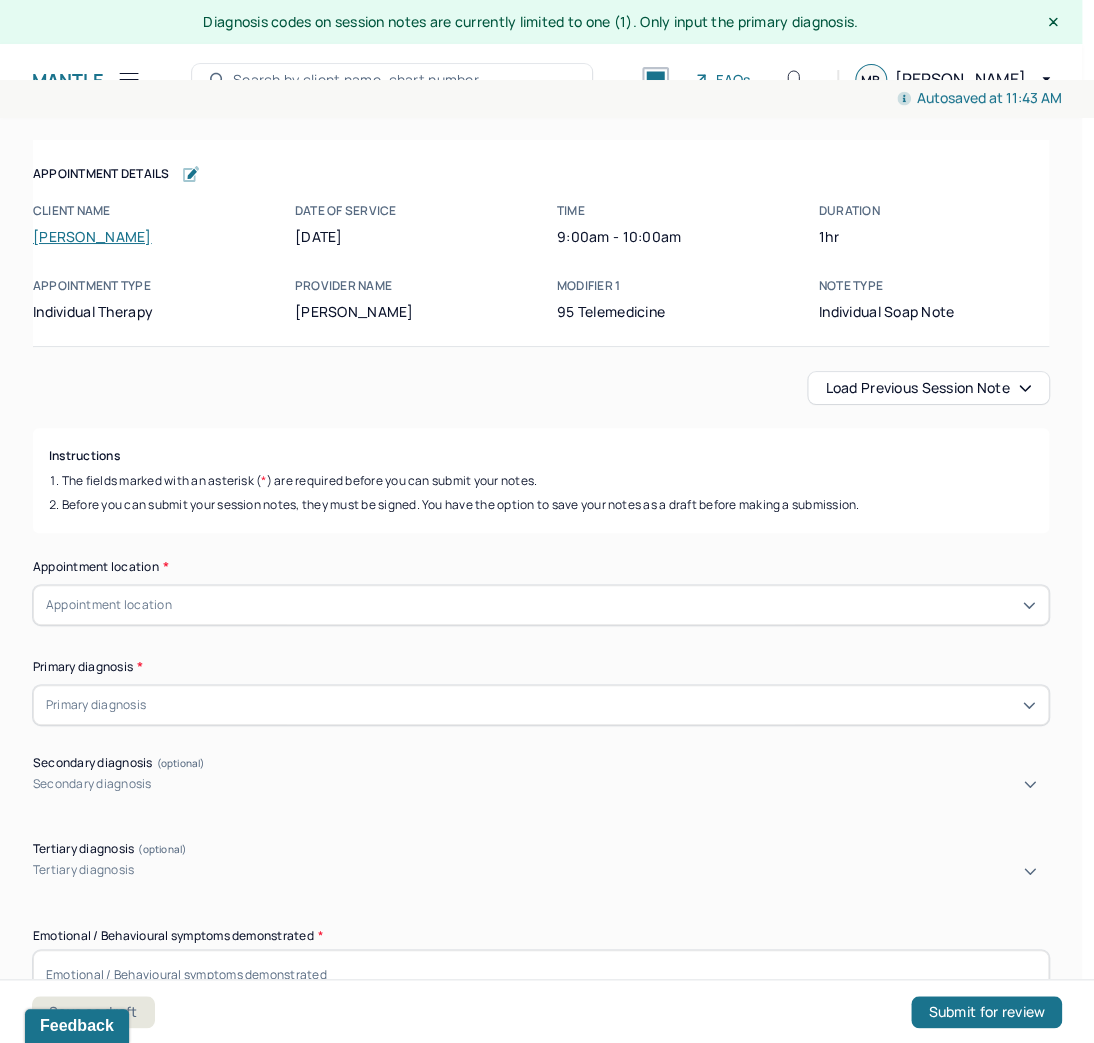 click on "Load previous session note" at bounding box center [928, 388] 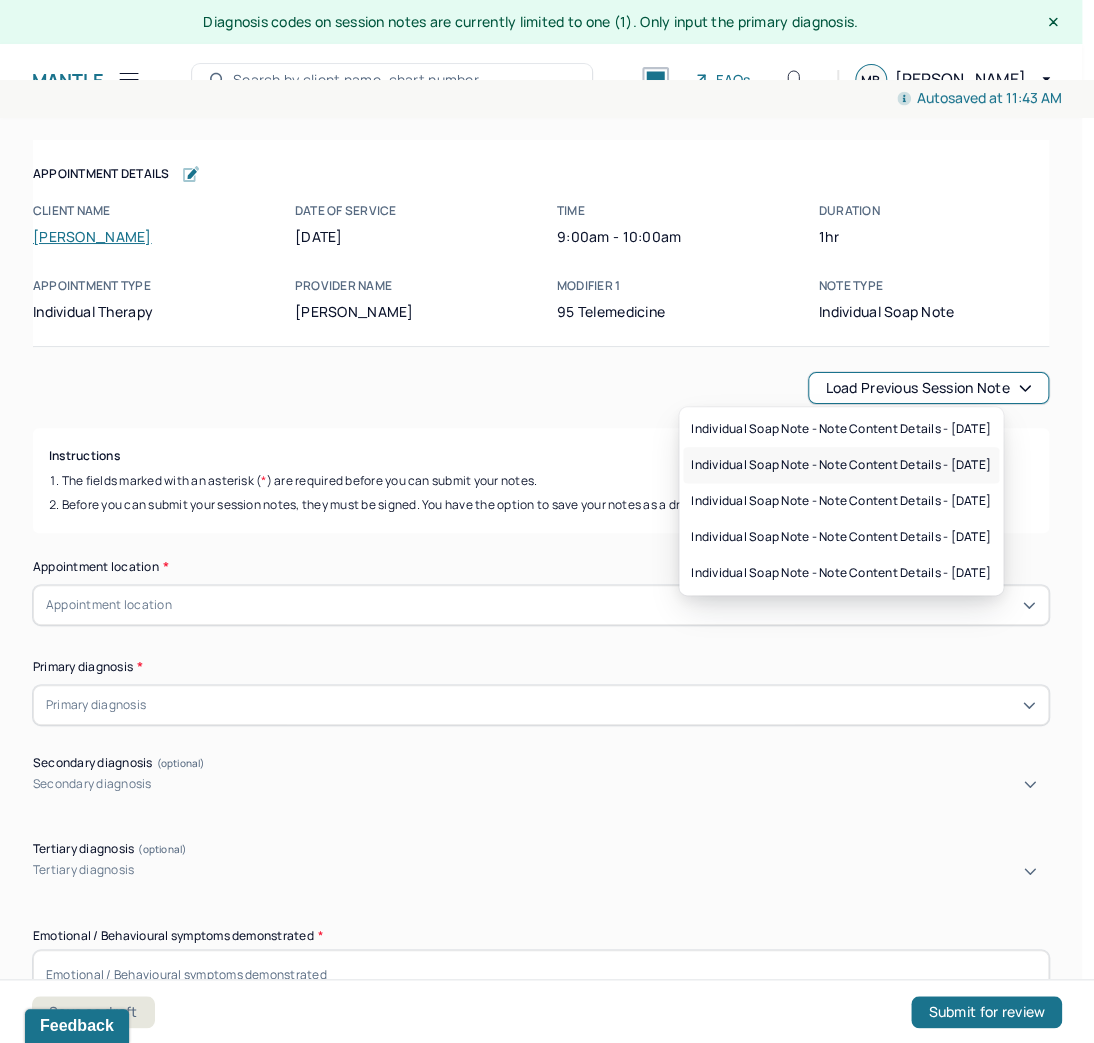 click on "Individual soap note   - Note content Details -   [DATE]" at bounding box center [841, 465] 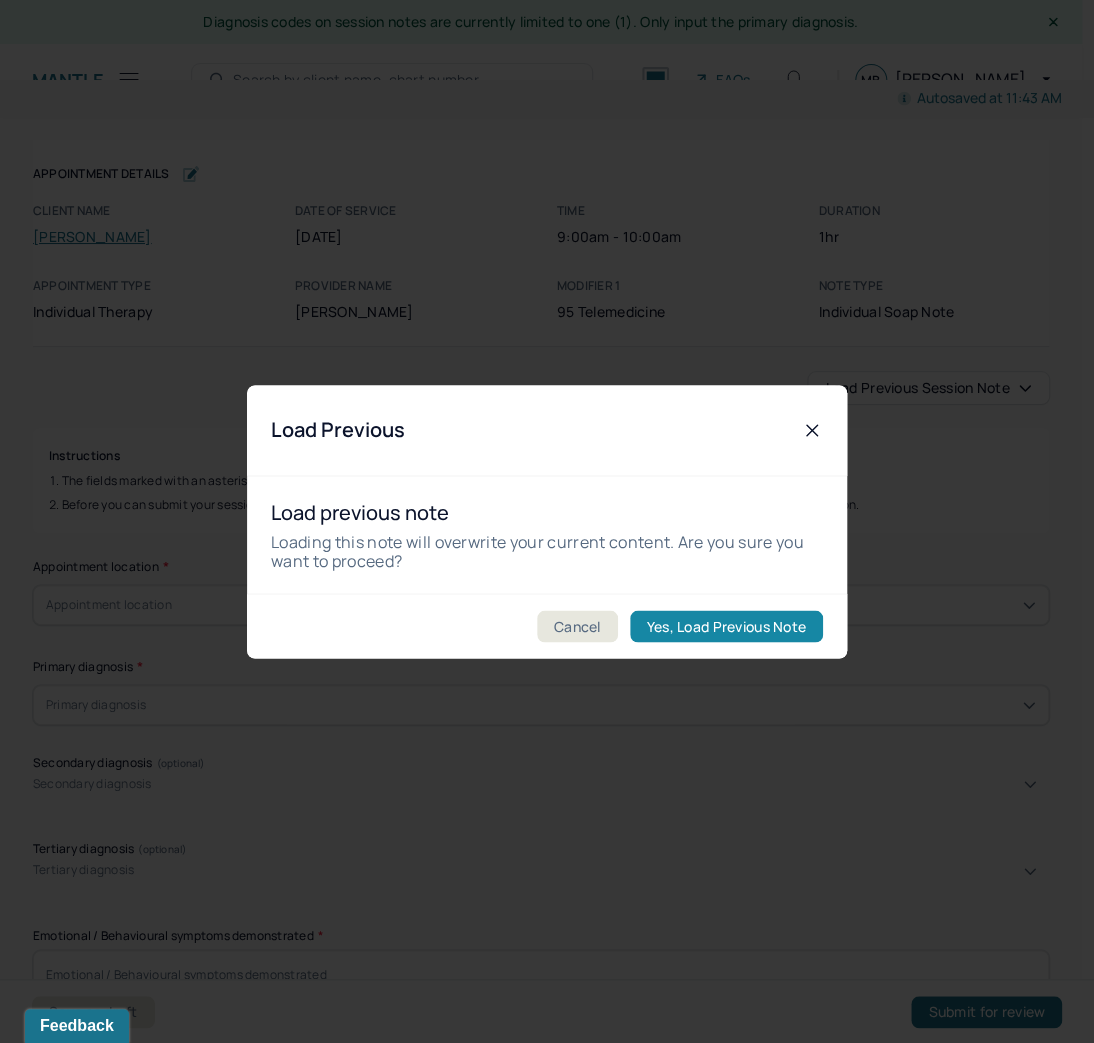 click on "Yes, Load Previous Note" at bounding box center (726, 626) 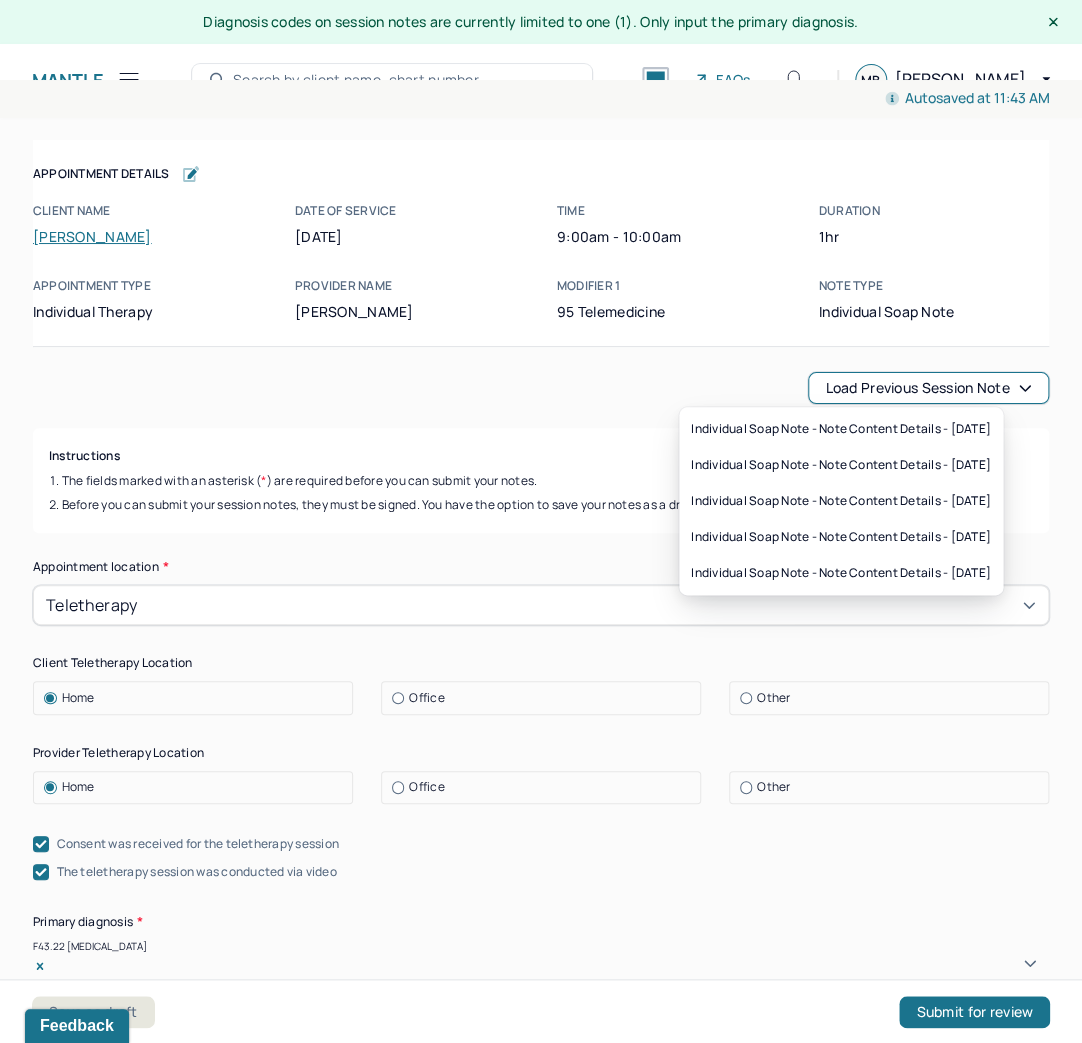 click on "Load previous session note" at bounding box center [928, 388] 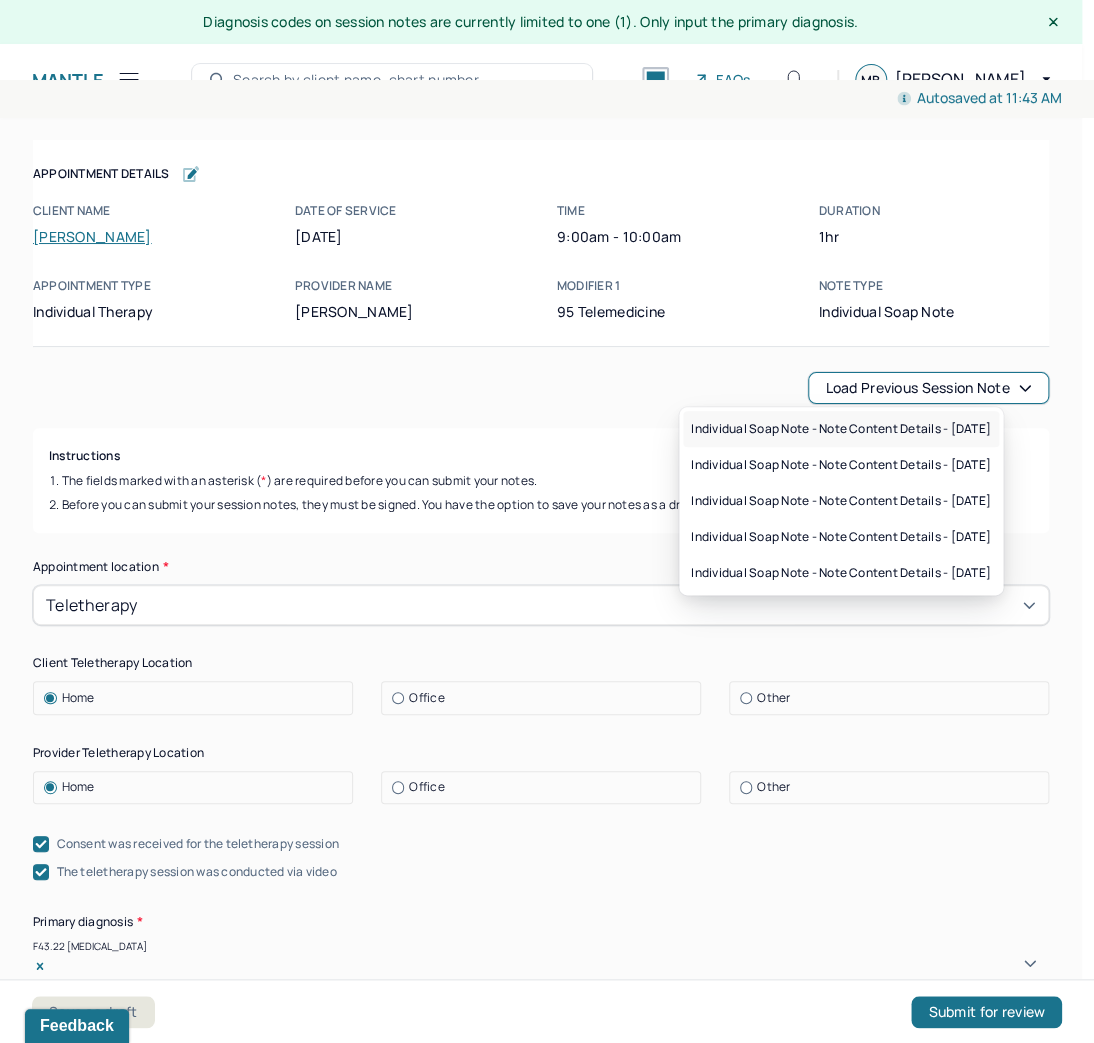 click on "Individual soap note   - Note content Details -   [DATE]" at bounding box center (841, 429) 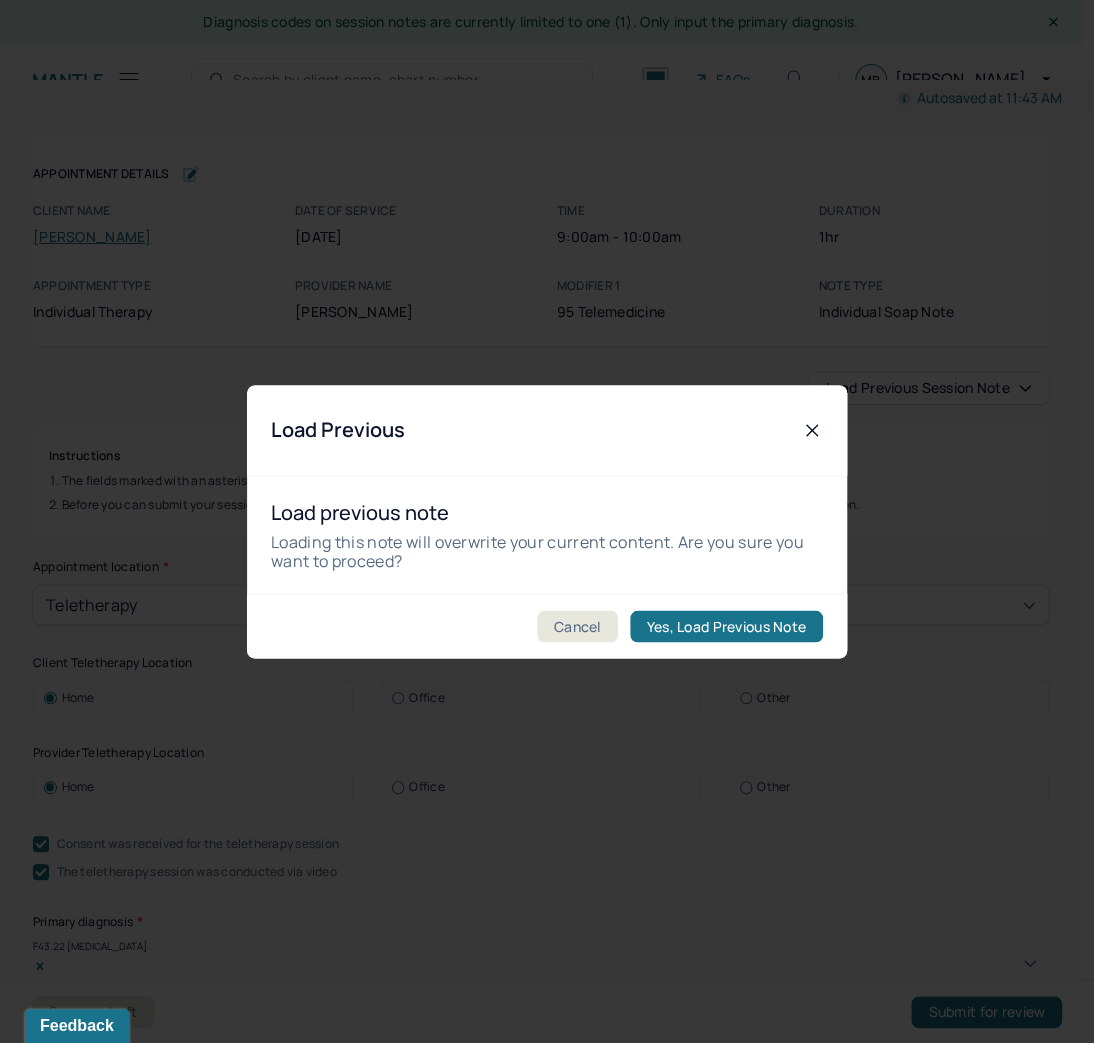 click on "Cancel     Yes, Load Previous Note" at bounding box center (547, 625) 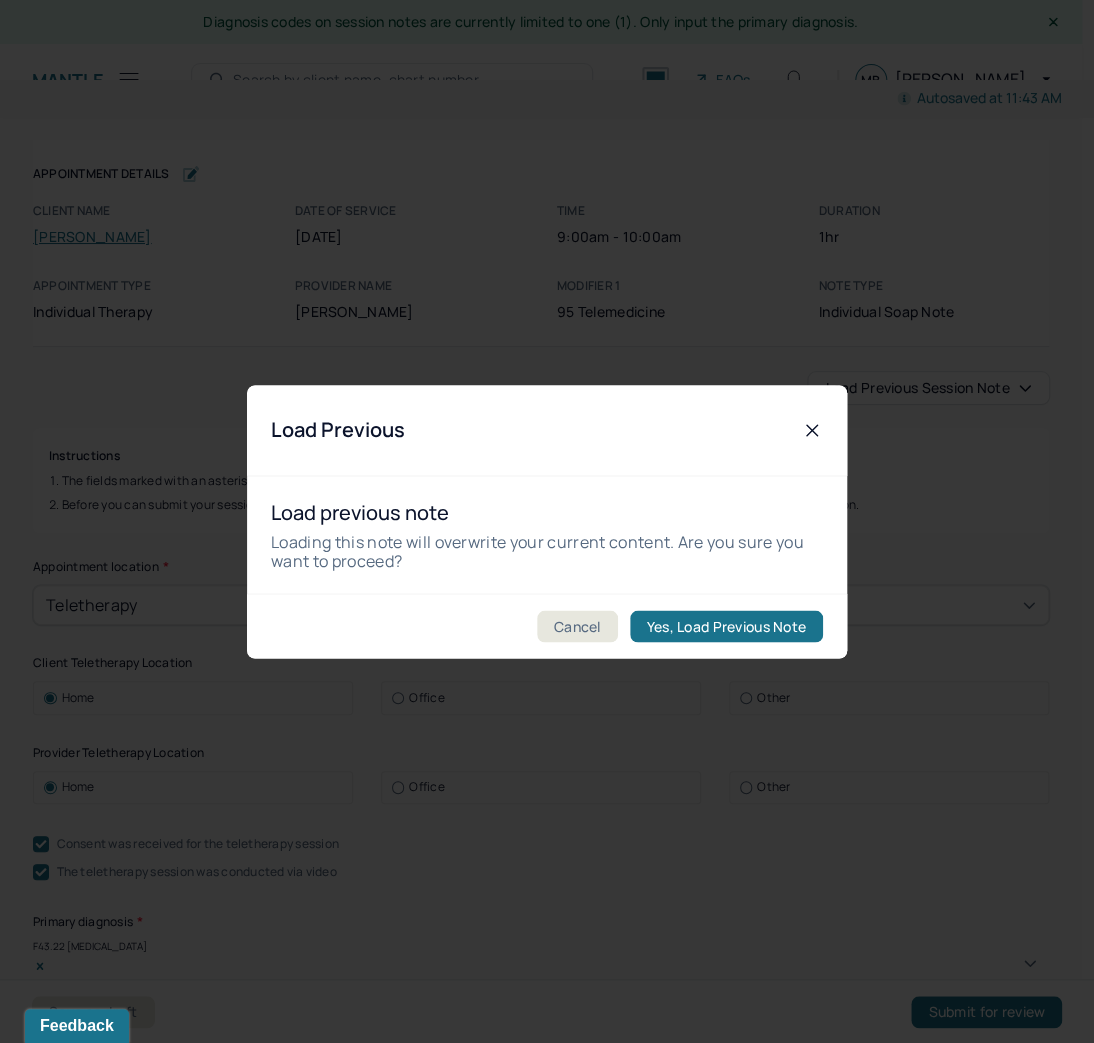 click on "Yes, Load Previous Note" at bounding box center (726, 626) 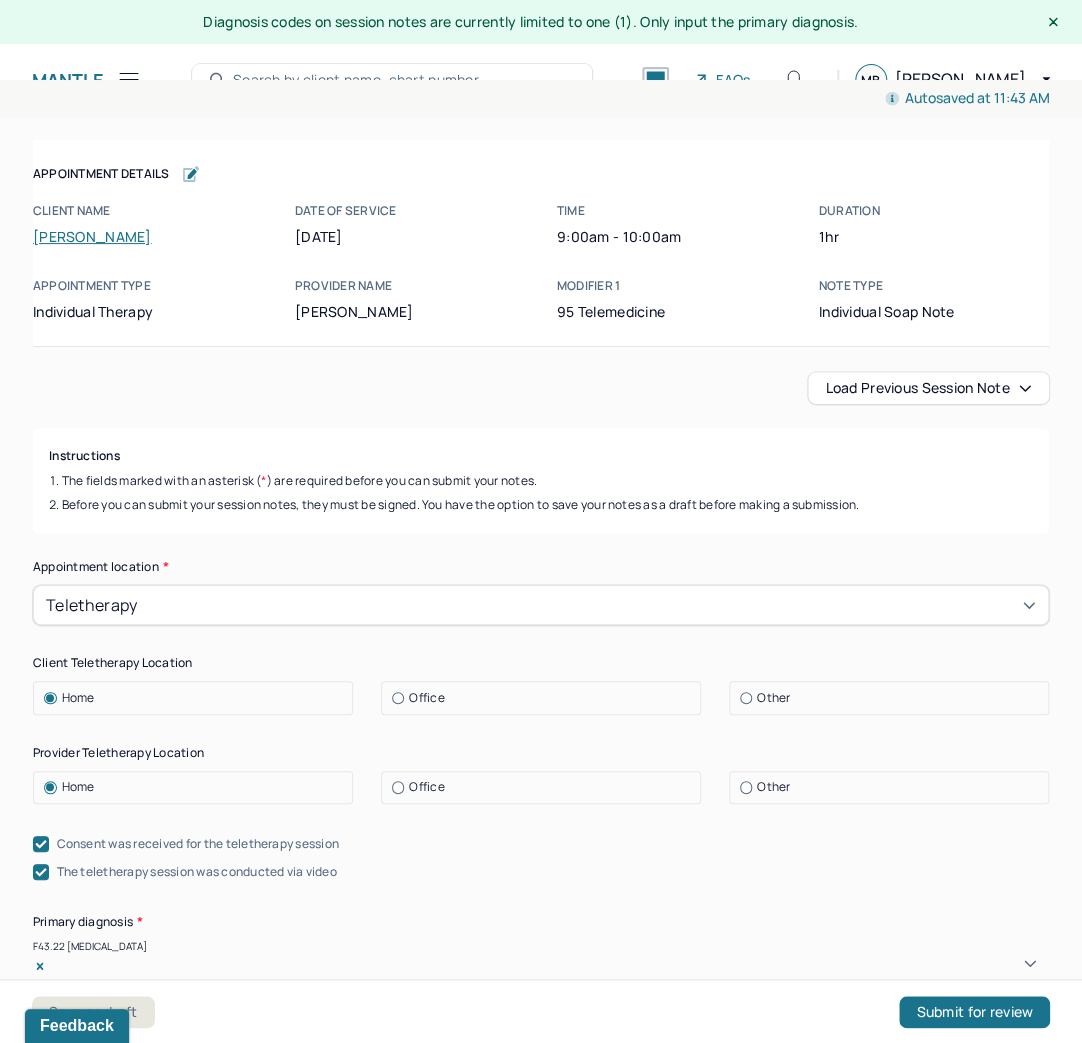 click on "Office" at bounding box center [546, 698] 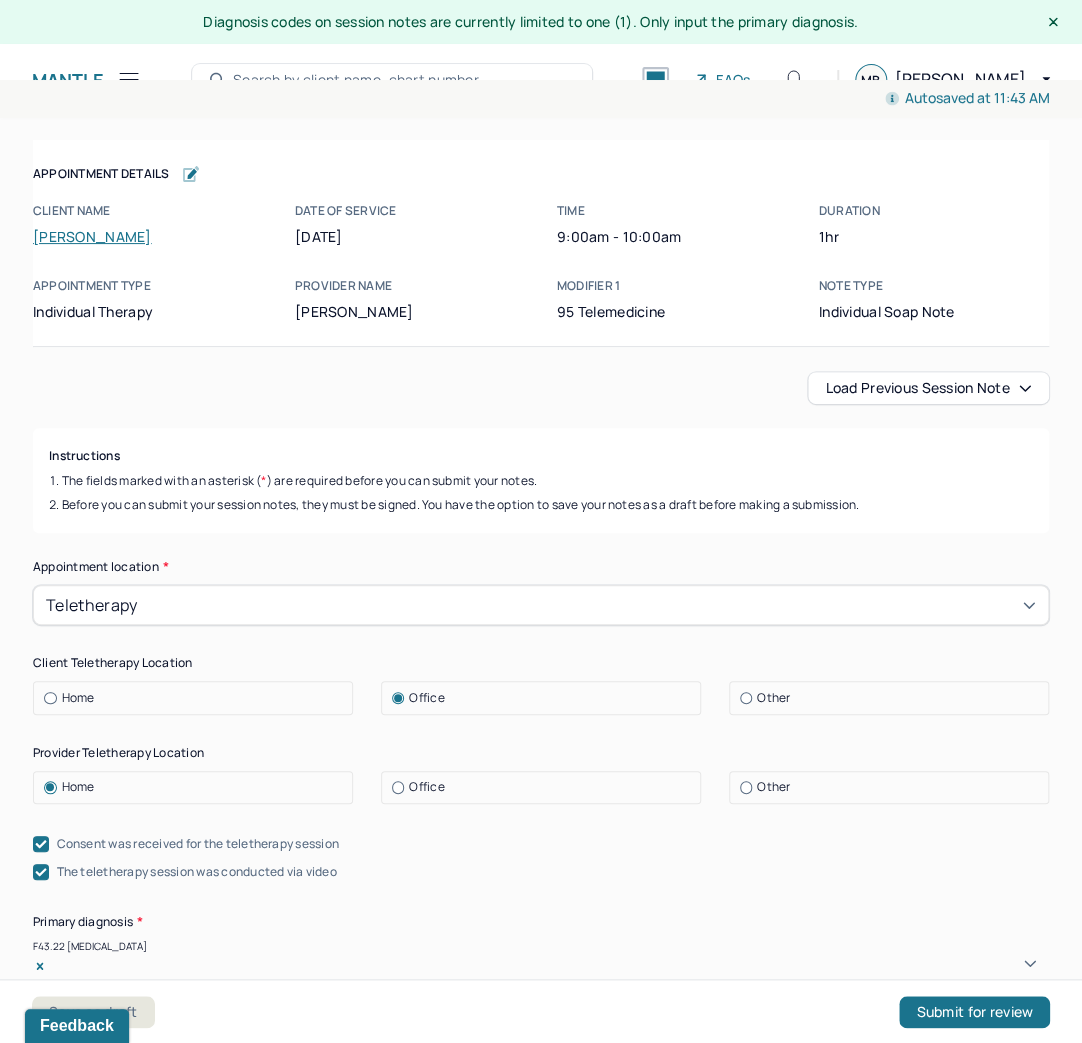 click on "Other" at bounding box center (894, 698) 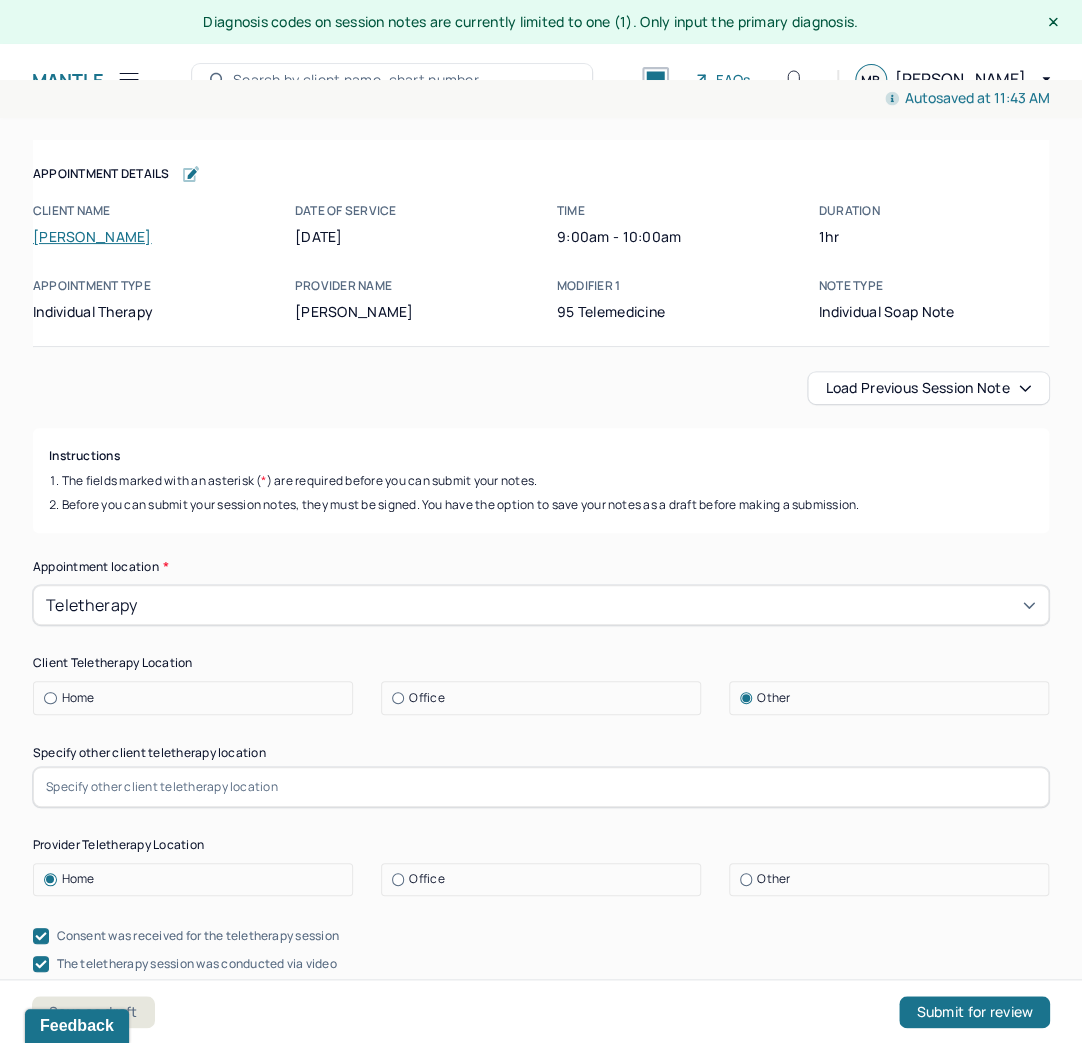 click at bounding box center (541, 787) 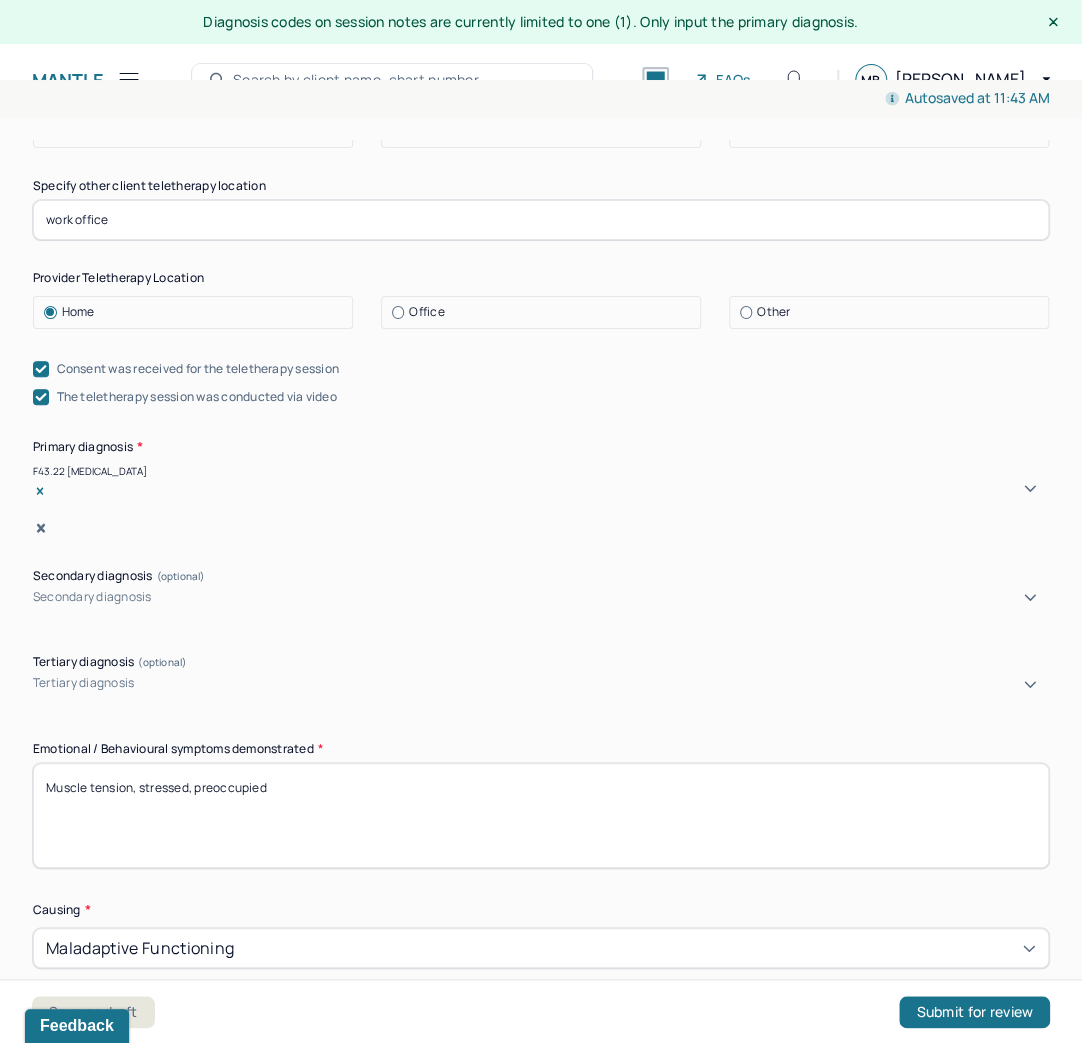 scroll, scrollTop: 720, scrollLeft: 0, axis: vertical 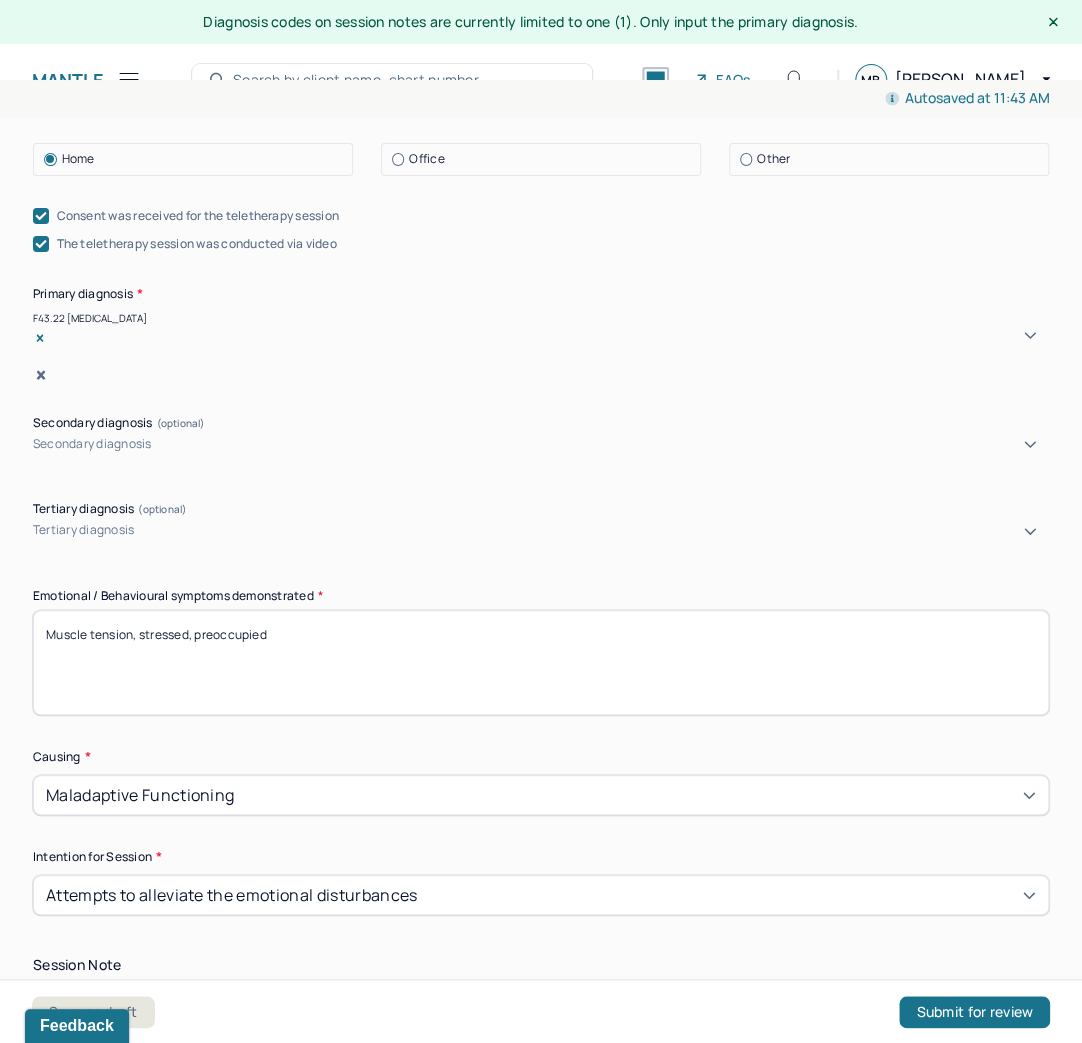 type on "work office" 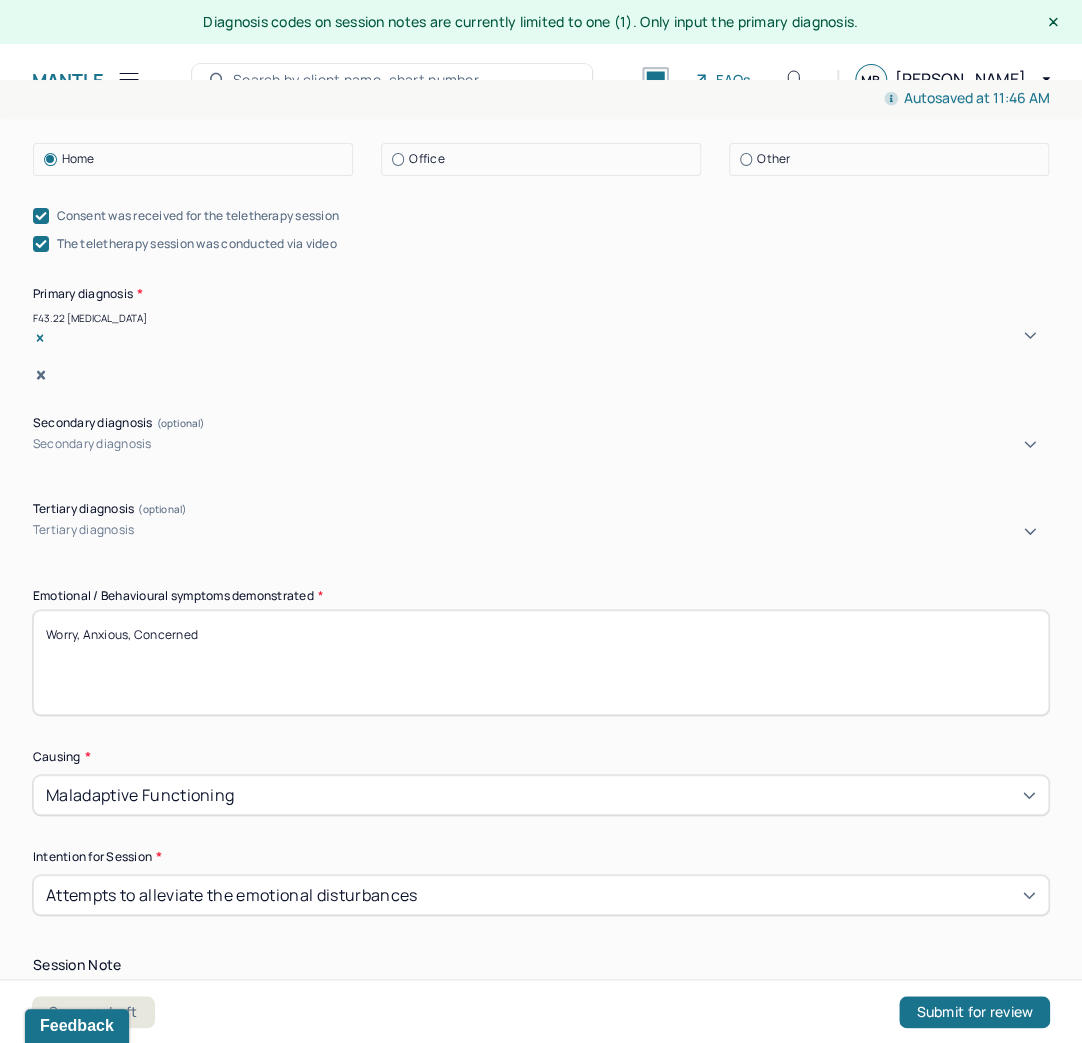 type on "Worry, Anxious, Concerned" 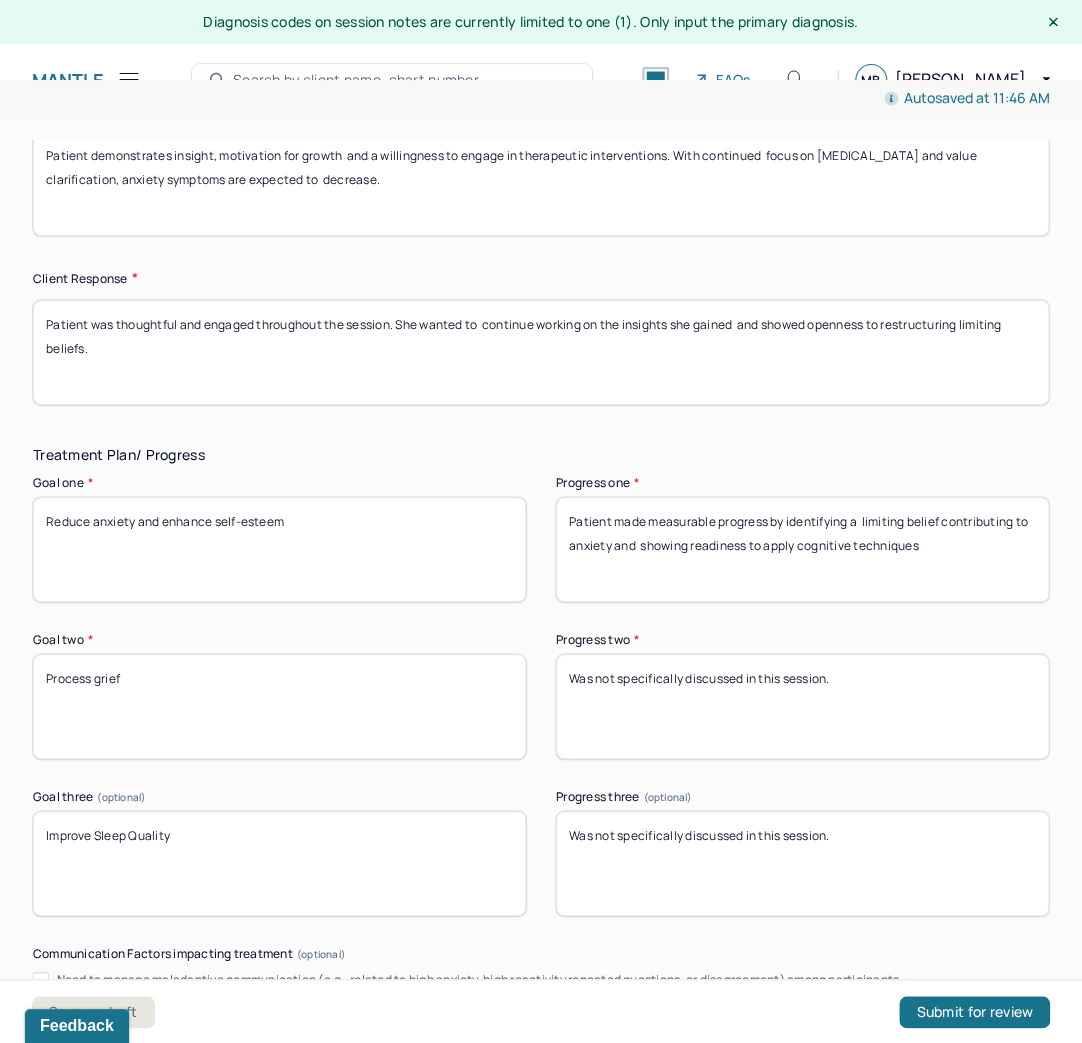 scroll, scrollTop: 3152, scrollLeft: 0, axis: vertical 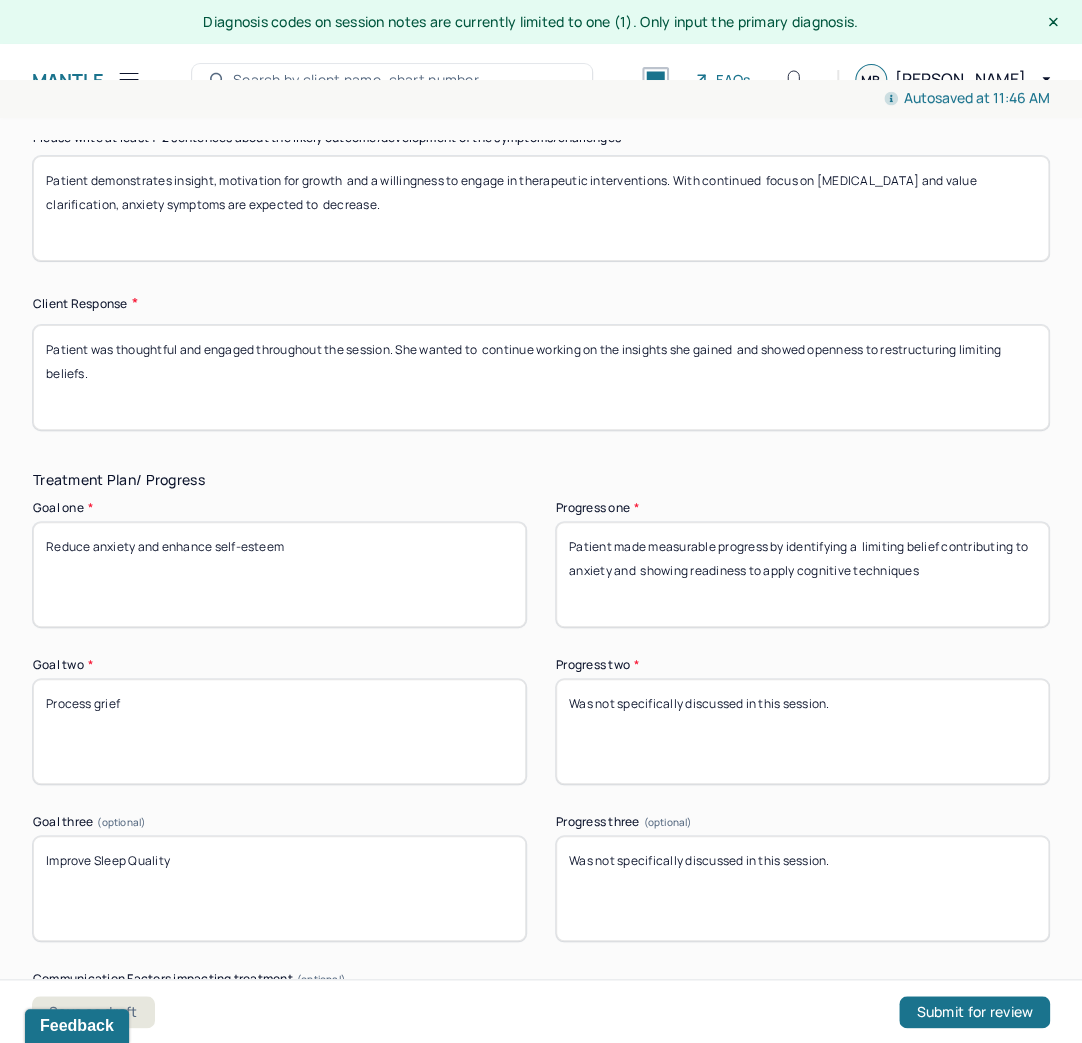 drag, startPoint x: 362, startPoint y: 530, endPoint x: 56, endPoint y: 523, distance: 306.08005 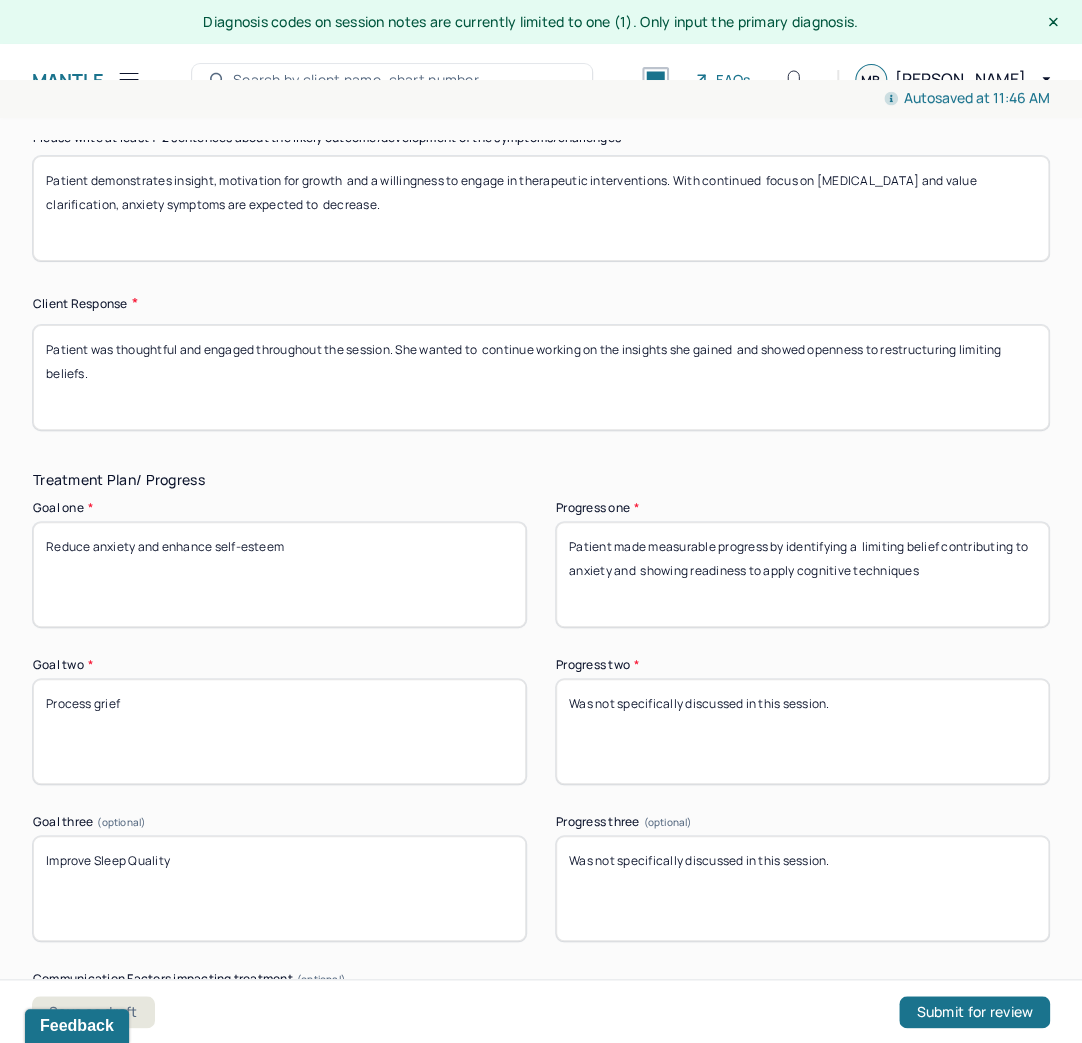 click on "Reduce anxiety and enhance self-esteem" at bounding box center [279, 574] 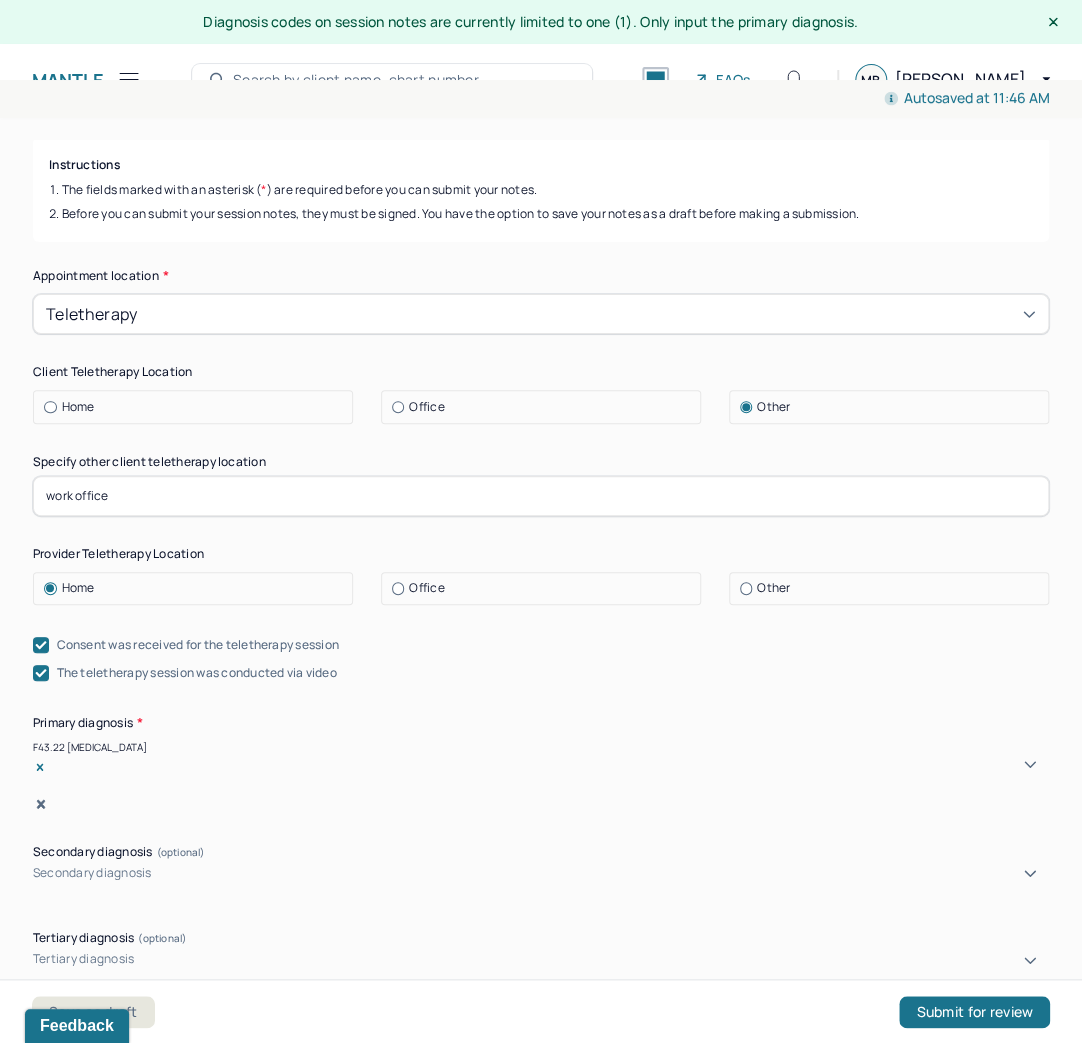 scroll, scrollTop: 320, scrollLeft: 0, axis: vertical 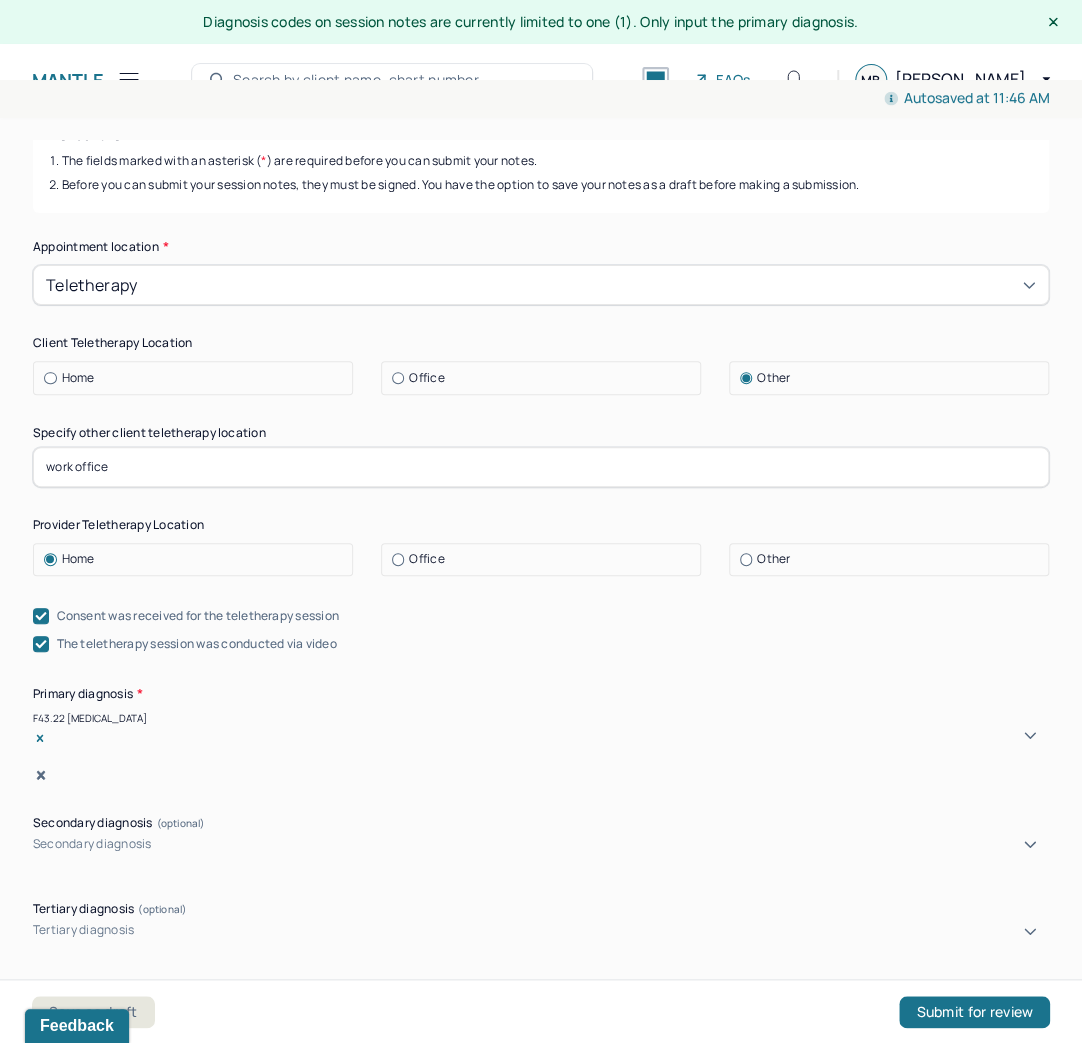 click on "Teletherapy" at bounding box center [541, 285] 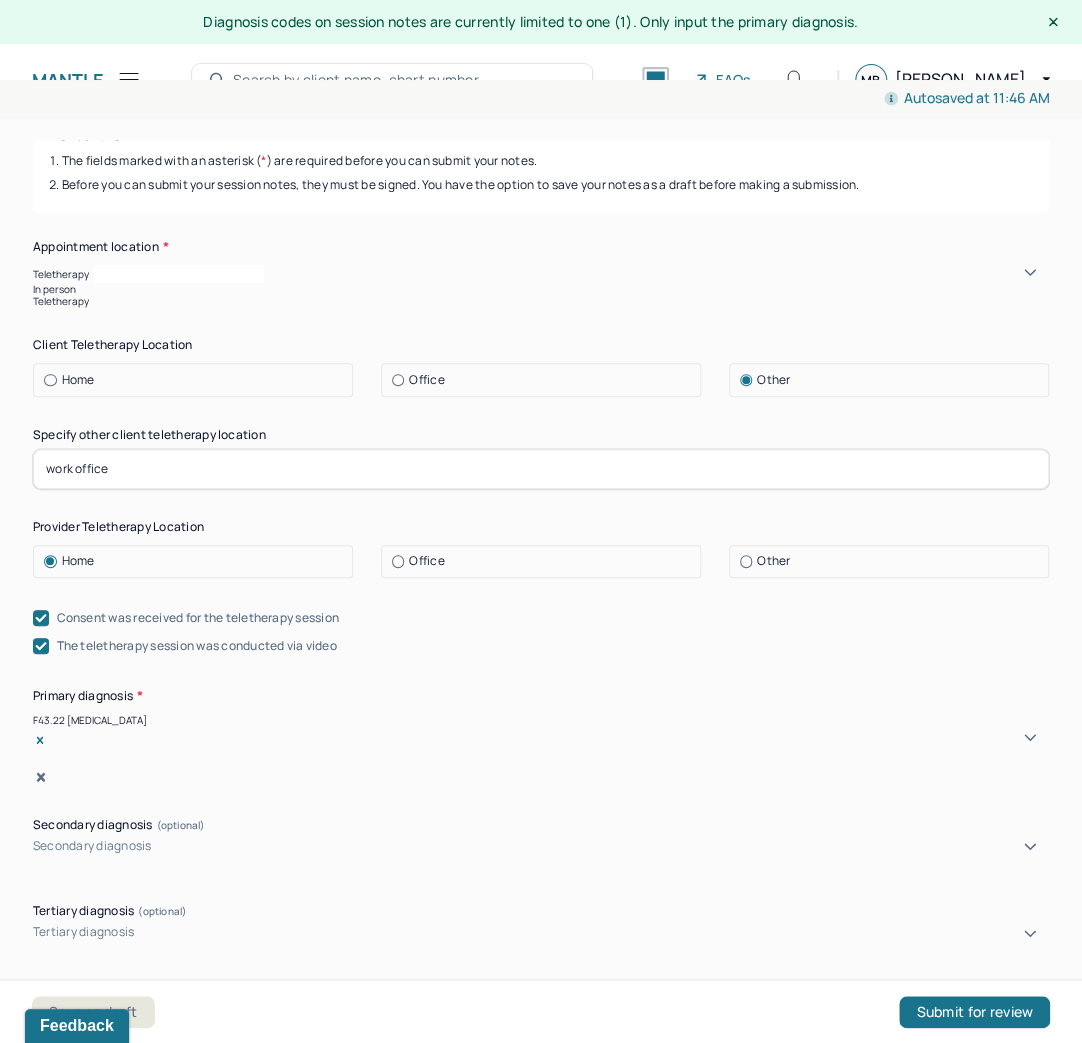 click on "Teletherapy" at bounding box center (541, 301) 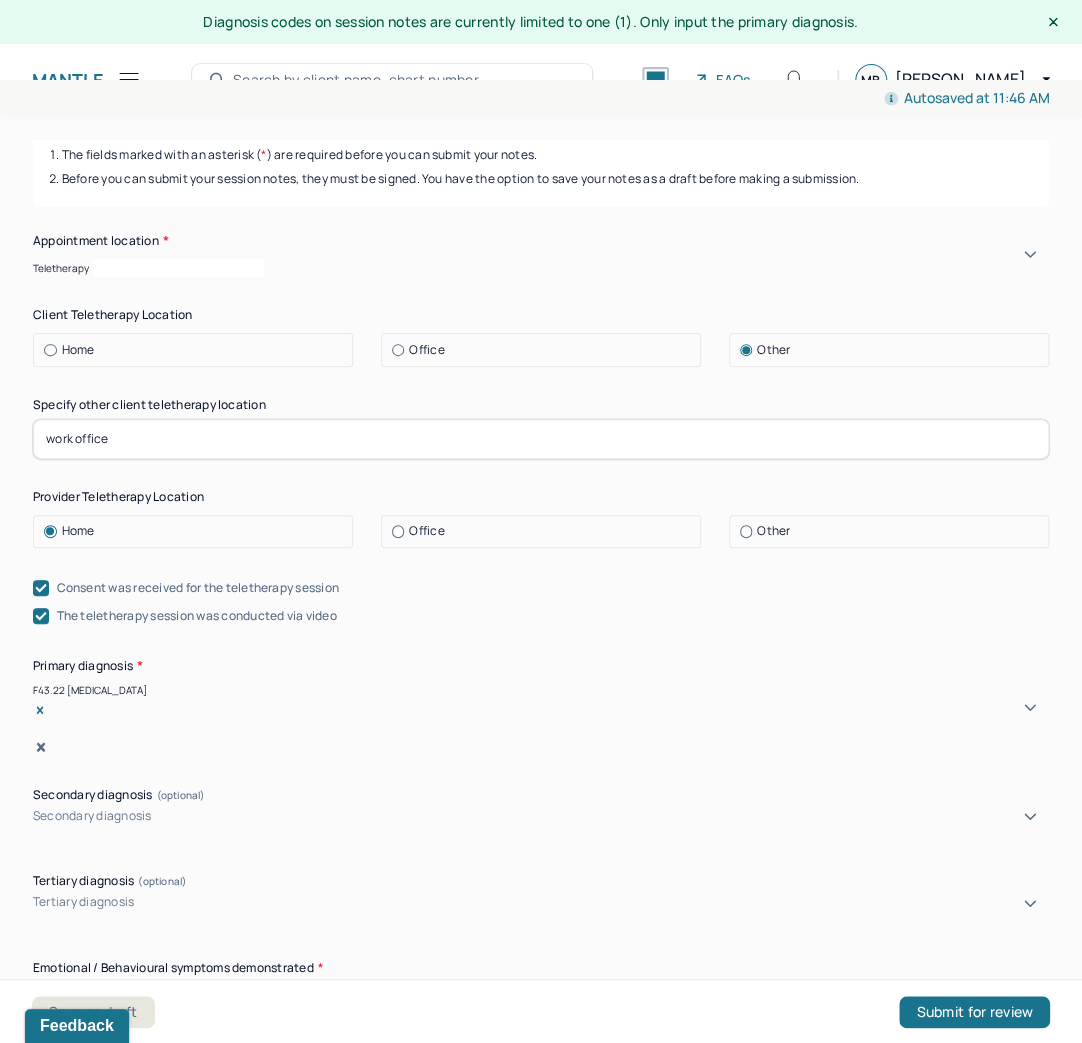 scroll, scrollTop: 320, scrollLeft: 0, axis: vertical 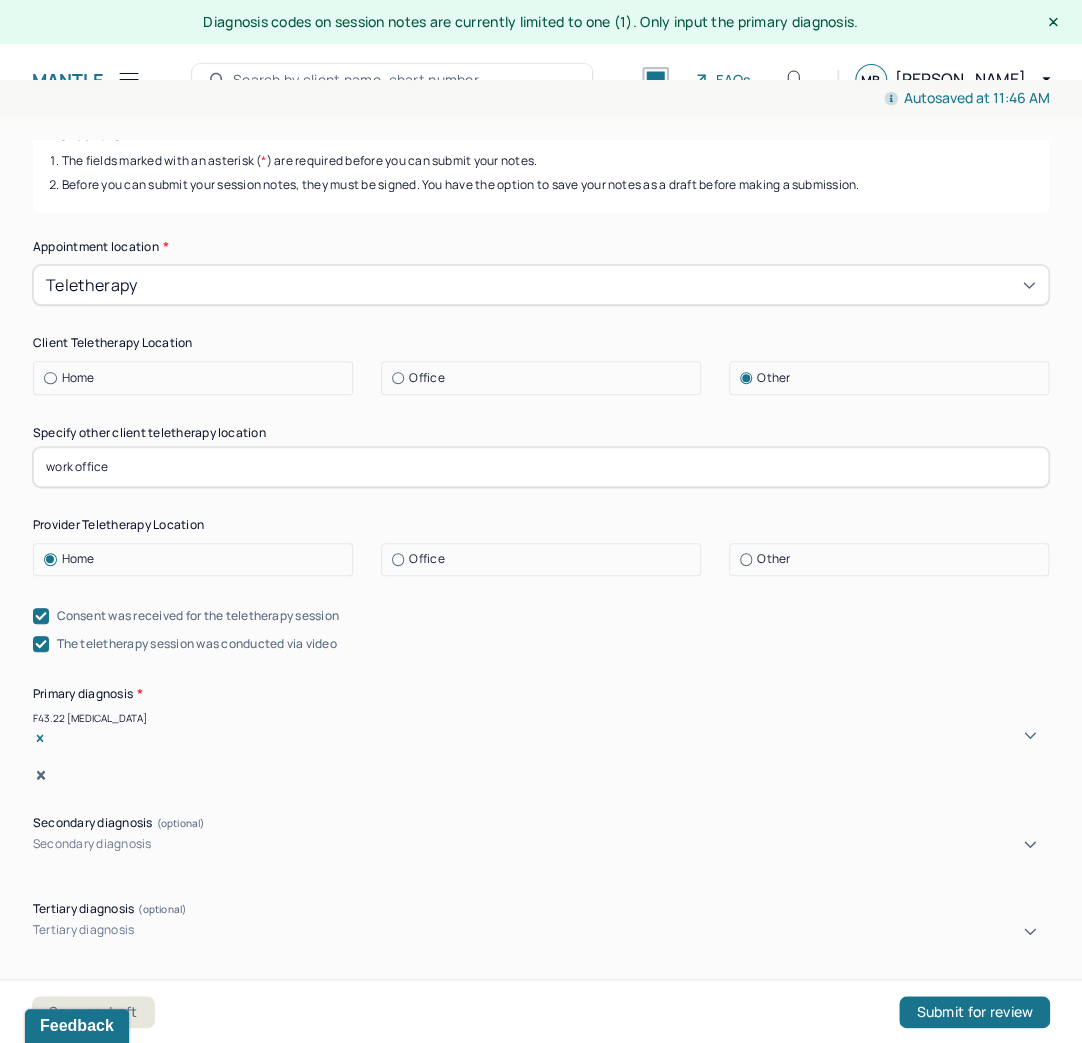 click on "work office" at bounding box center [541, 467] 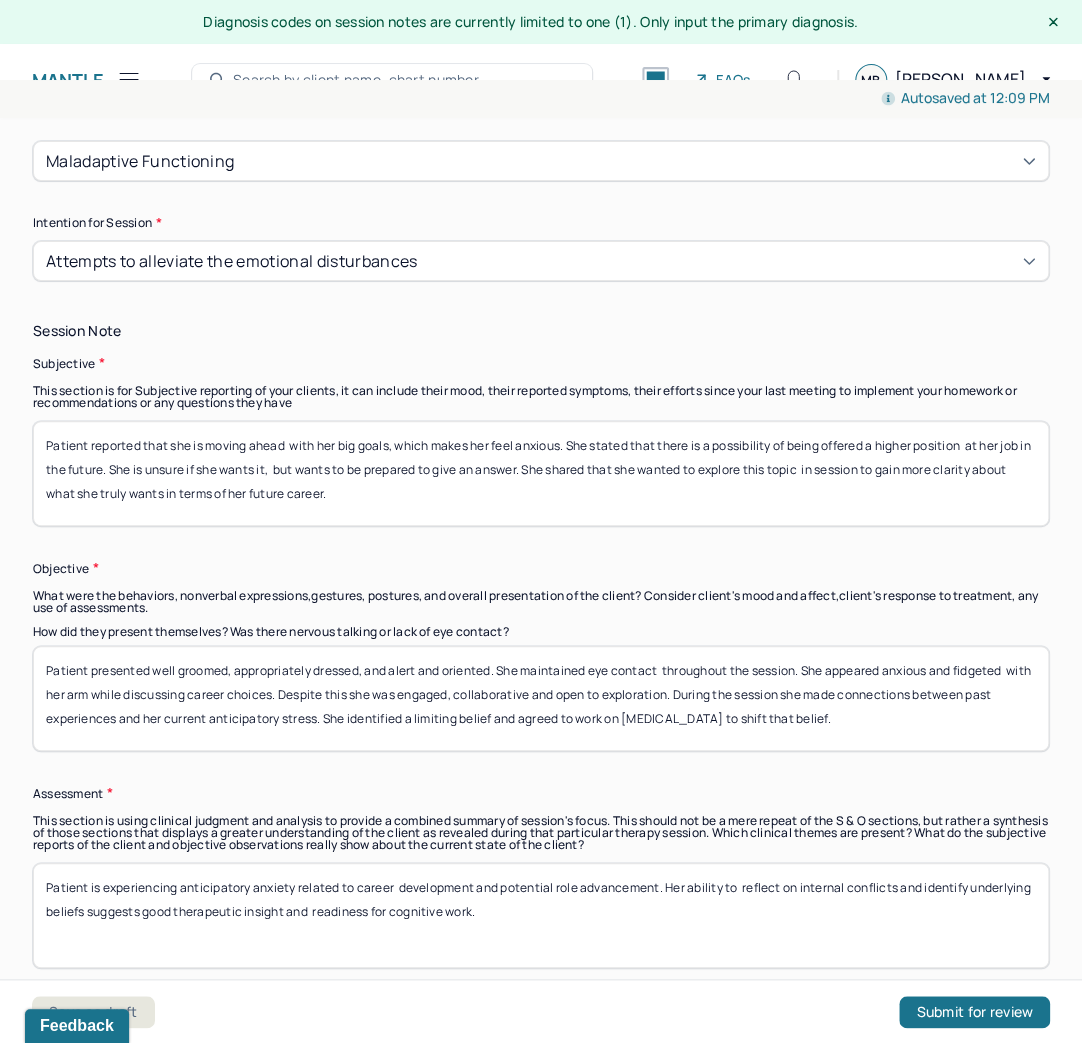 scroll, scrollTop: 1360, scrollLeft: 0, axis: vertical 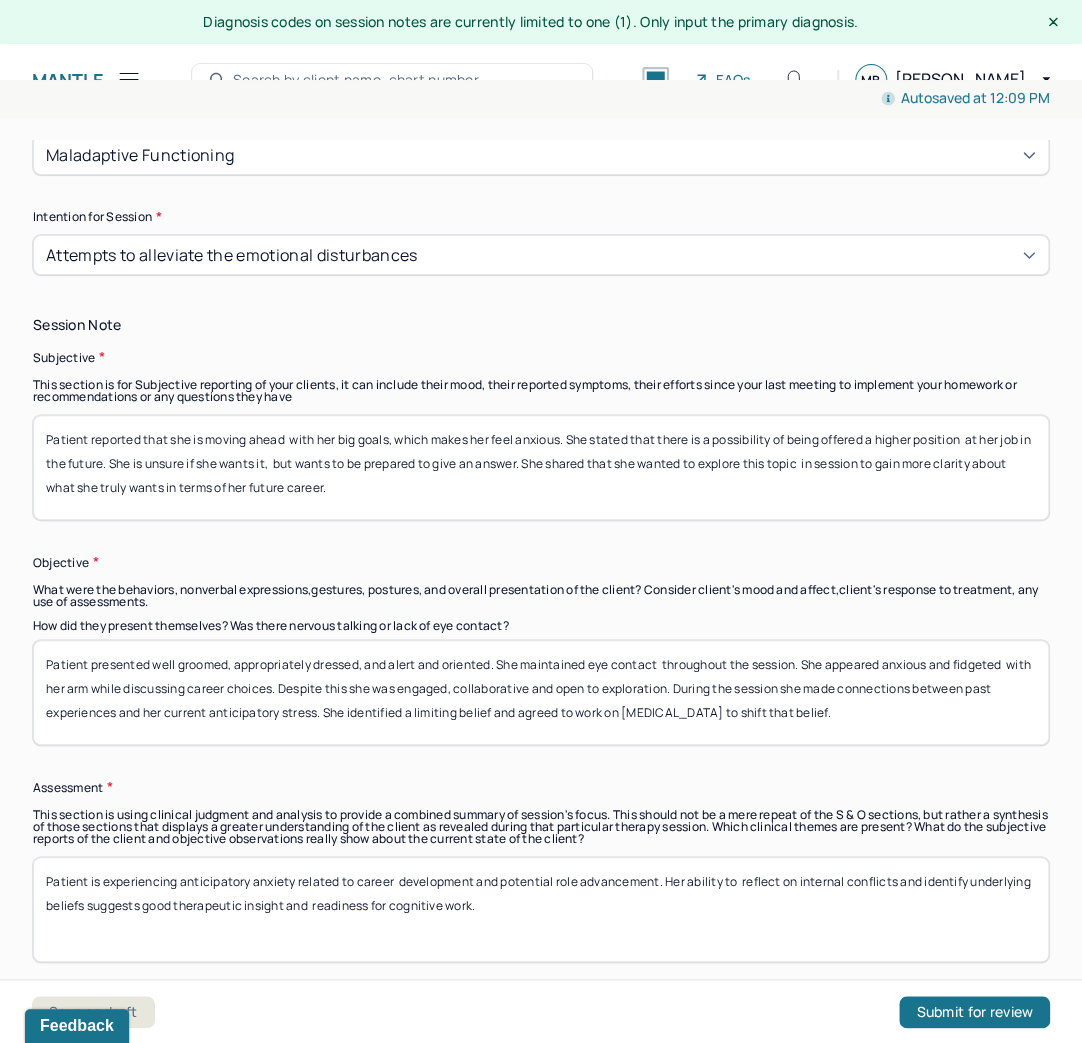 type on "work/office" 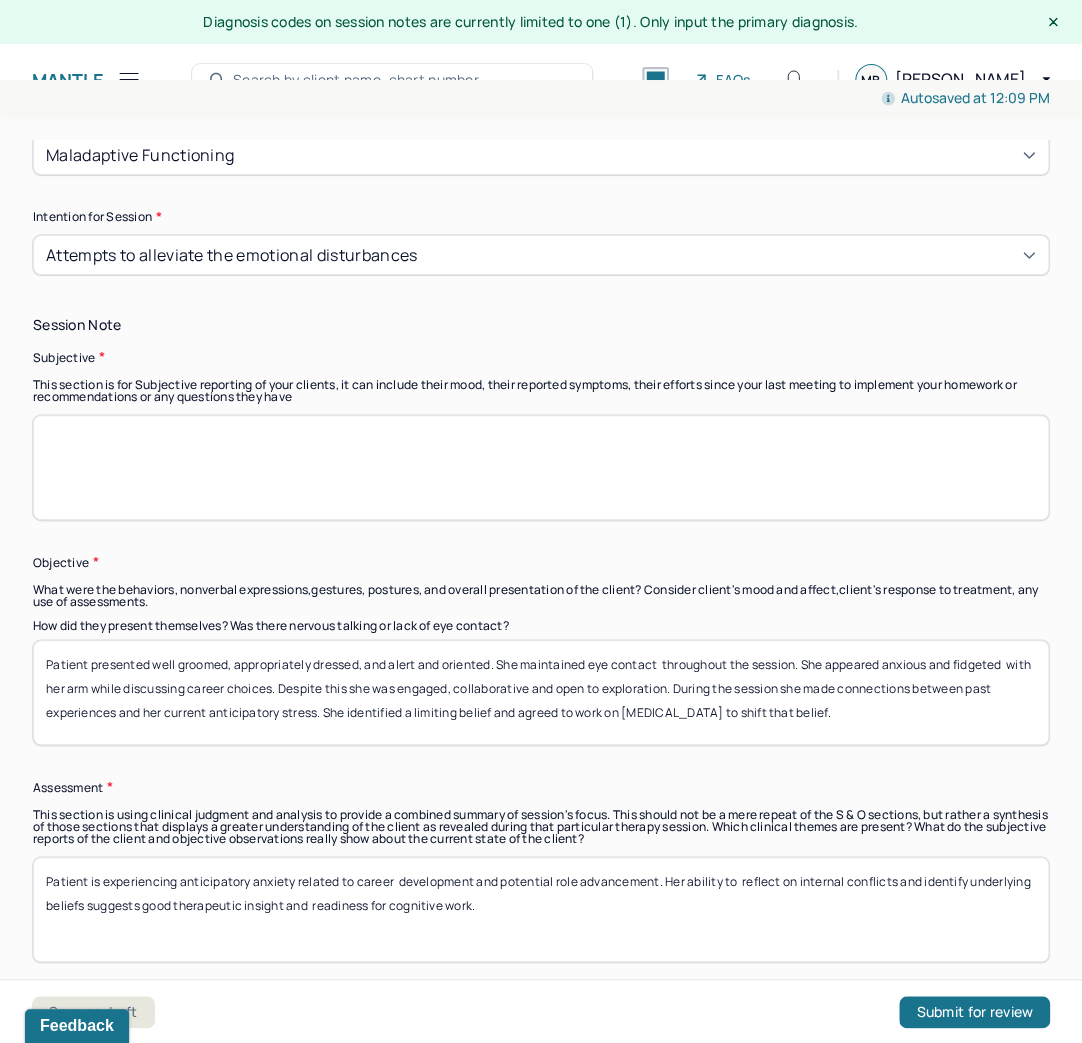type 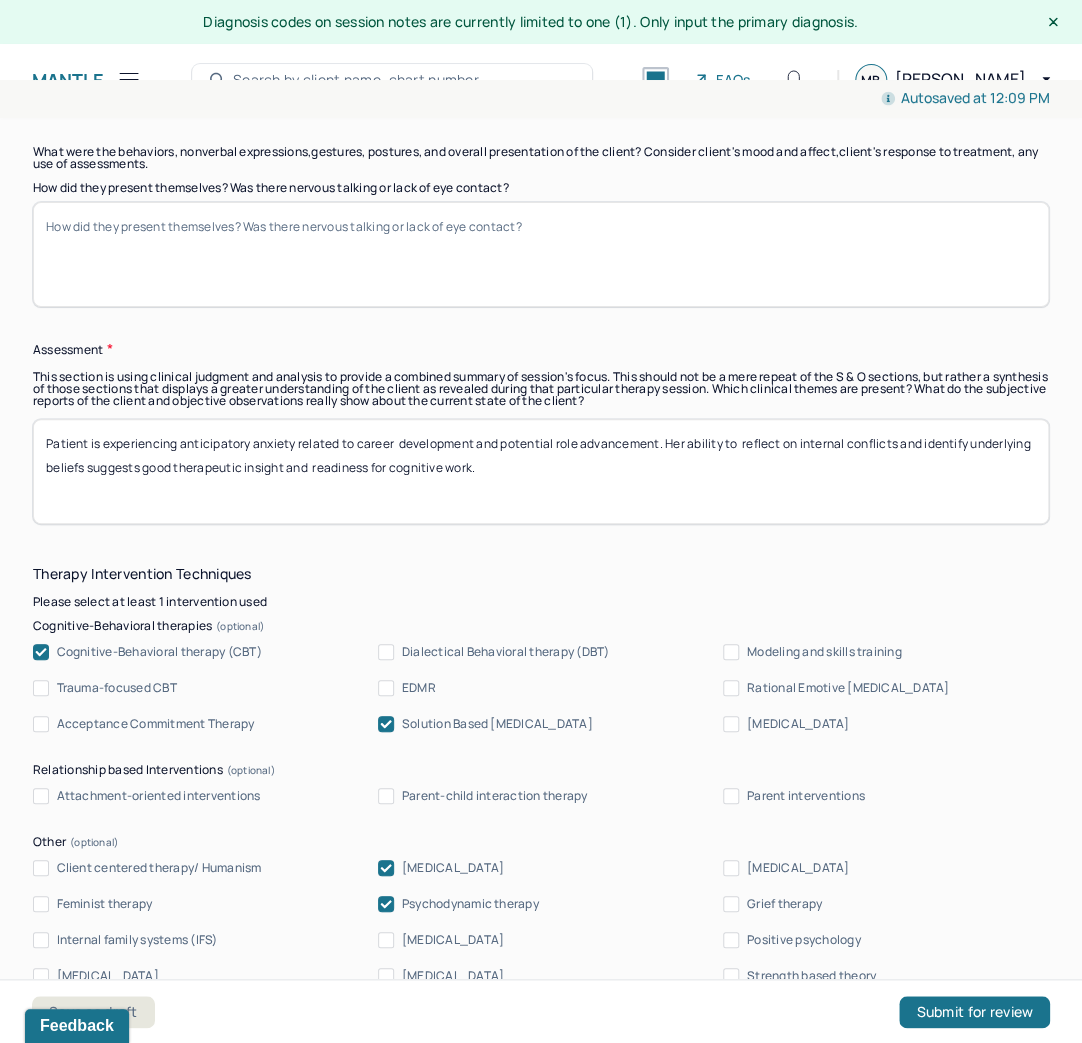 scroll, scrollTop: 1840, scrollLeft: 0, axis: vertical 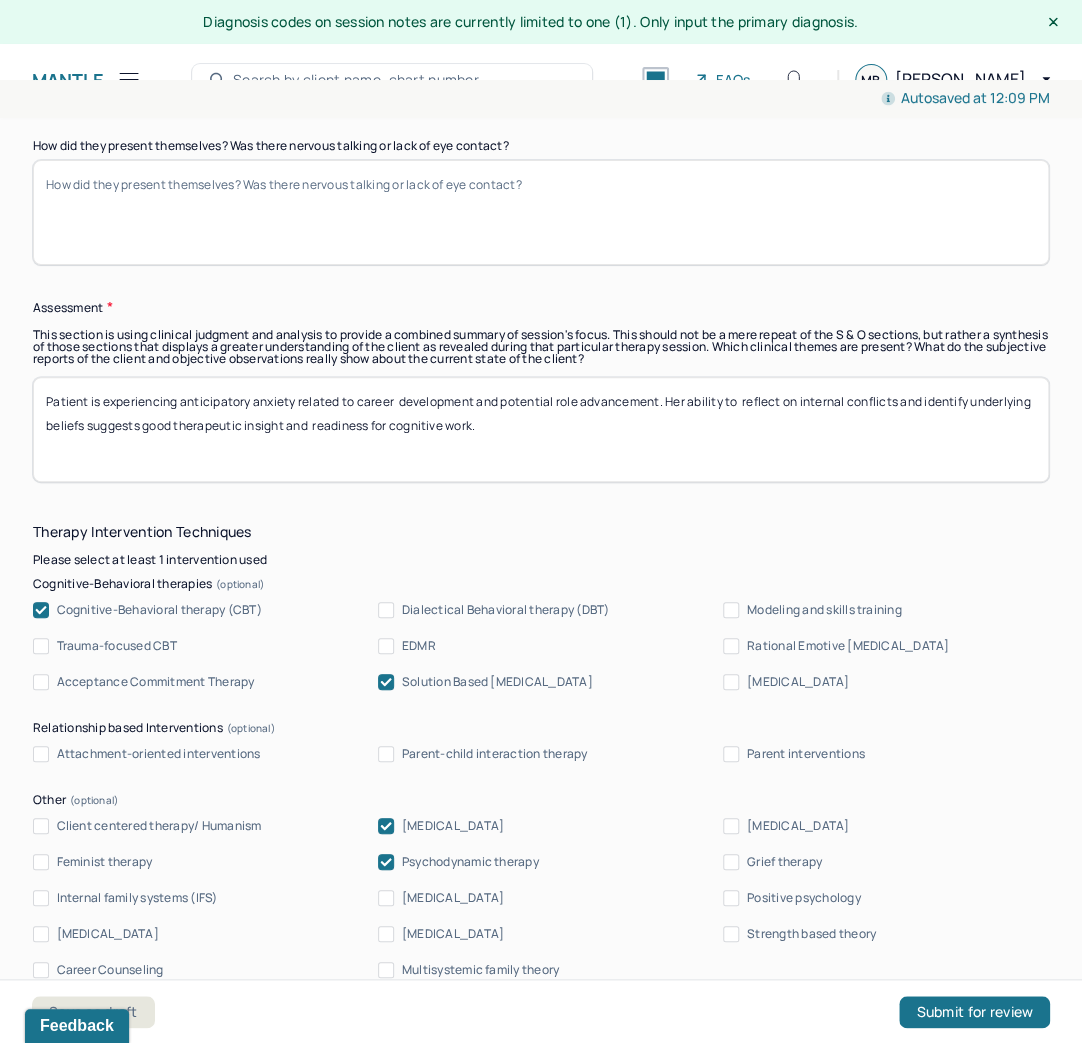type 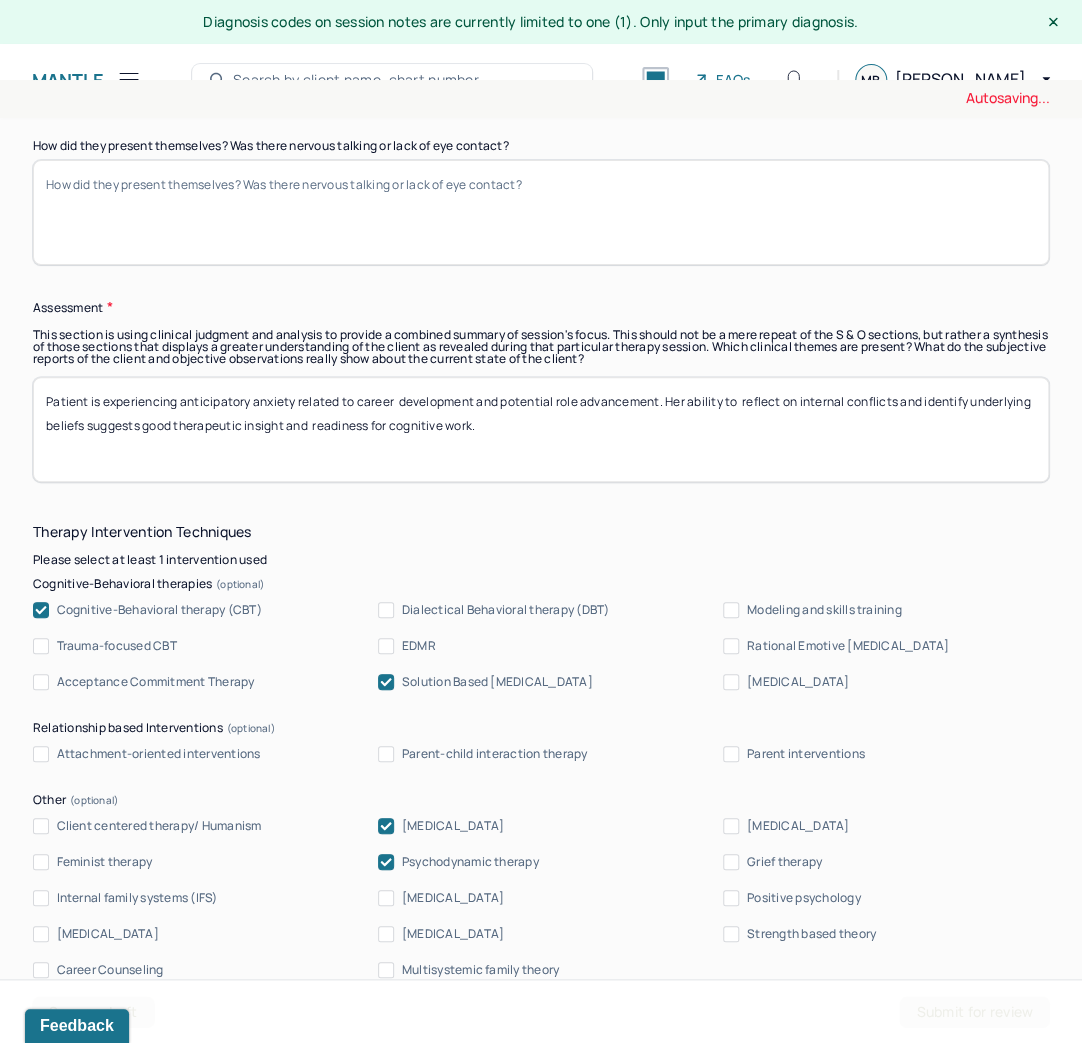 type on "rk." 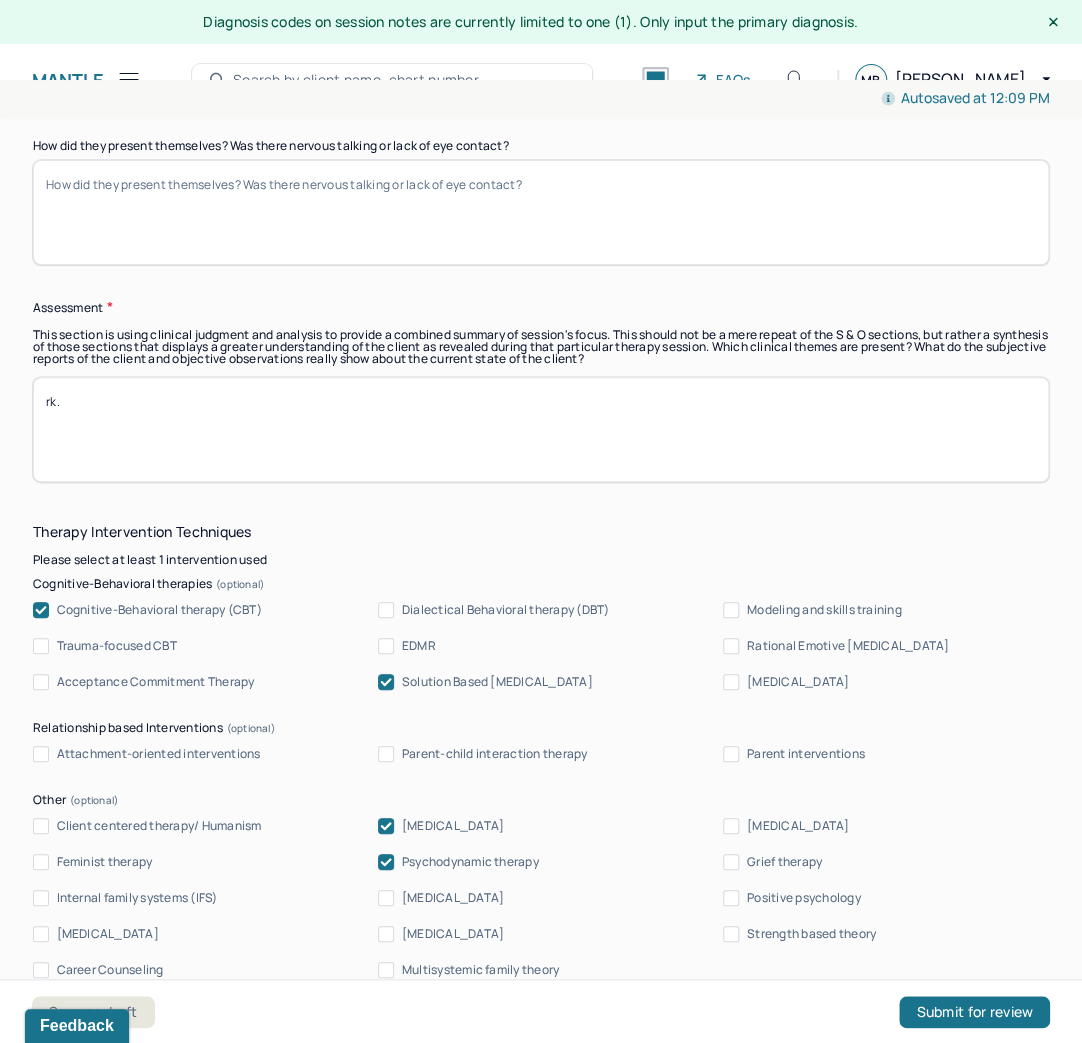 drag, startPoint x: 156, startPoint y: 376, endPoint x: -4, endPoint y: 369, distance: 160.15305 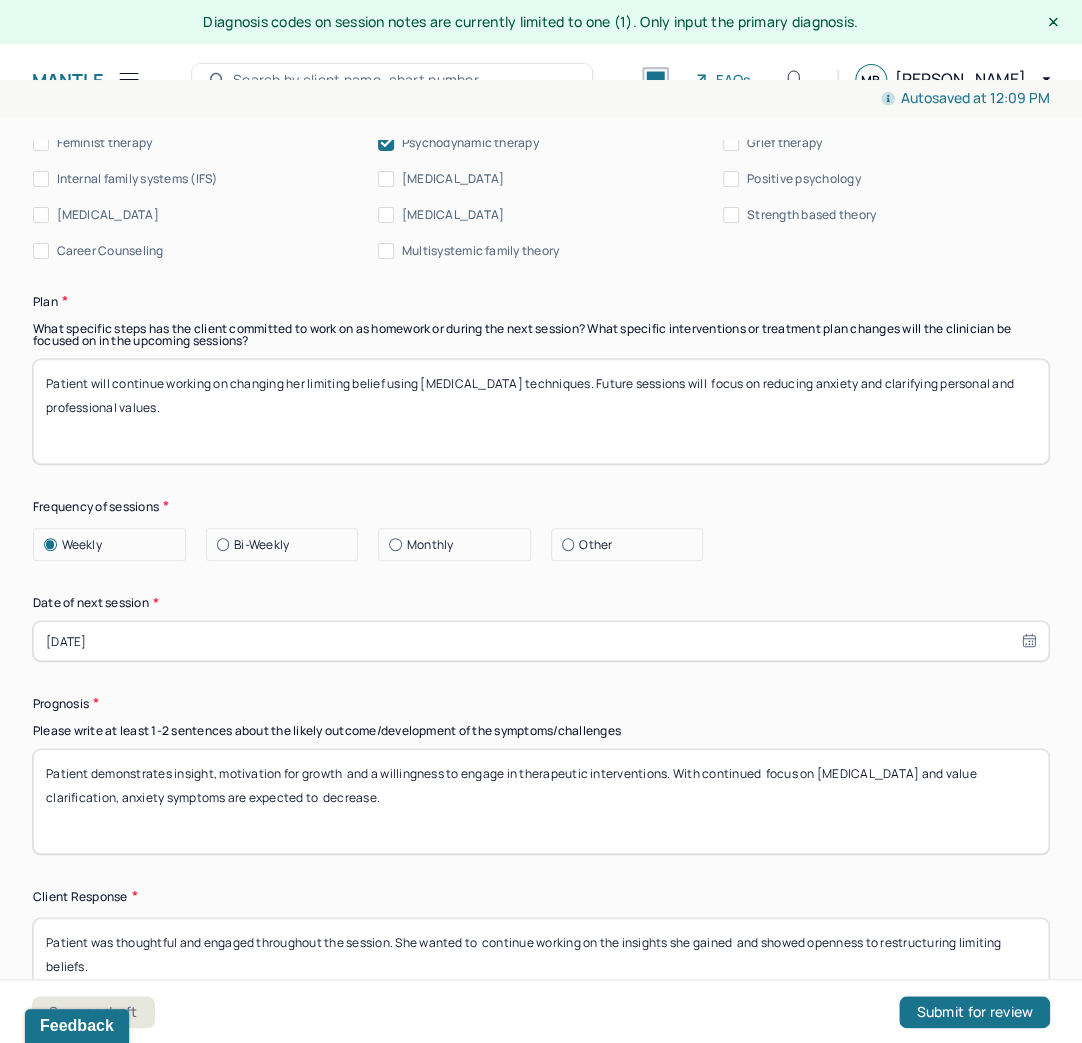 scroll, scrollTop: 2560, scrollLeft: 0, axis: vertical 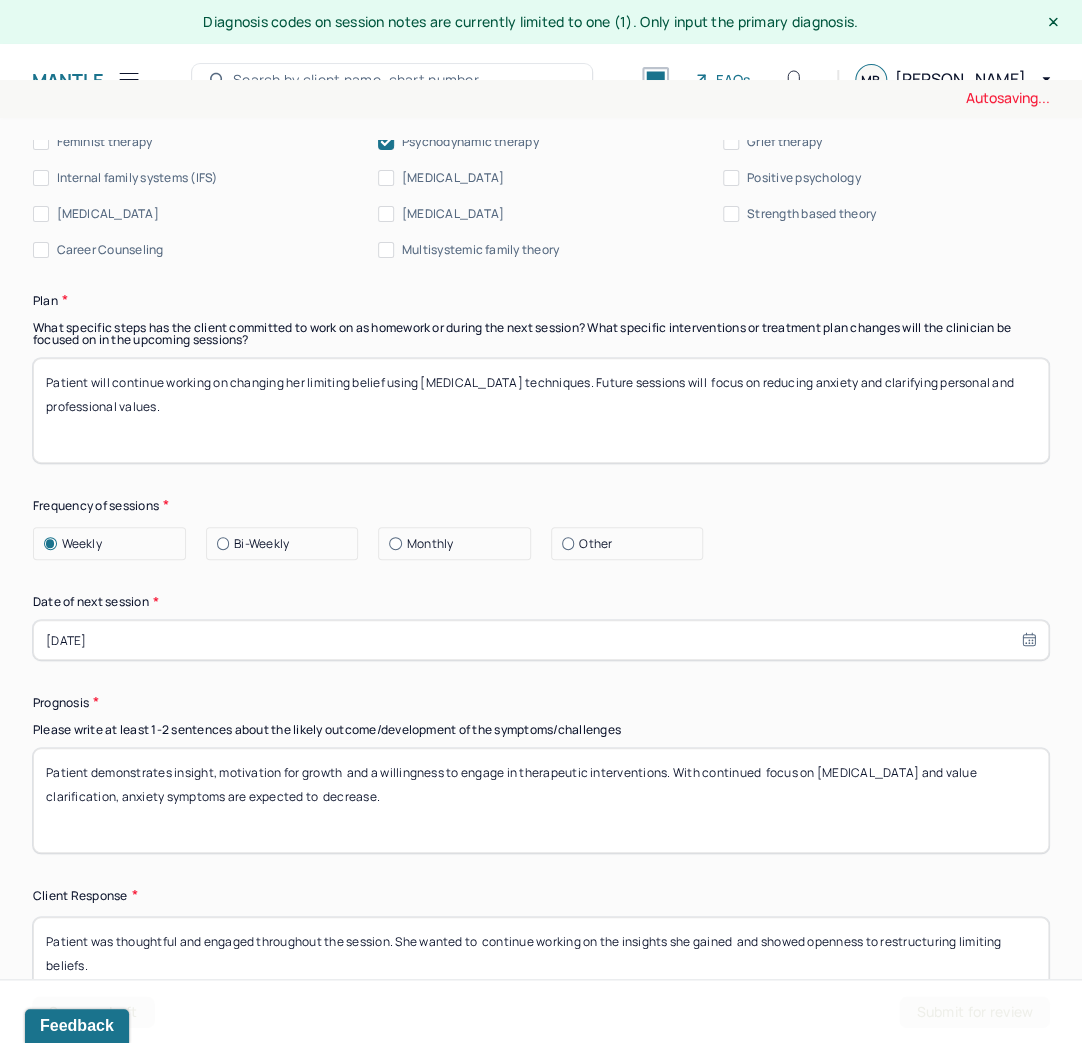 type 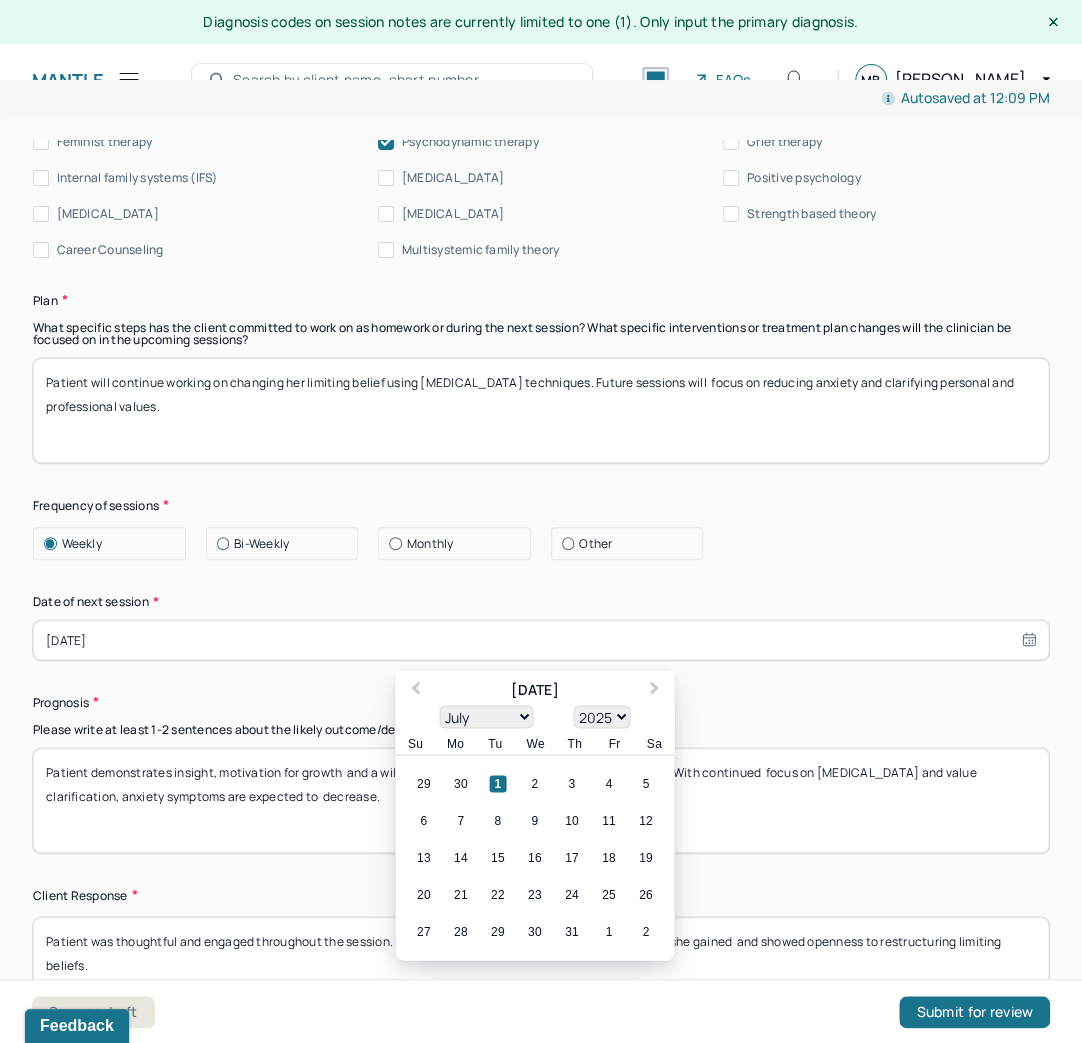 click on "[DATE]" at bounding box center [541, 640] 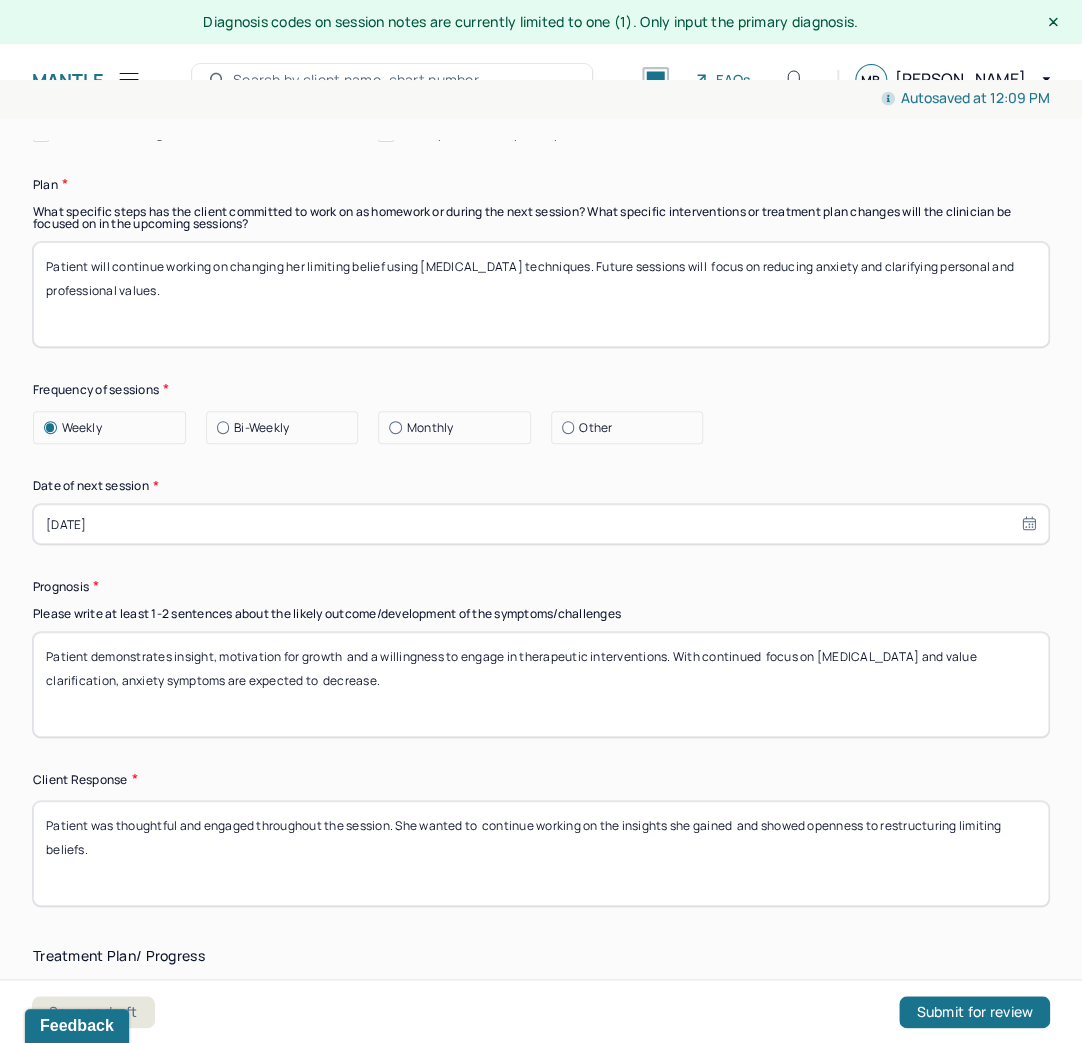 scroll, scrollTop: 2800, scrollLeft: 0, axis: vertical 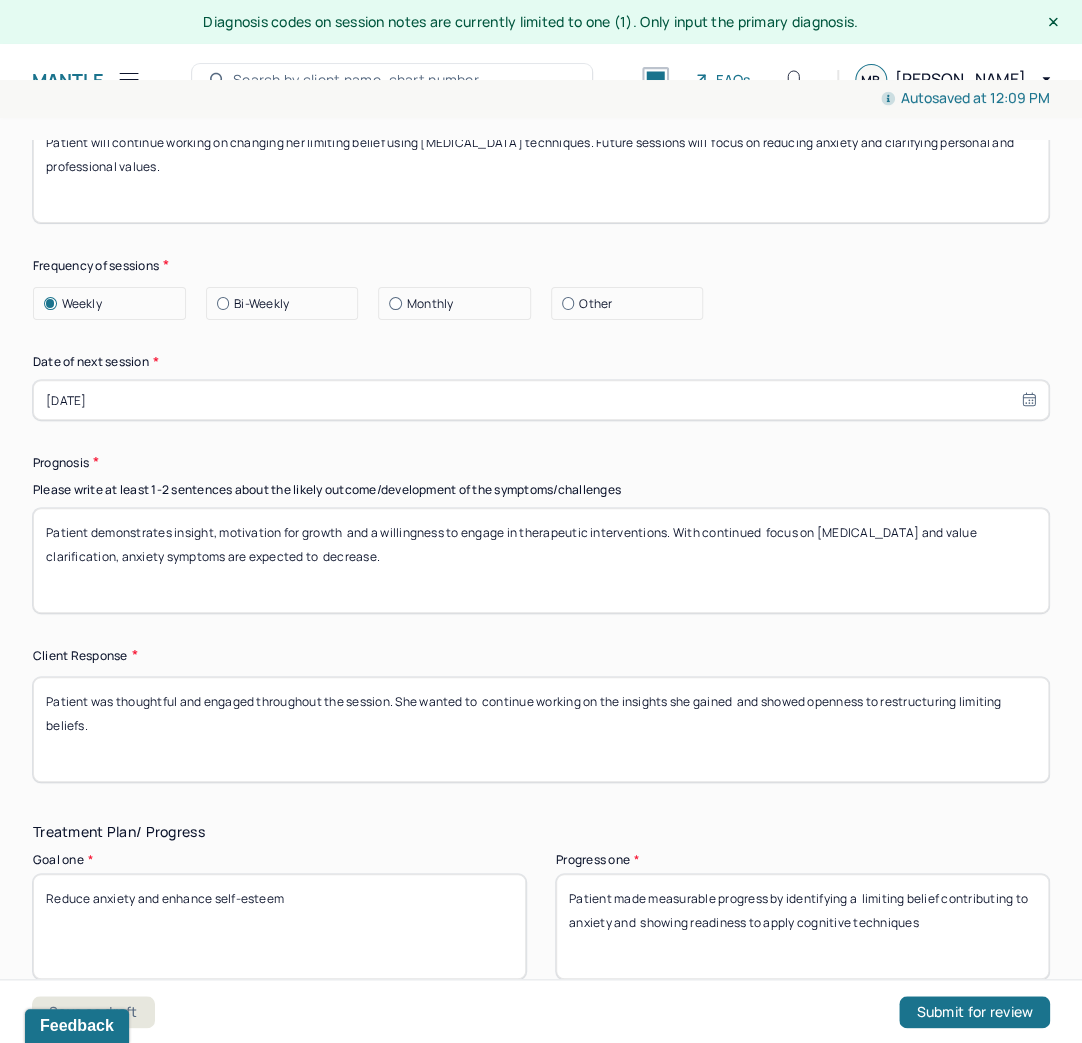 drag, startPoint x: 390, startPoint y: 555, endPoint x: -4, endPoint y: 412, distance: 419.14795 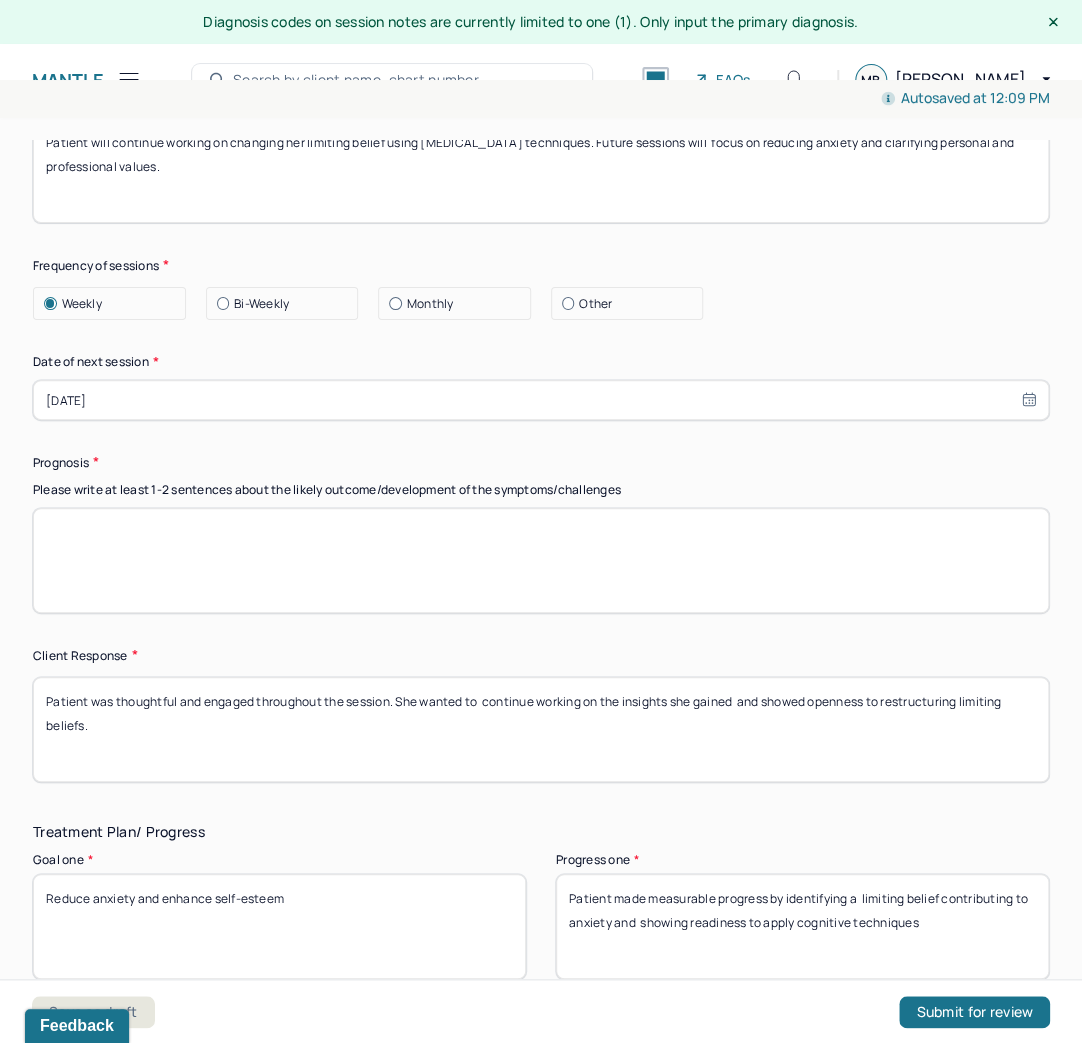 type 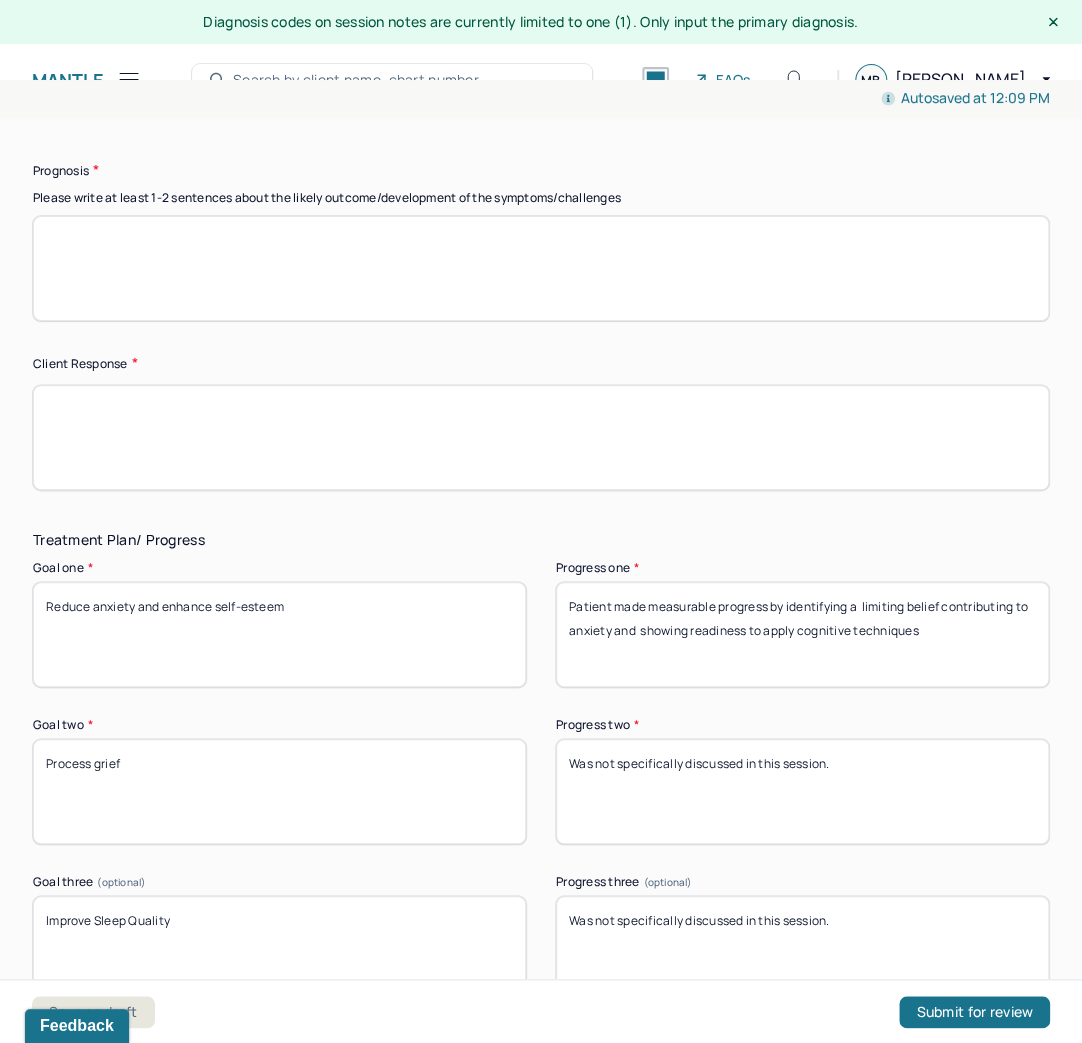 scroll, scrollTop: 3120, scrollLeft: 0, axis: vertical 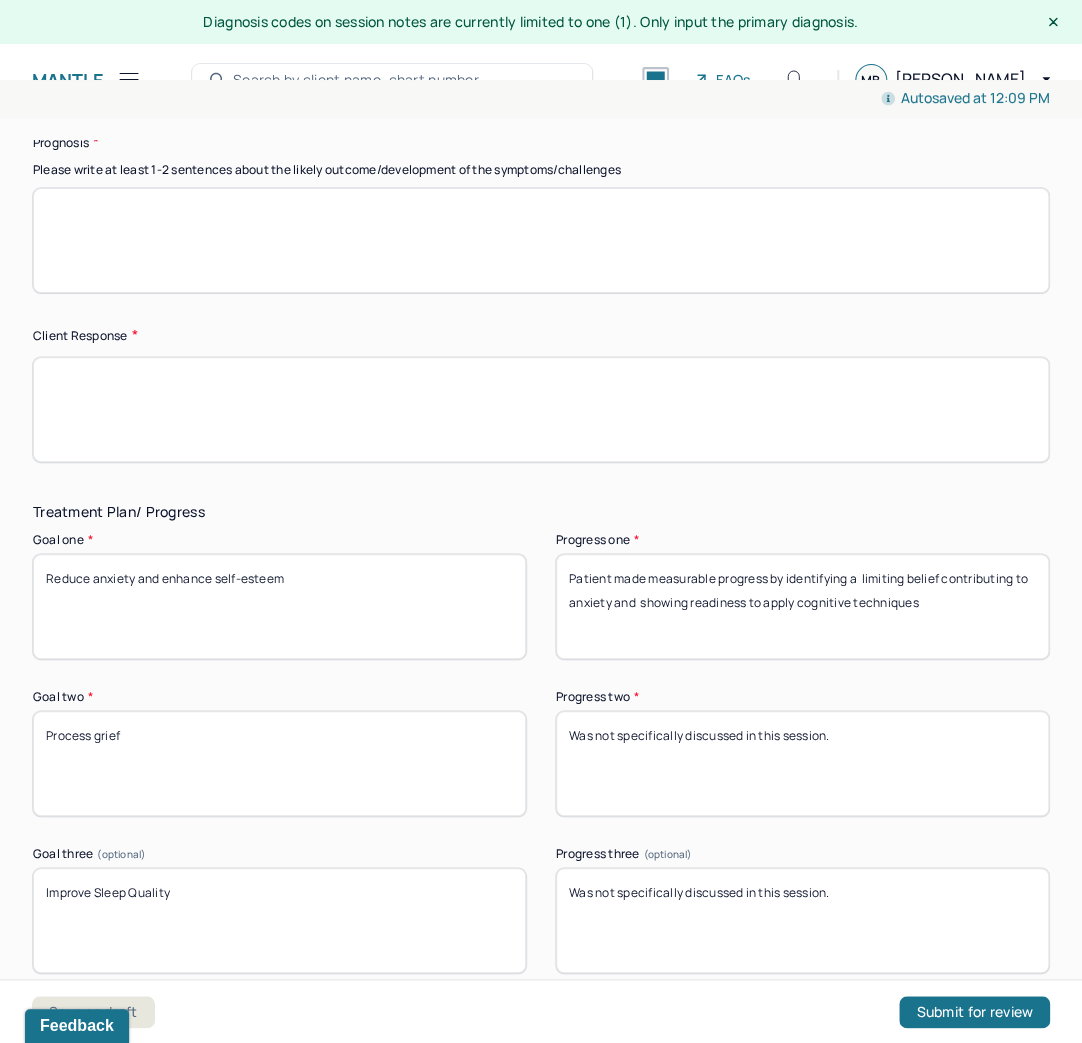 type 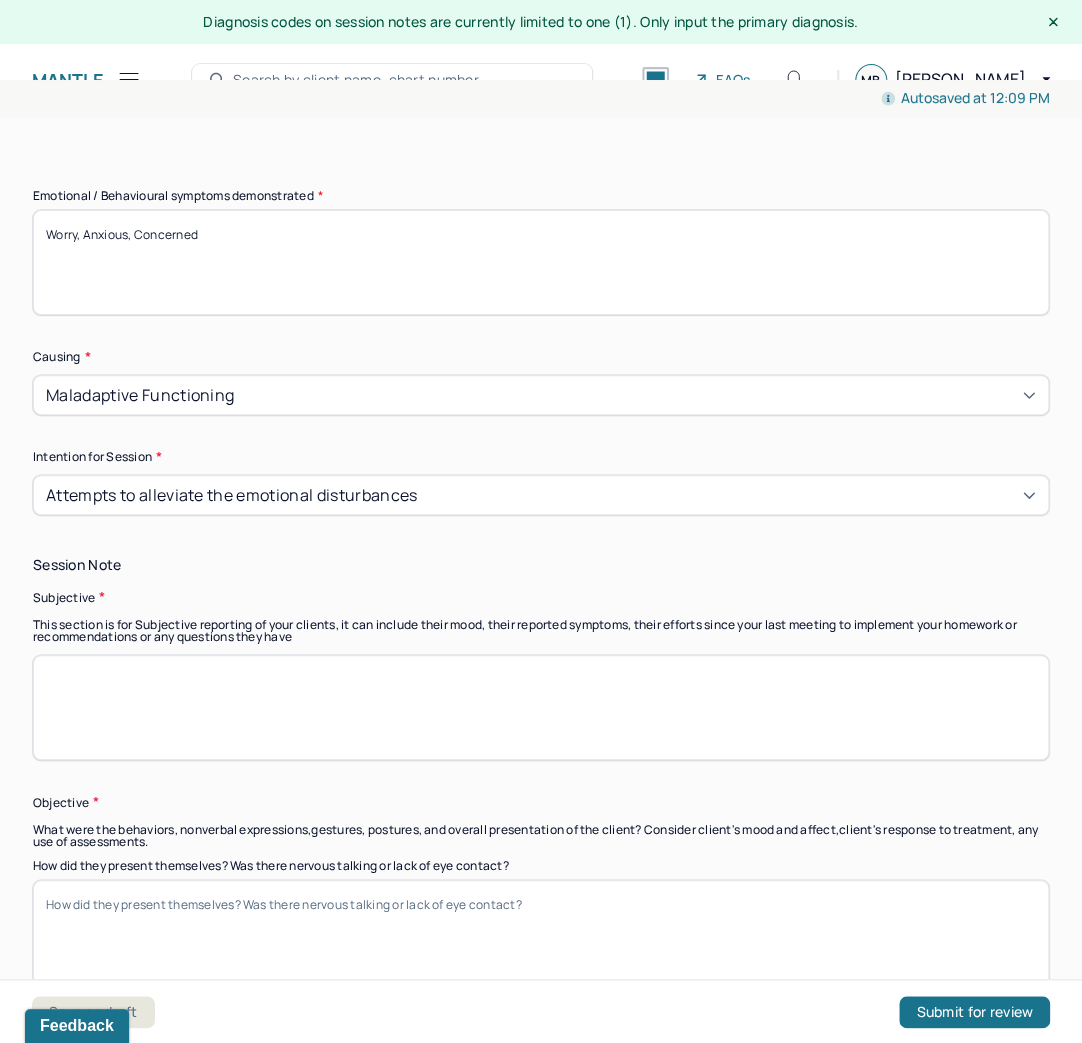 scroll, scrollTop: 1440, scrollLeft: 0, axis: vertical 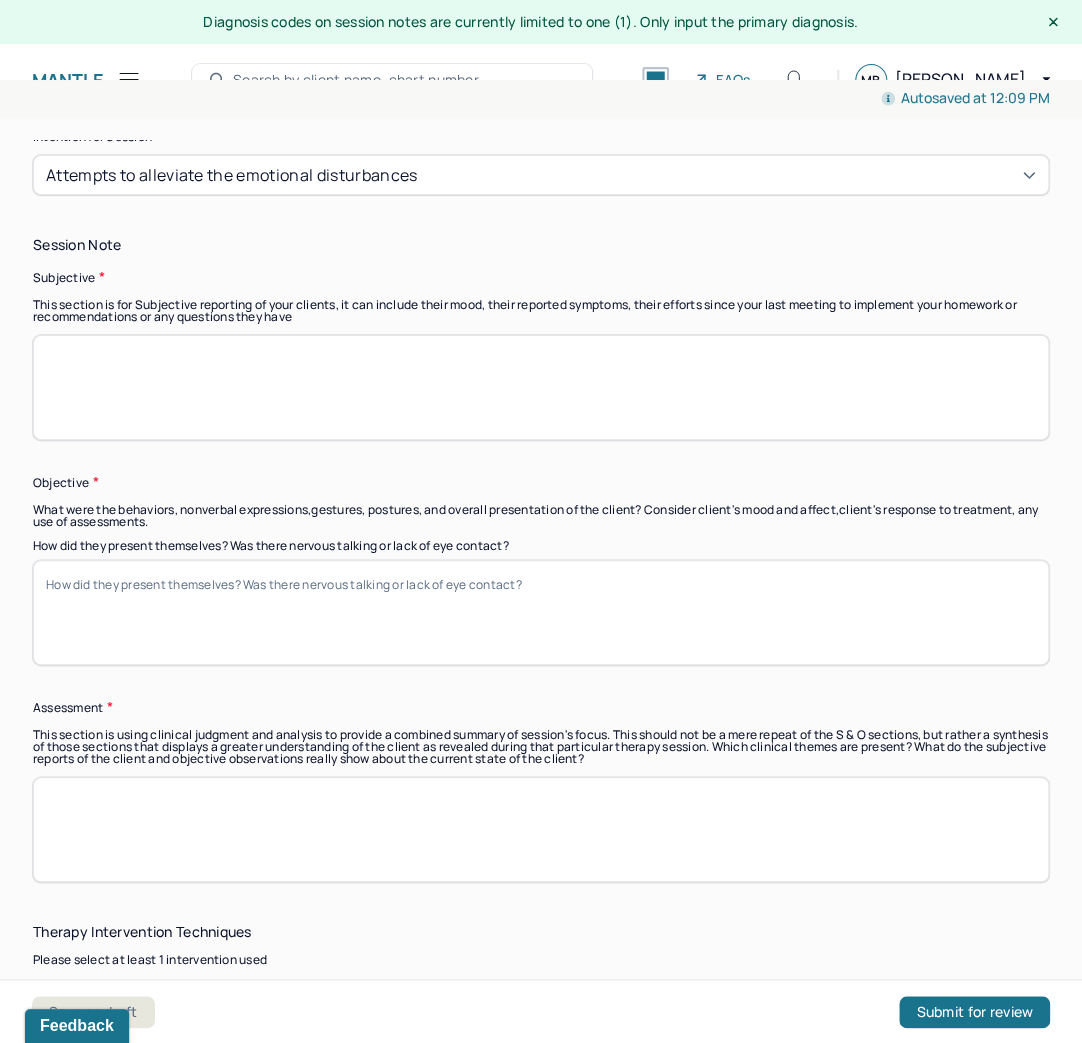 click at bounding box center [541, 387] 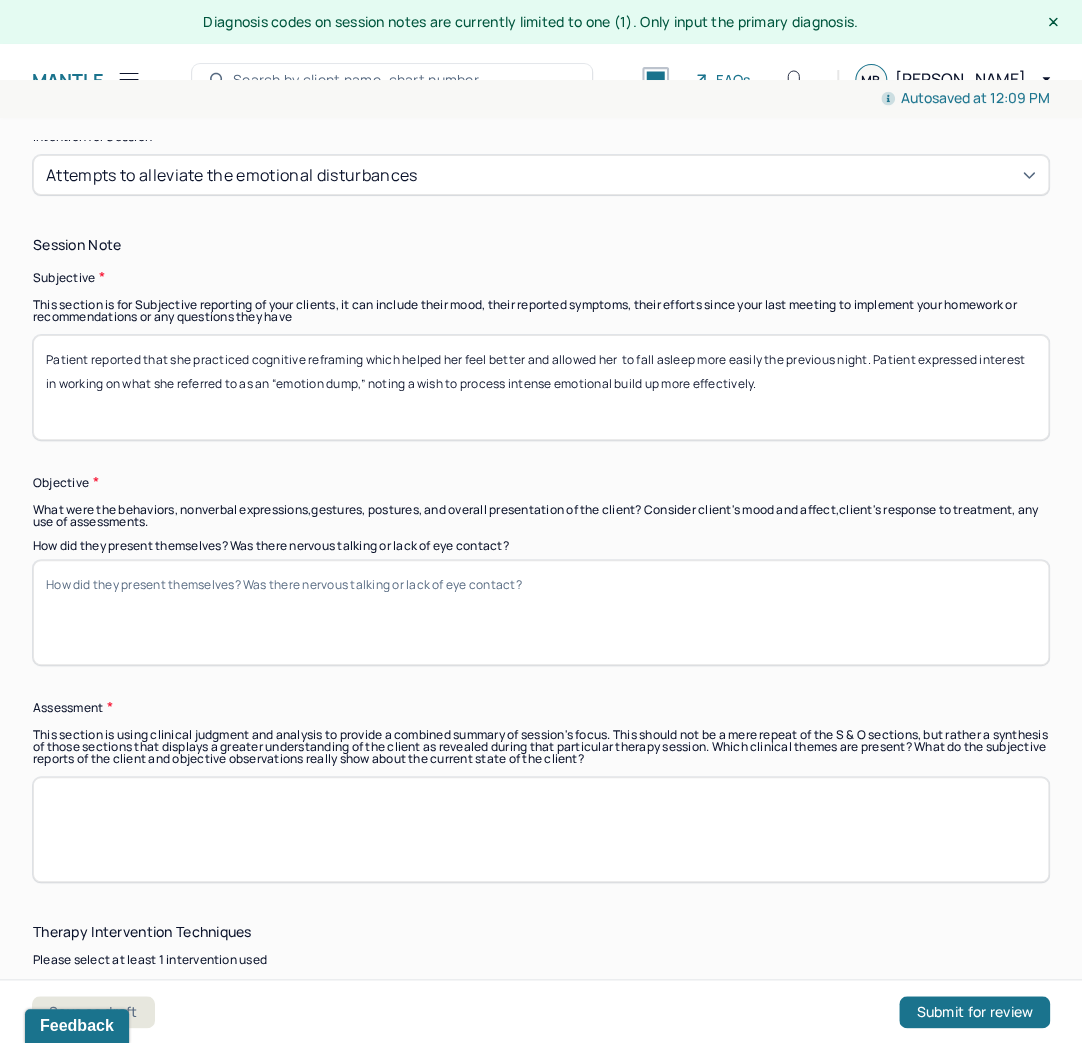 type on "Patient reported that she practiced cognitive reframing which helped her feel better and allowed her  to fall asleep more easily the previous night. Patient expressed interest in working on what she referred to as an “emotion dump,” noting a wish to process intense emotional build up more effectively." 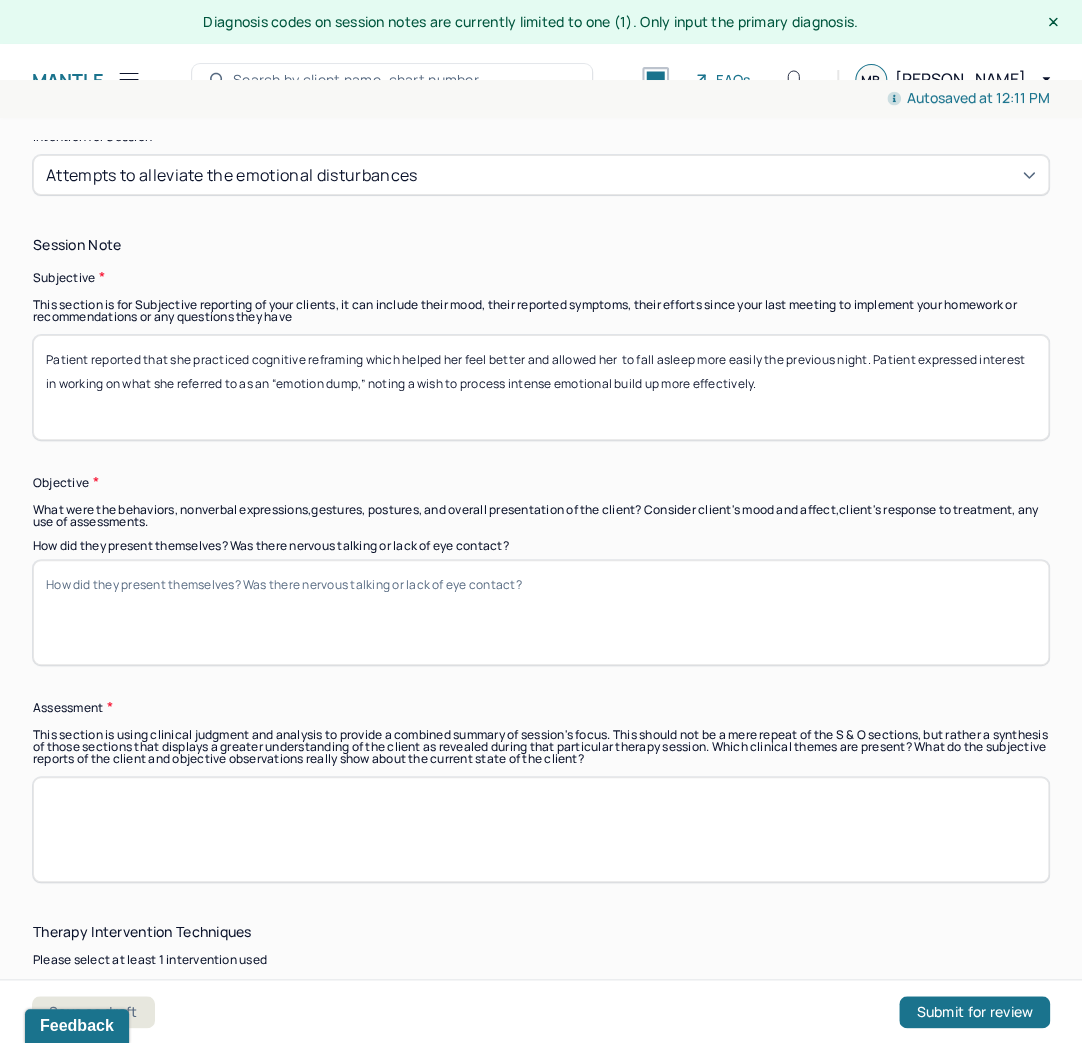 click on "How did they present themselves? Was there nervous talking or lack of eye contact?" at bounding box center [541, 612] 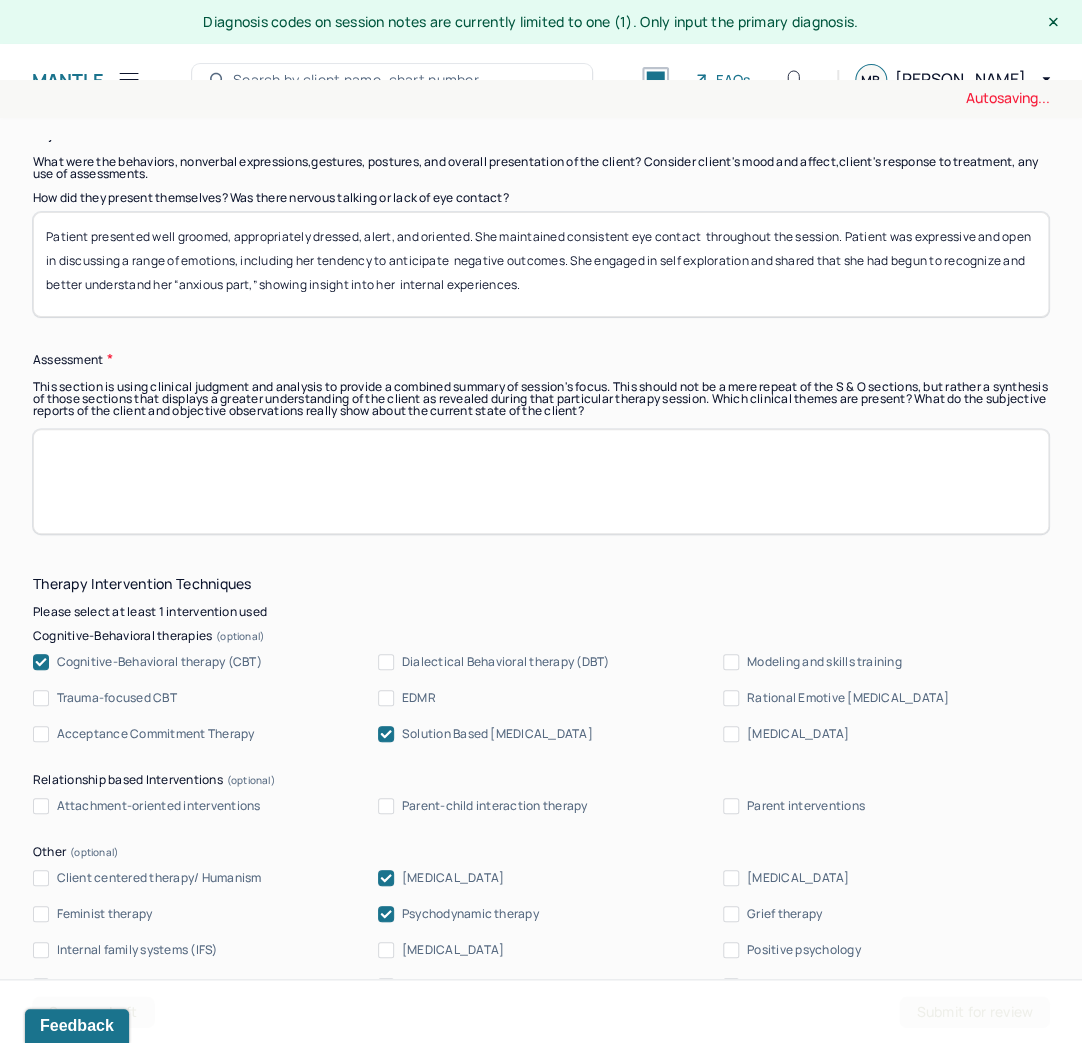scroll, scrollTop: 1760, scrollLeft: 0, axis: vertical 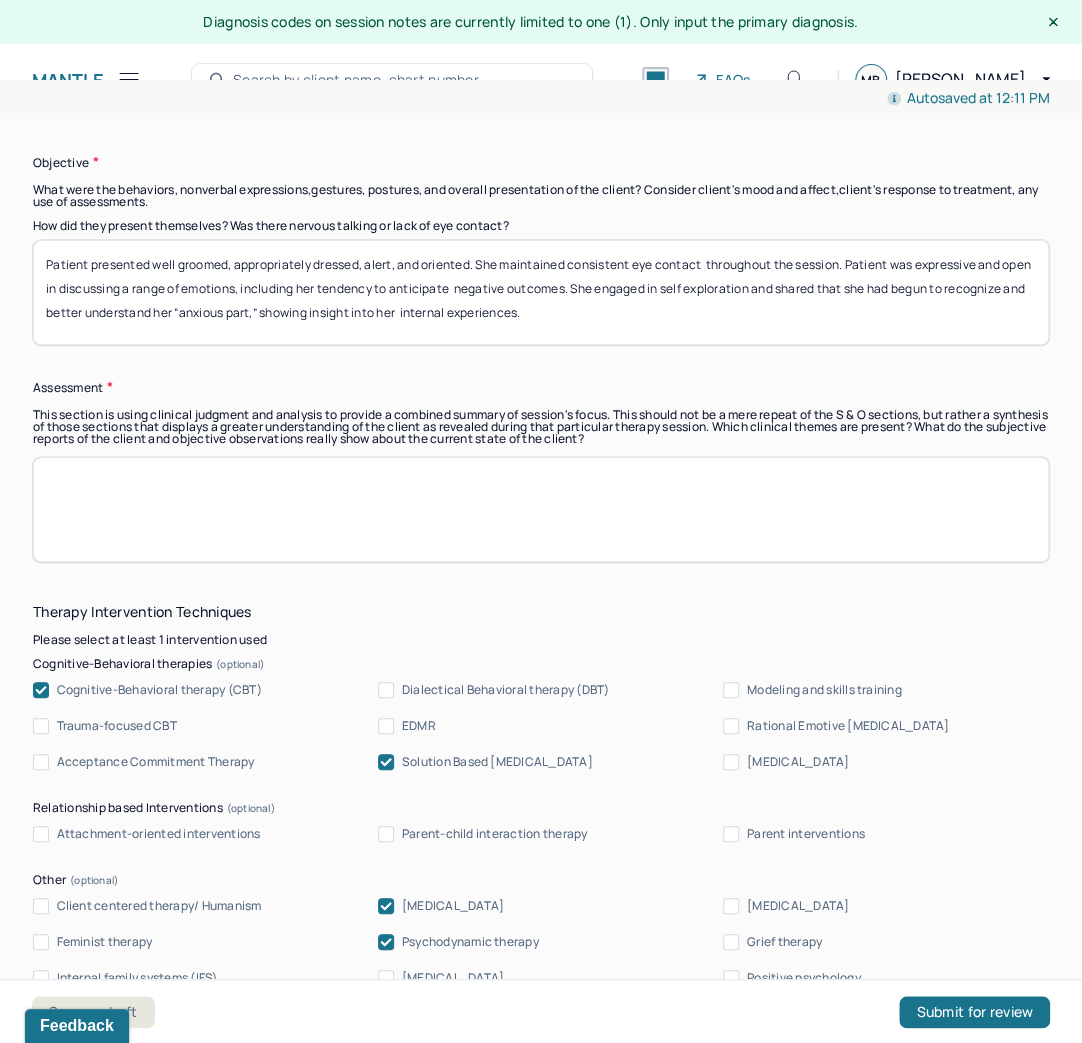 type on "Patient presented well groomed, appropriately dressed, alert, and oriented. She maintained consistent eye contact  throughout the session. Patient was expressive and open in discussing a range of emotions, including her tendency to anticipate  negative outcomes. She engaged in self exploration and shared that she had begun to recognize and better understand her “anxious part,” showing insight into her  internal experiences." 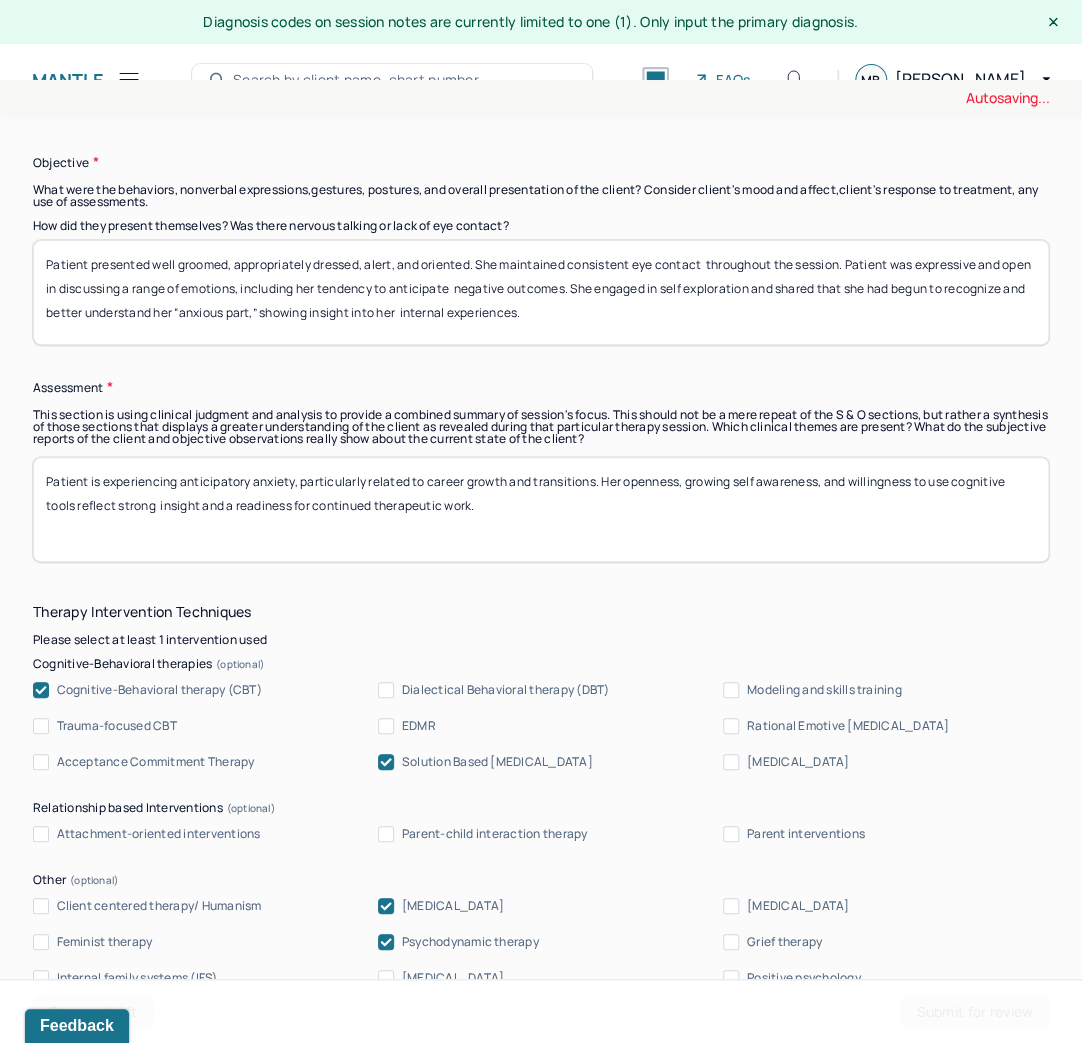 scroll, scrollTop: 2000, scrollLeft: 0, axis: vertical 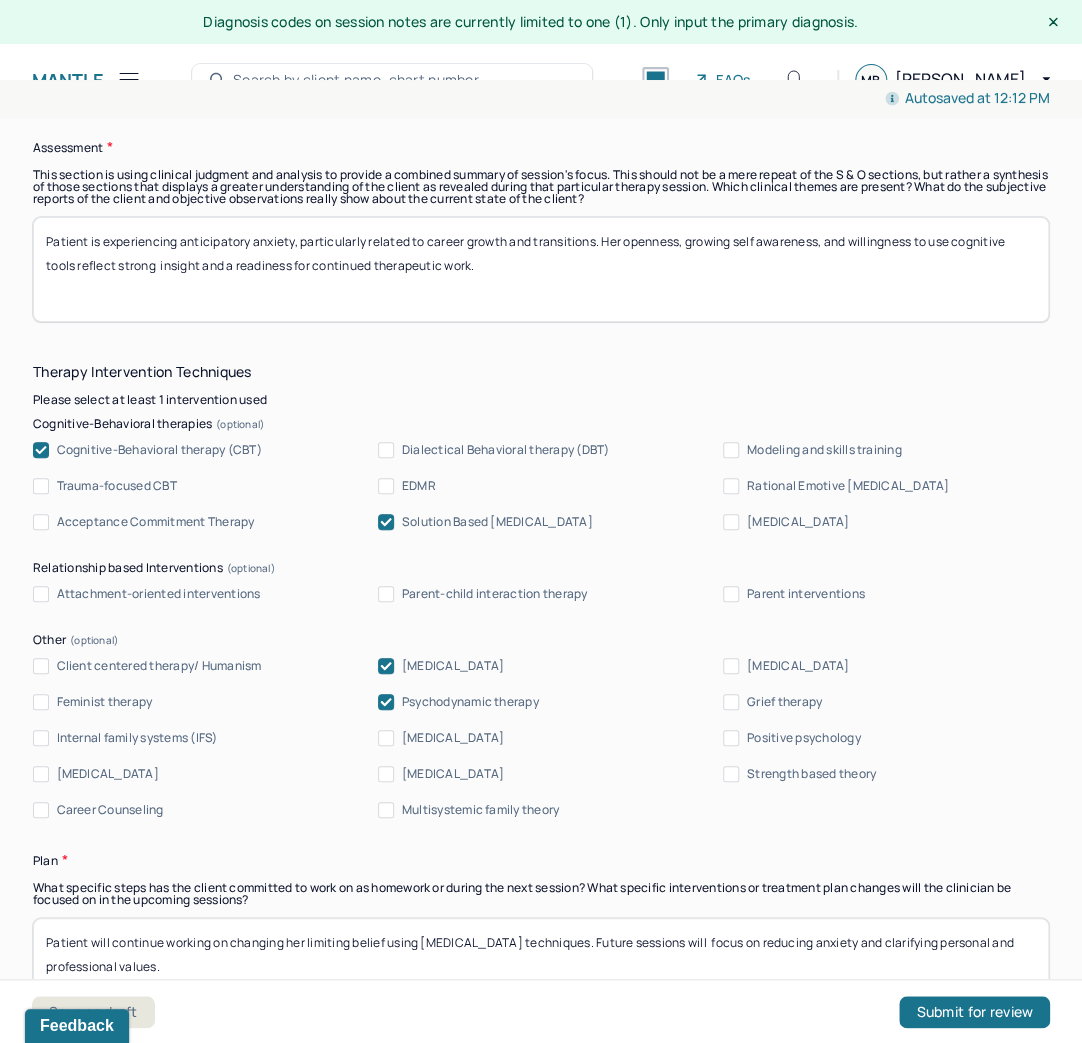type on "Patient is experiencing anticipatory anxiety, particularly related to career growth and transitions. Her openness, growing self awareness, and willingness to use cognitive tools reflect strong  insight and a readiness for continued therapeutic work." 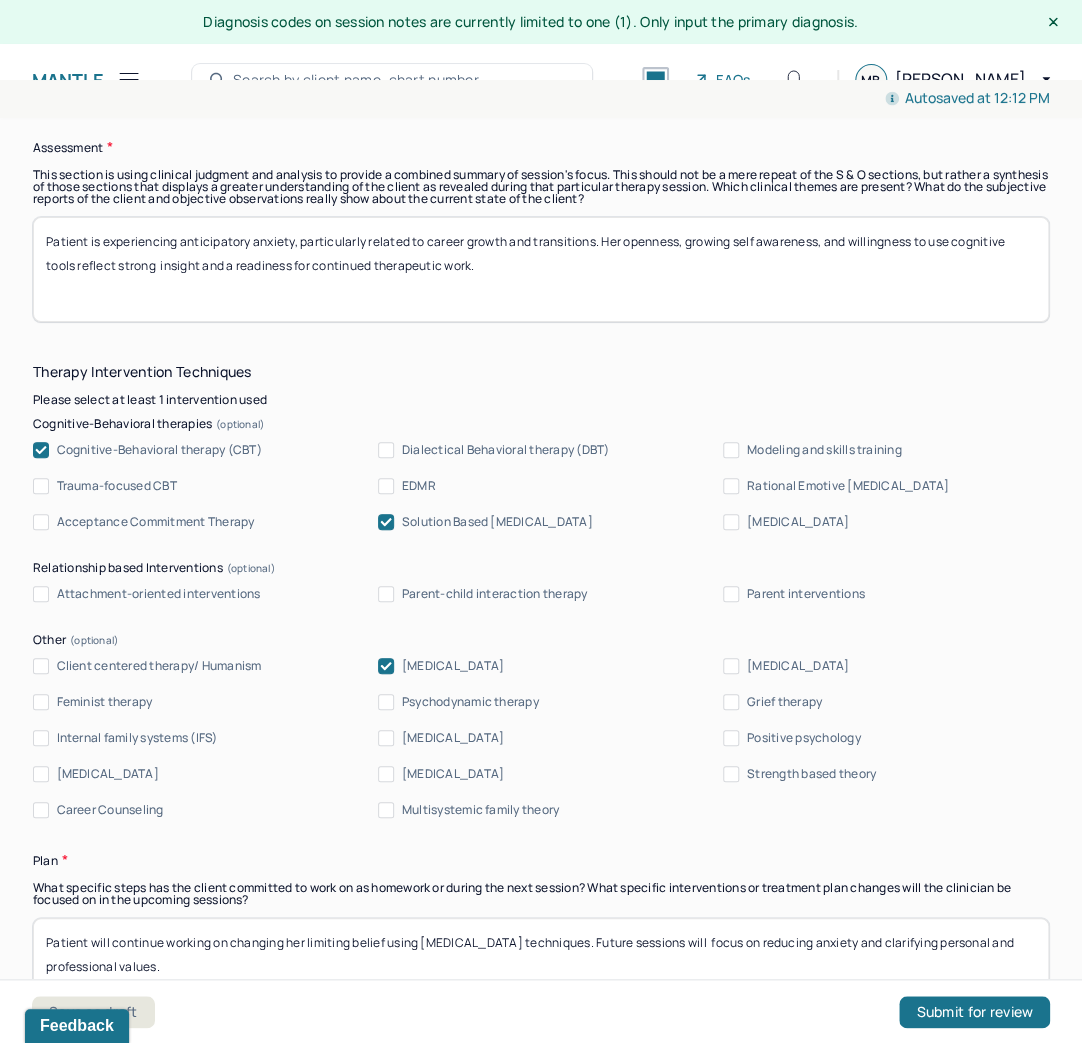 click on "Modeling and skills training" at bounding box center (731, 450) 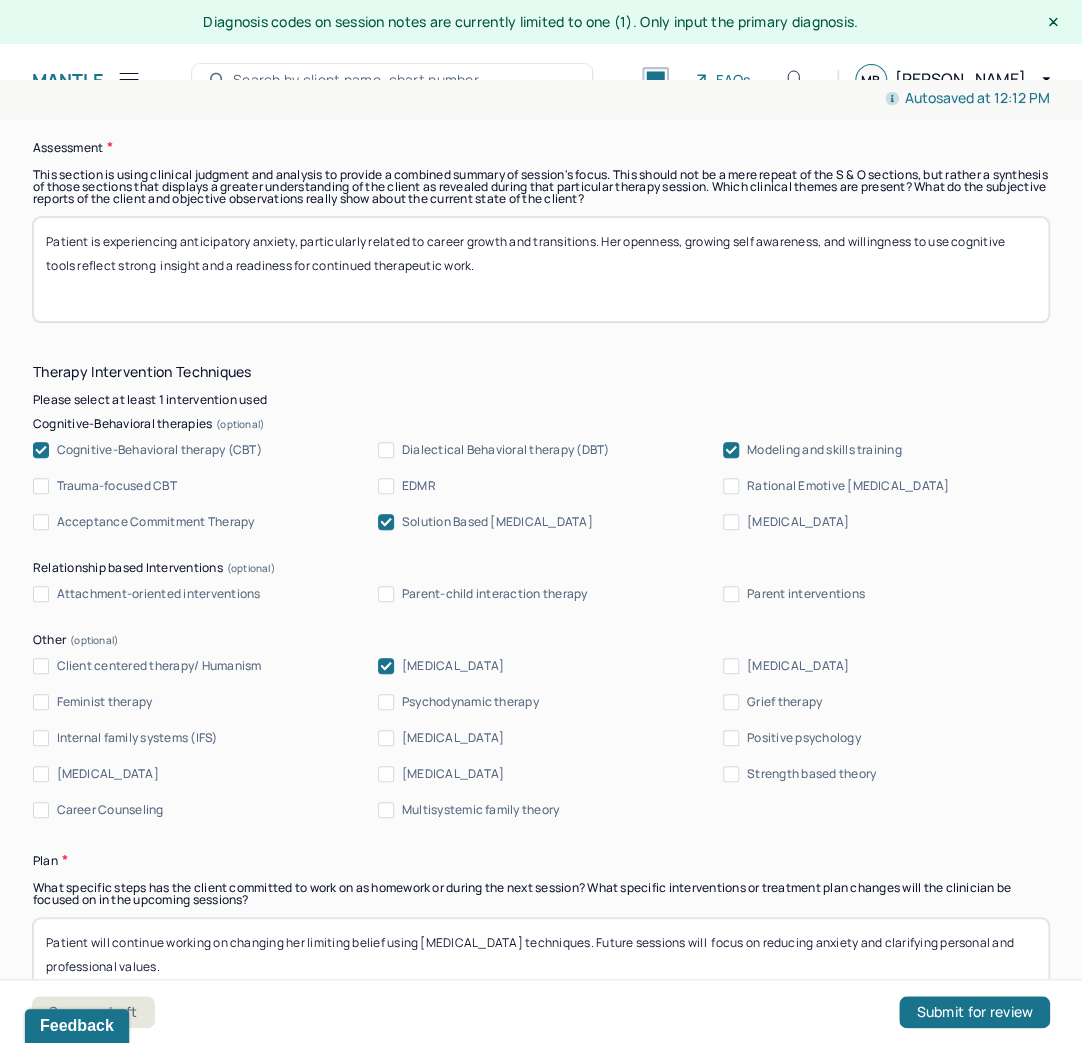 click 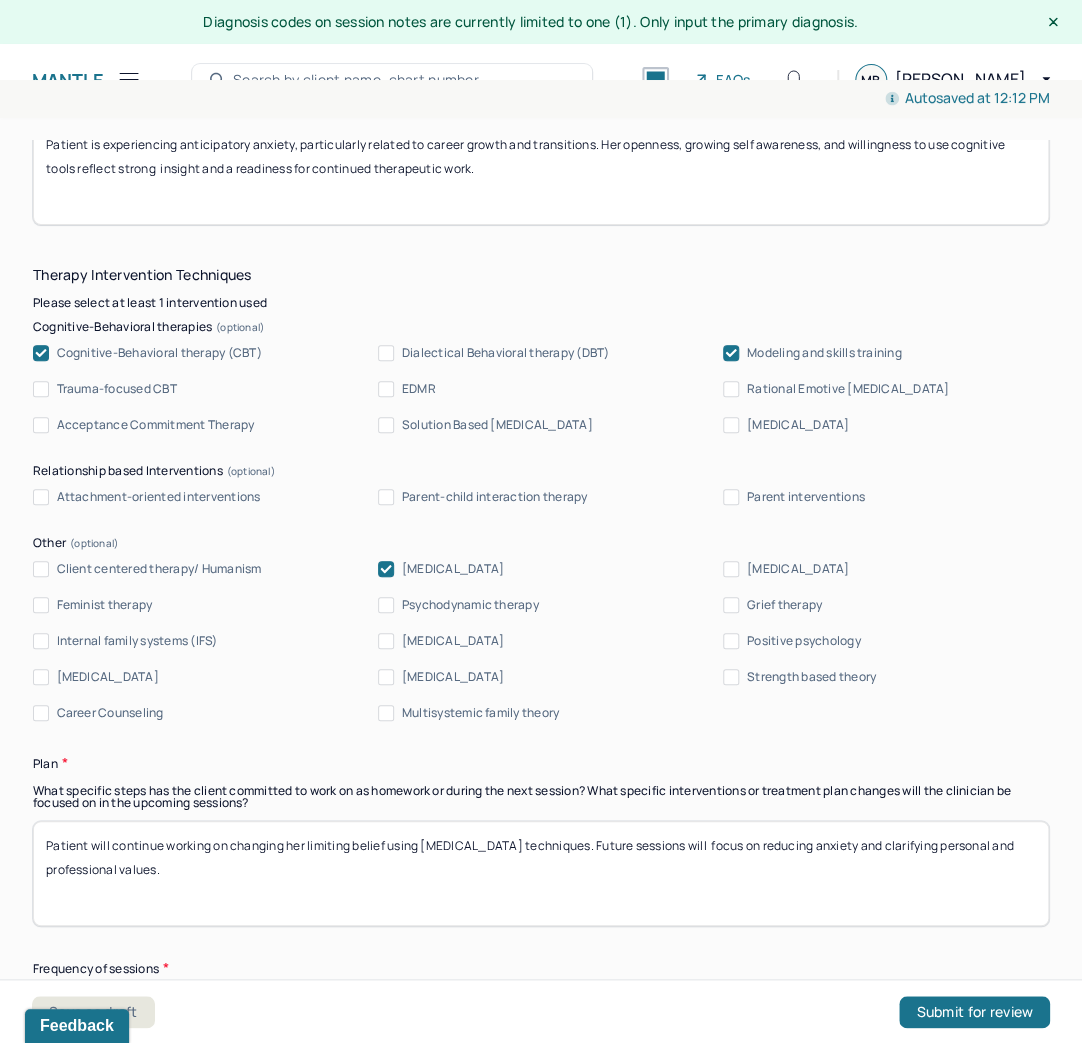 scroll, scrollTop: 2400, scrollLeft: 0, axis: vertical 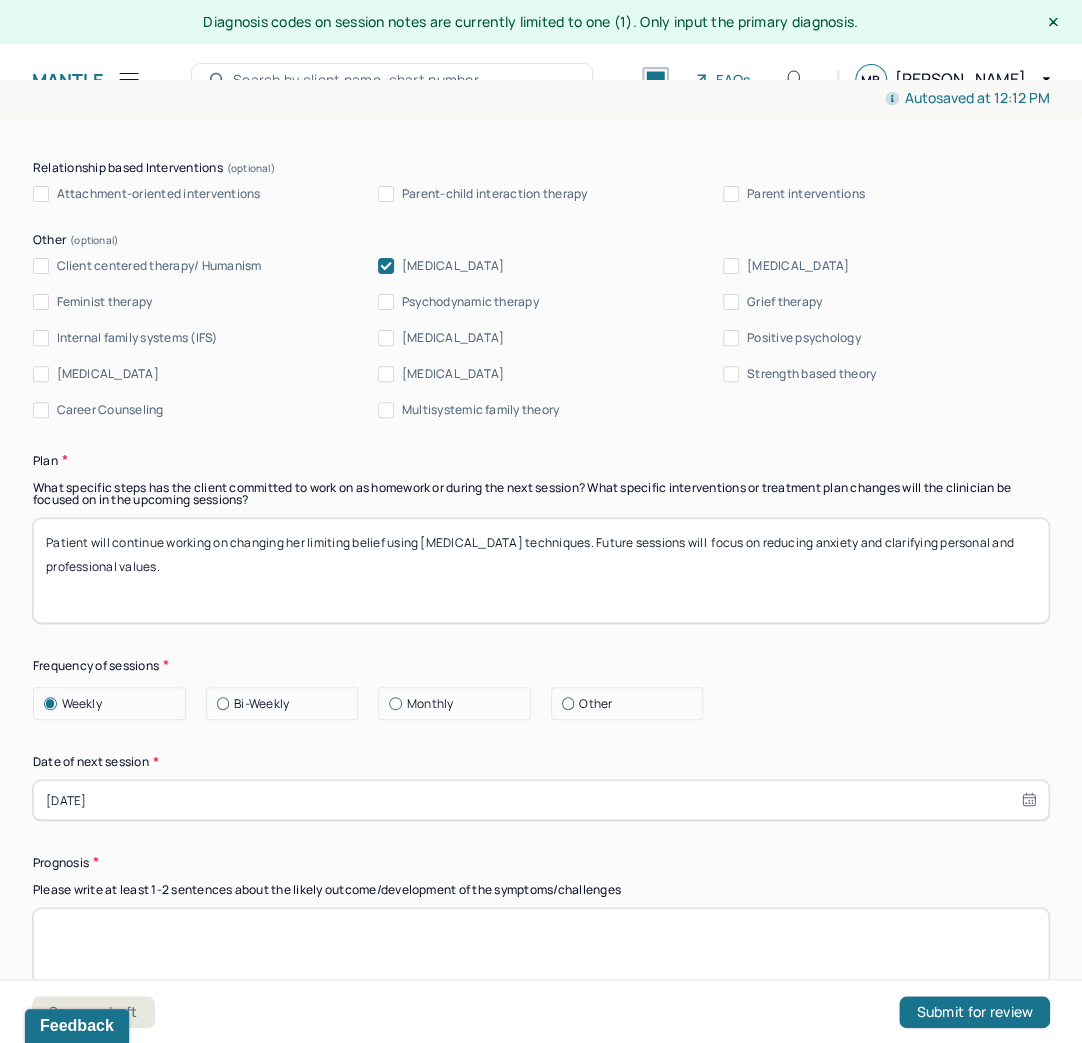 drag, startPoint x: 301, startPoint y: 559, endPoint x: -4, endPoint y: 483, distance: 314.32626 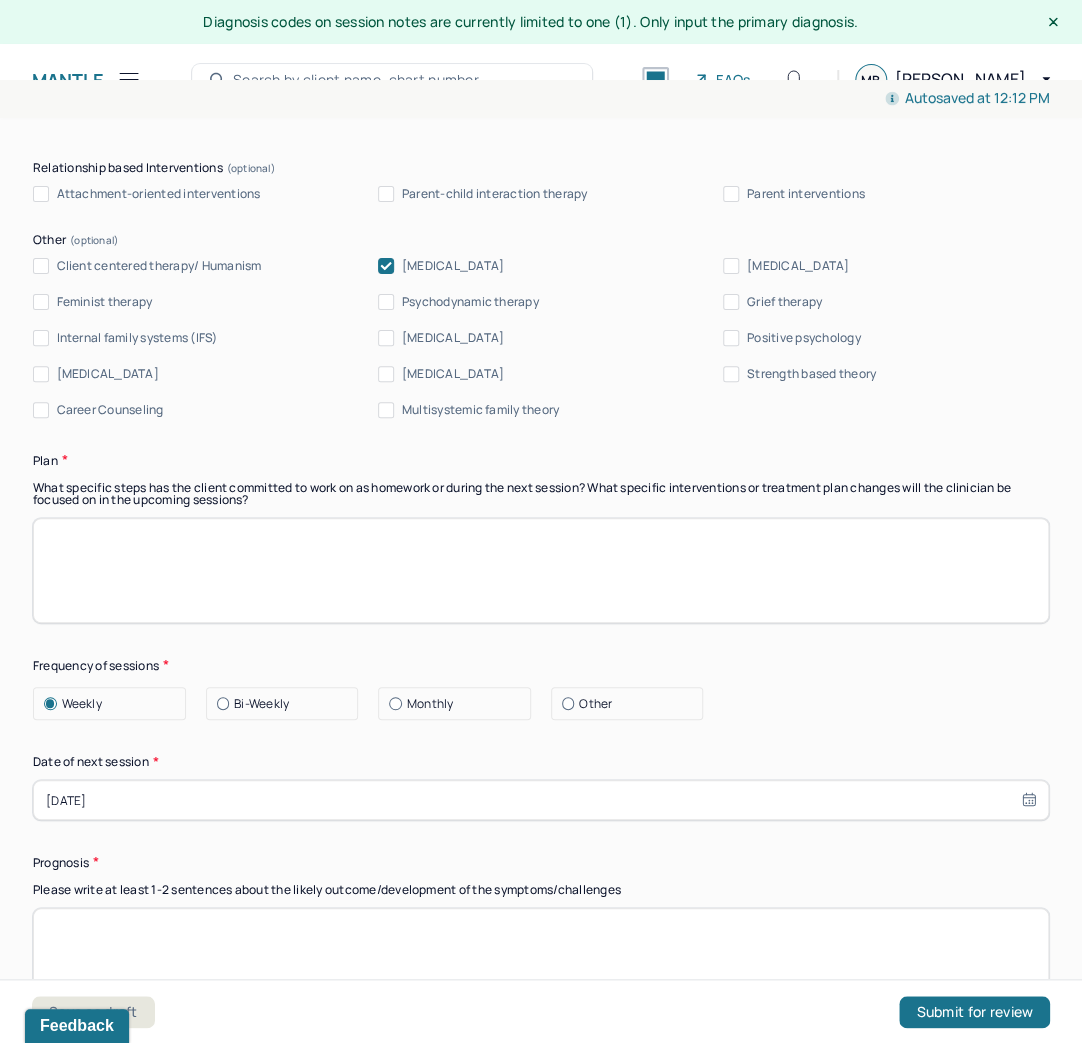 click on "Patient will continue working on changing her limiting belief using [MEDICAL_DATA] techniques. Future sessions will  focus on reducing anxiety and clarifying personal and professional values." at bounding box center (541, 570) 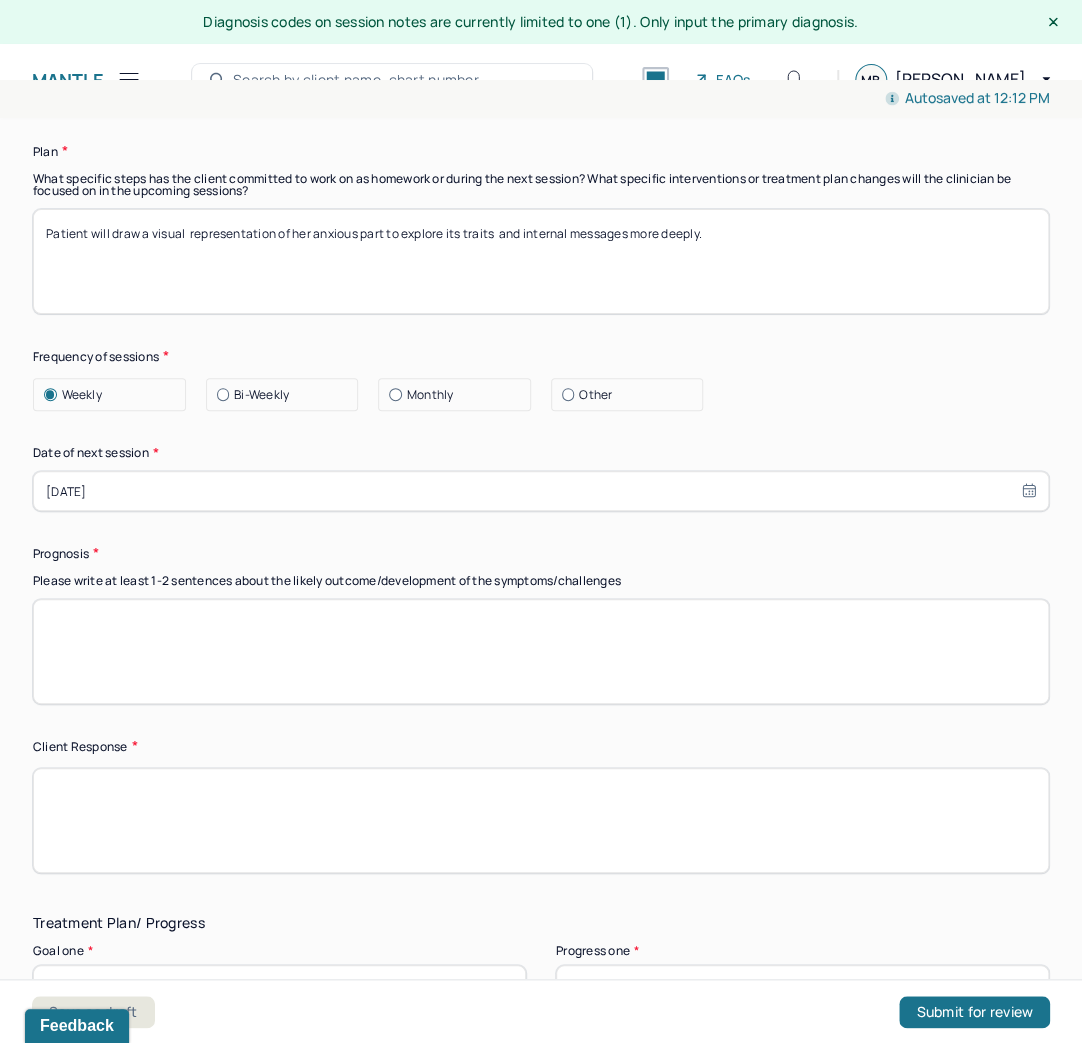 scroll, scrollTop: 2720, scrollLeft: 0, axis: vertical 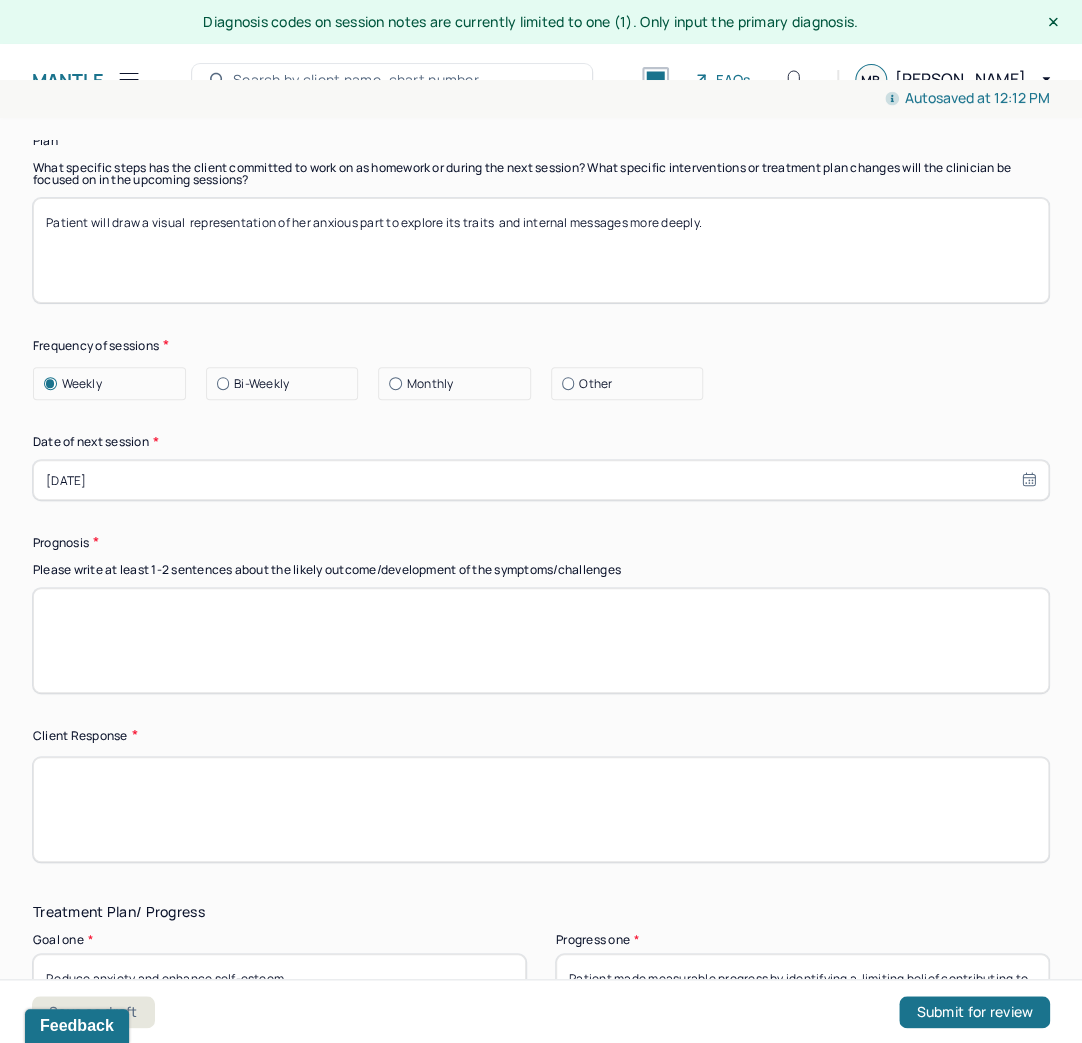 type on "Patient will draw a visual  representation of her anxious part to explore its traits  and internal messages more deeply." 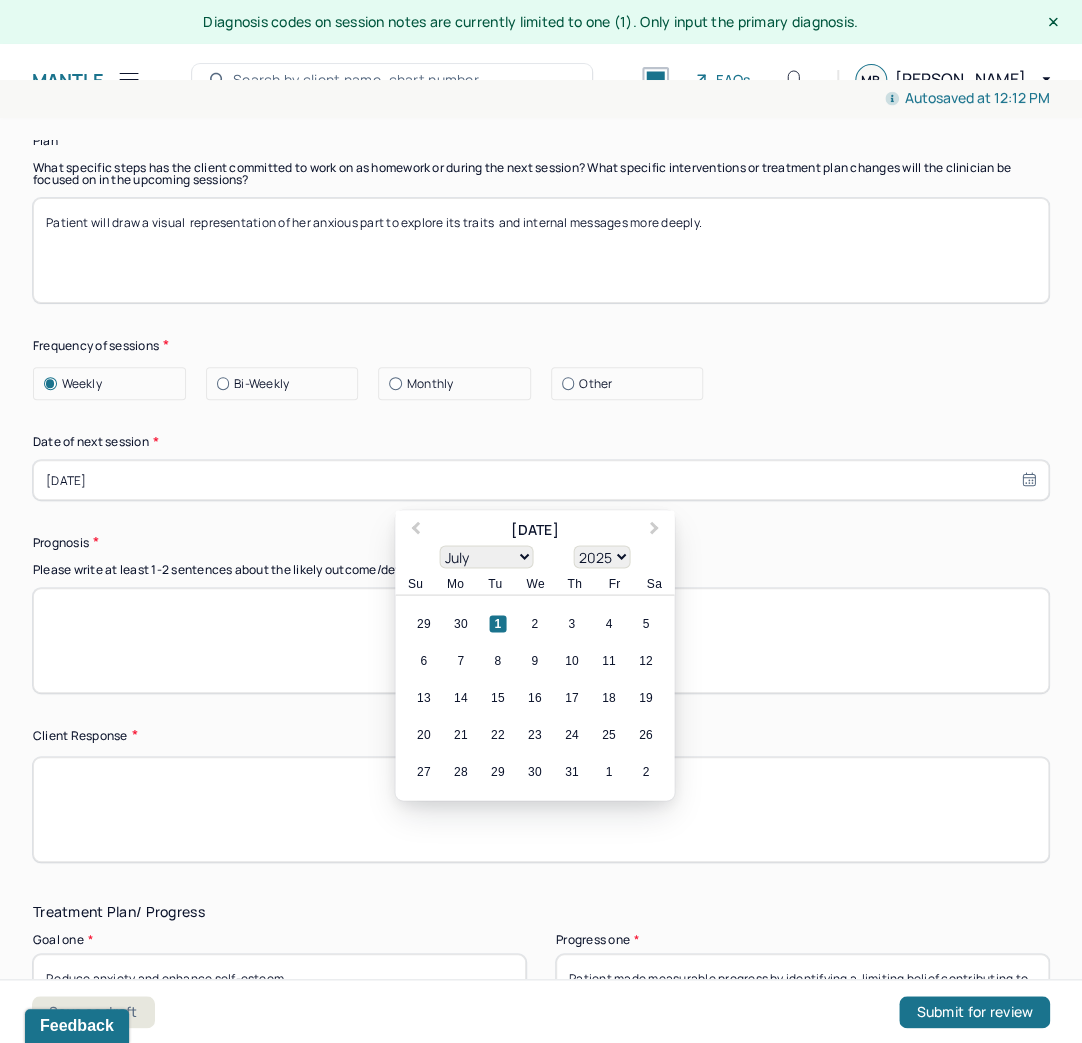 click on "[DATE]" at bounding box center [541, 480] 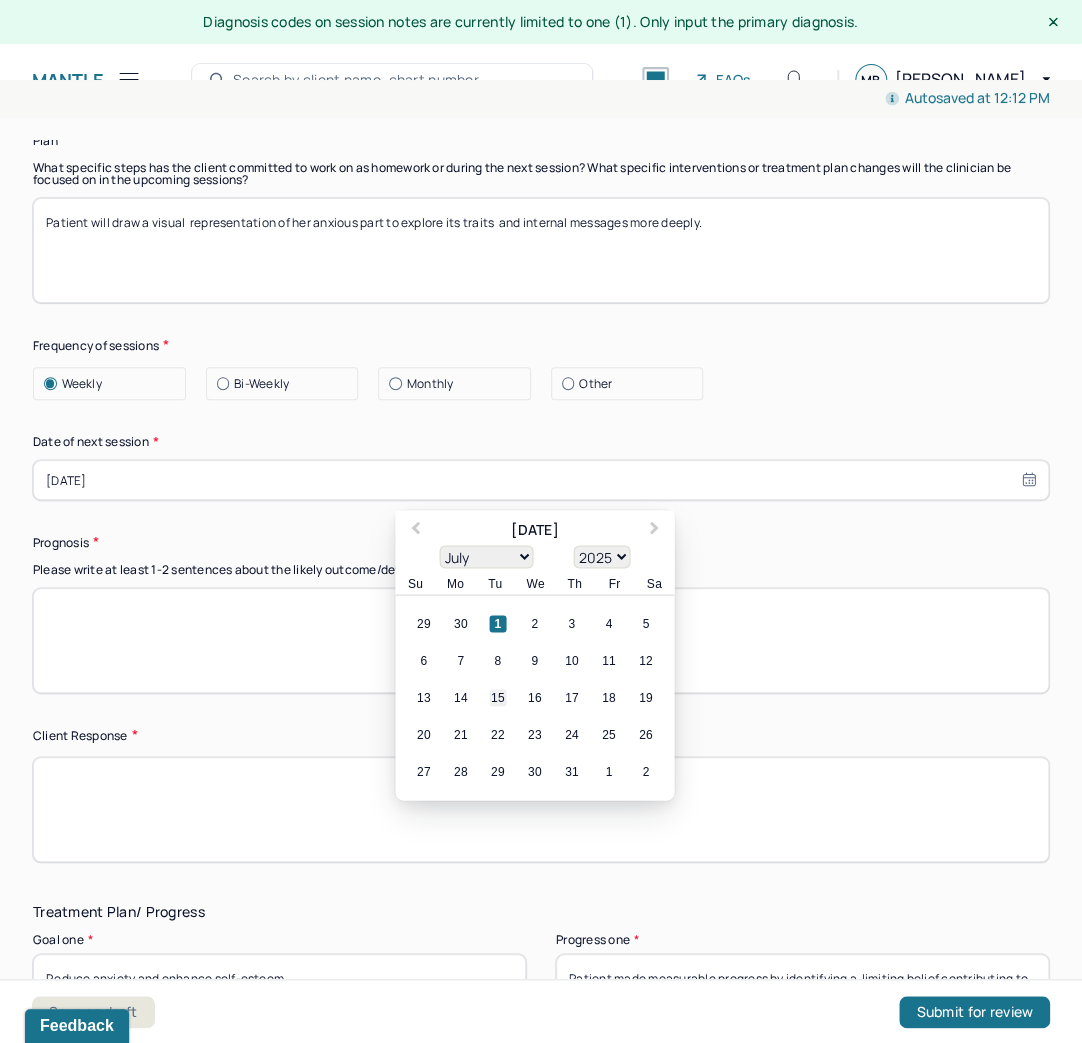 click on "15" at bounding box center [497, 697] 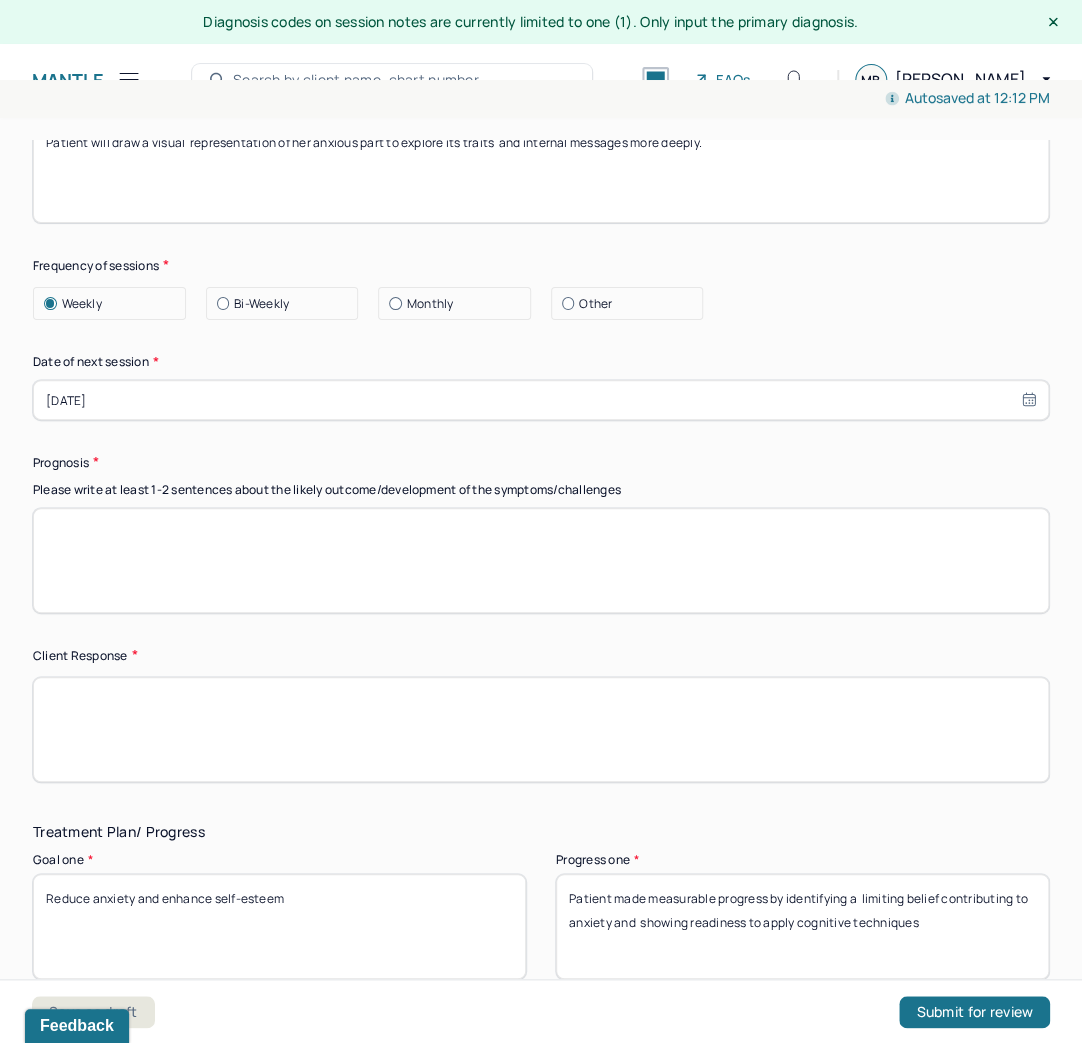 scroll, scrollTop: 2880, scrollLeft: 0, axis: vertical 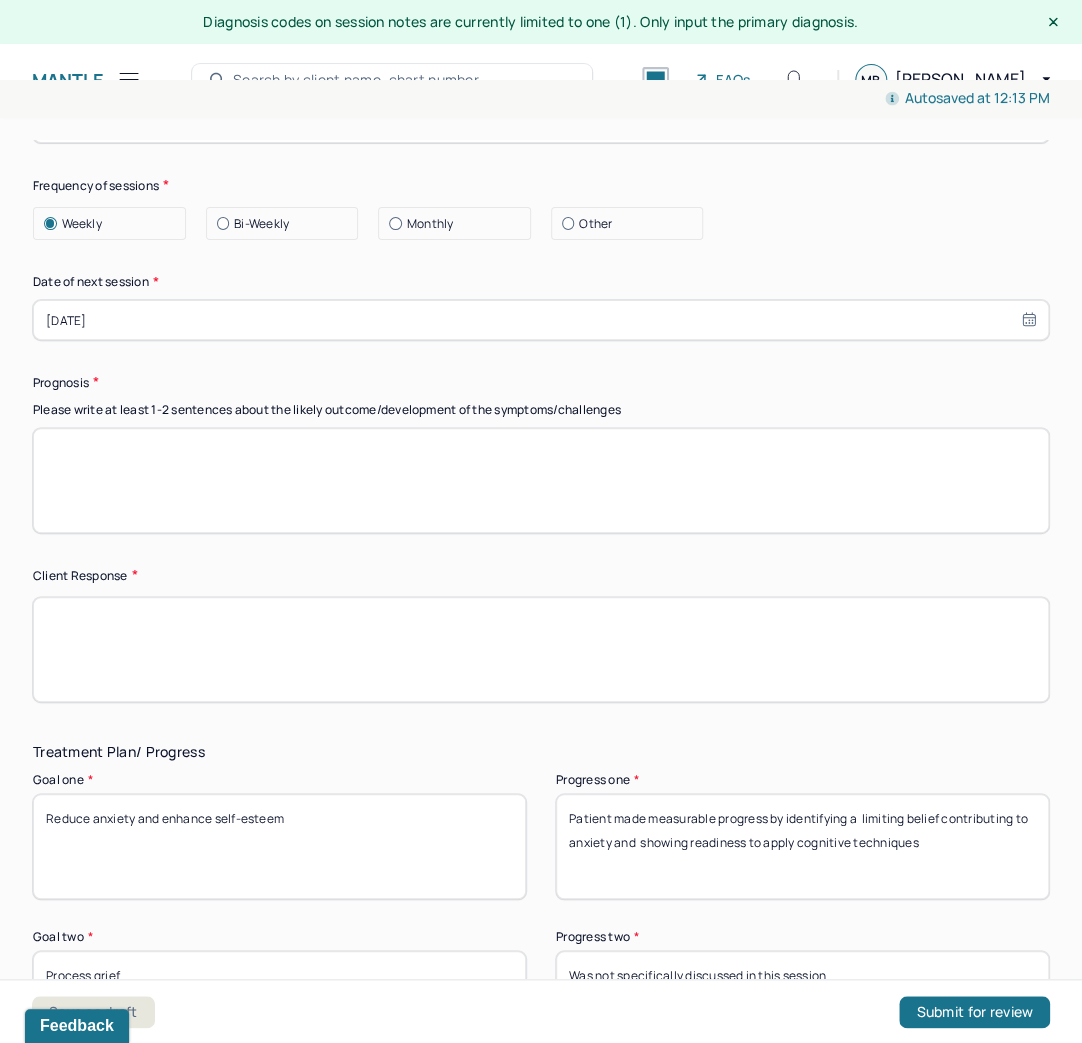click at bounding box center (541, 480) 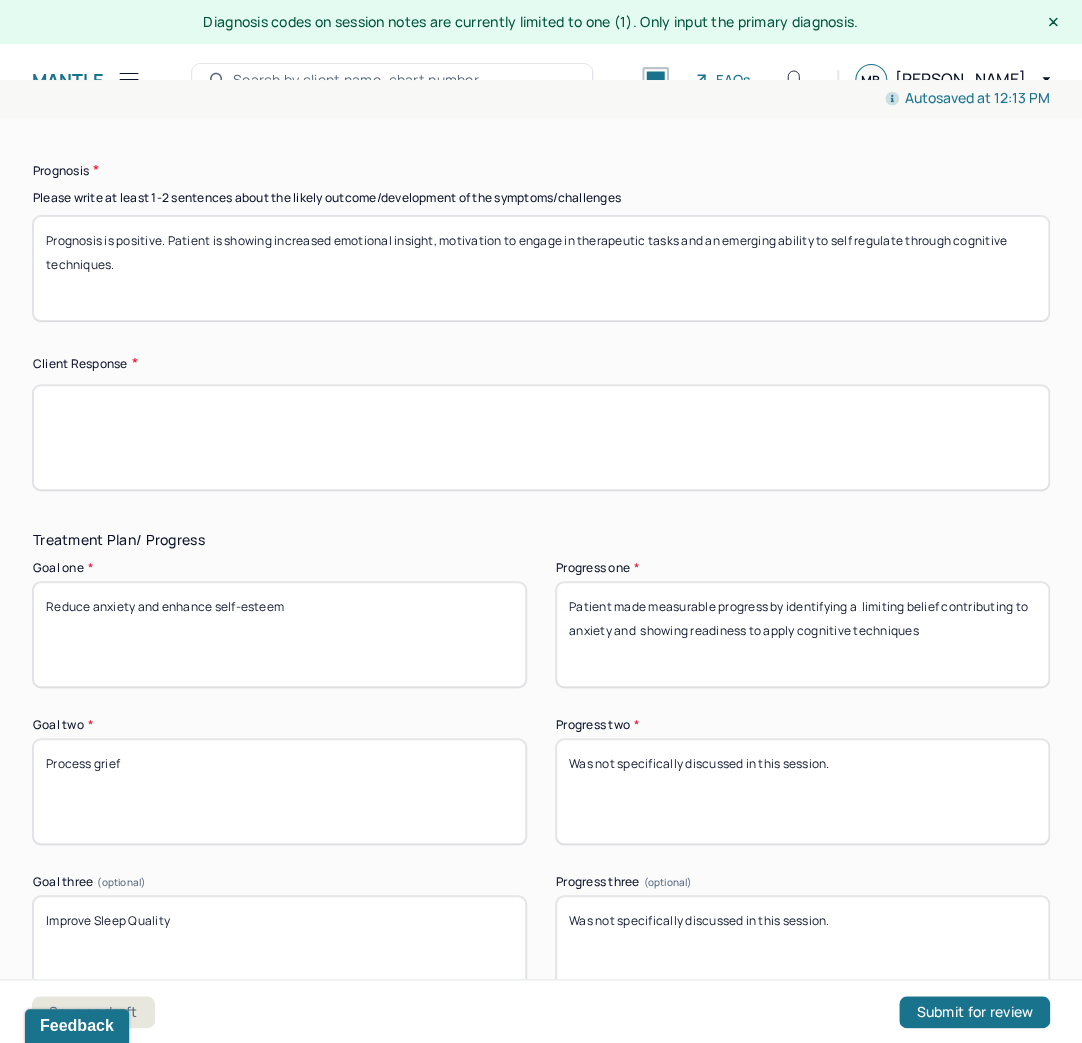 scroll, scrollTop: 3120, scrollLeft: 0, axis: vertical 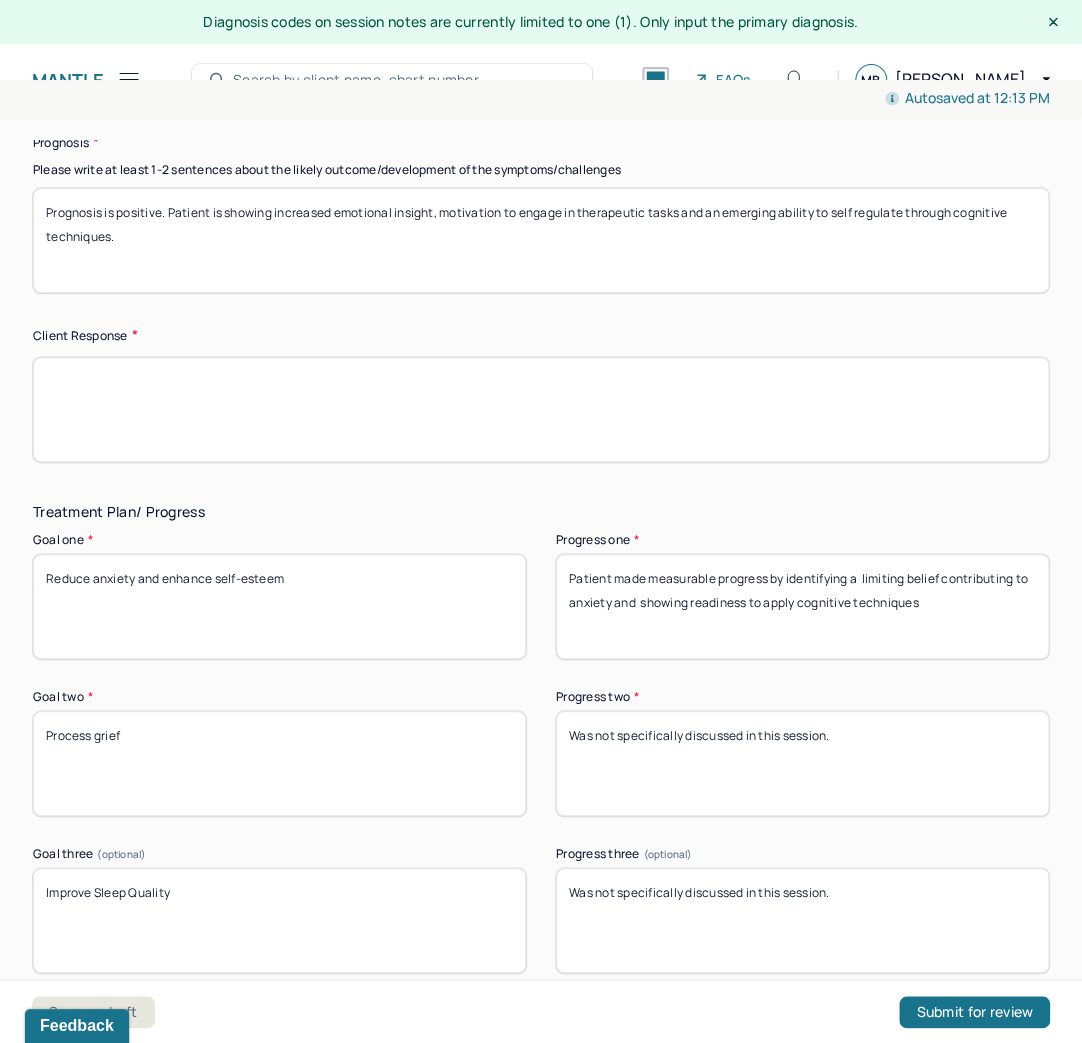 type on "Prognosis is positive. Patient is showing increased emotional insight, motivation to engage in therapeutic tasks and an emerging ability to self regulate through cognitive techniques." 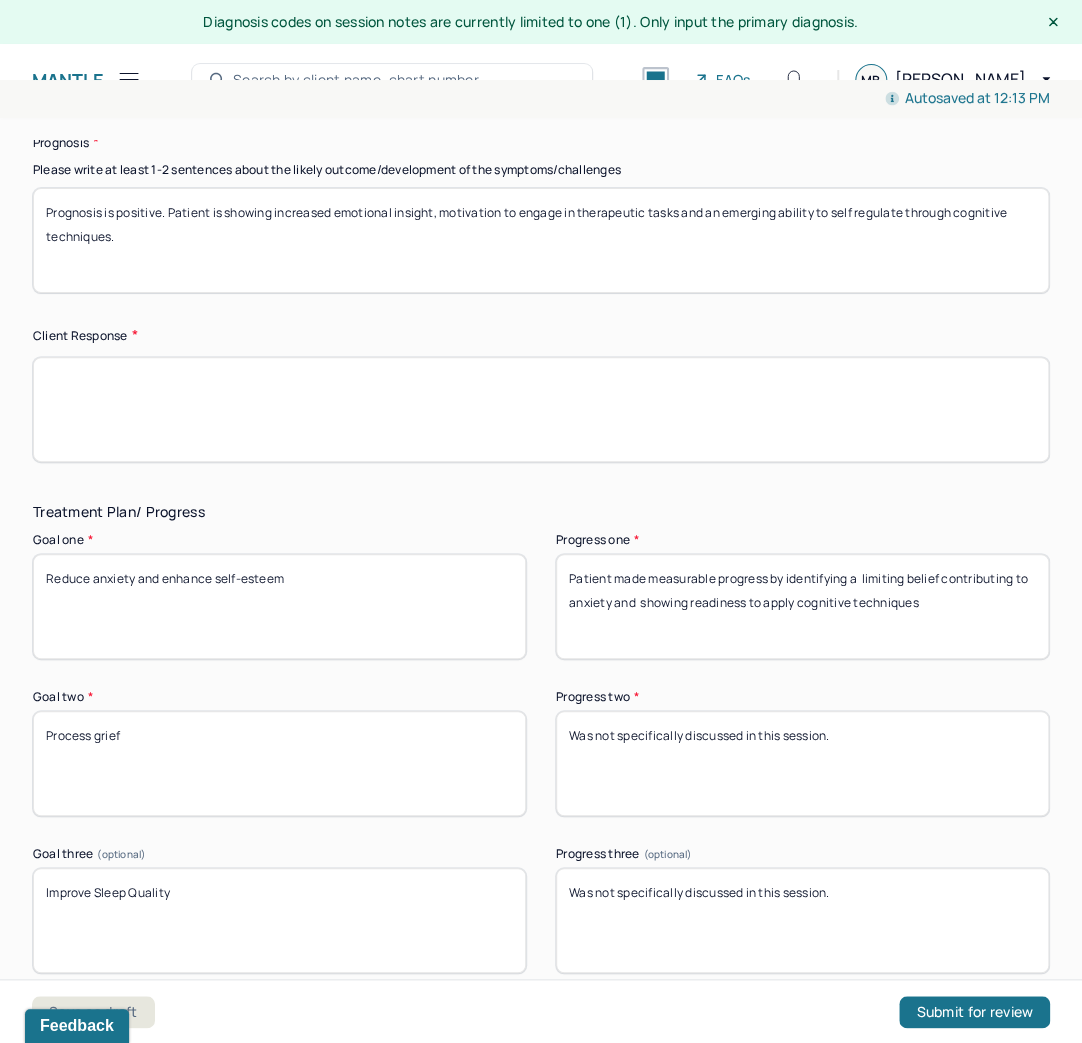 click at bounding box center [541, 409] 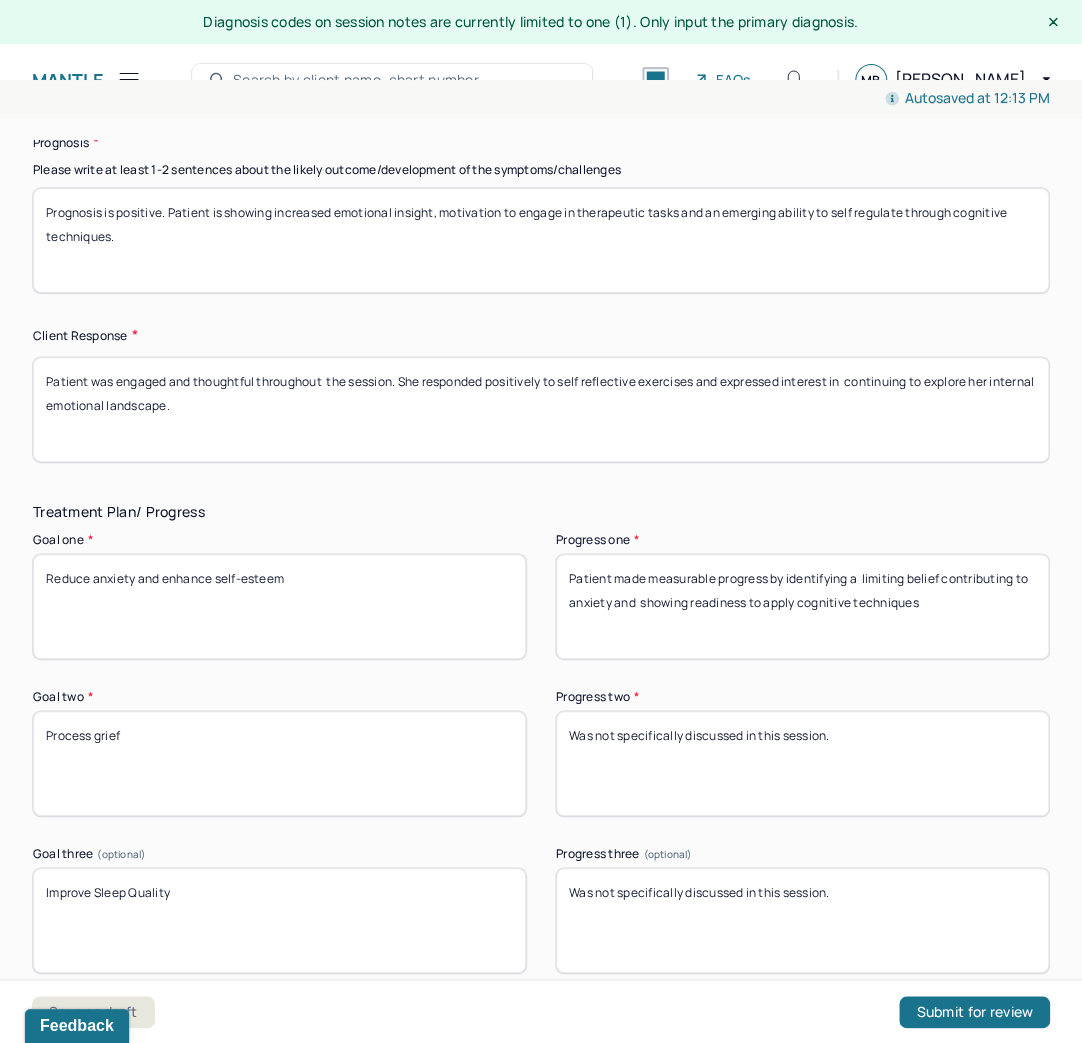 type on "Patient was engaged and thoughtful throughout  the session. She responded positively to self reflective exercises and expressed interest in  continuing to explore her internal emotional landscape." 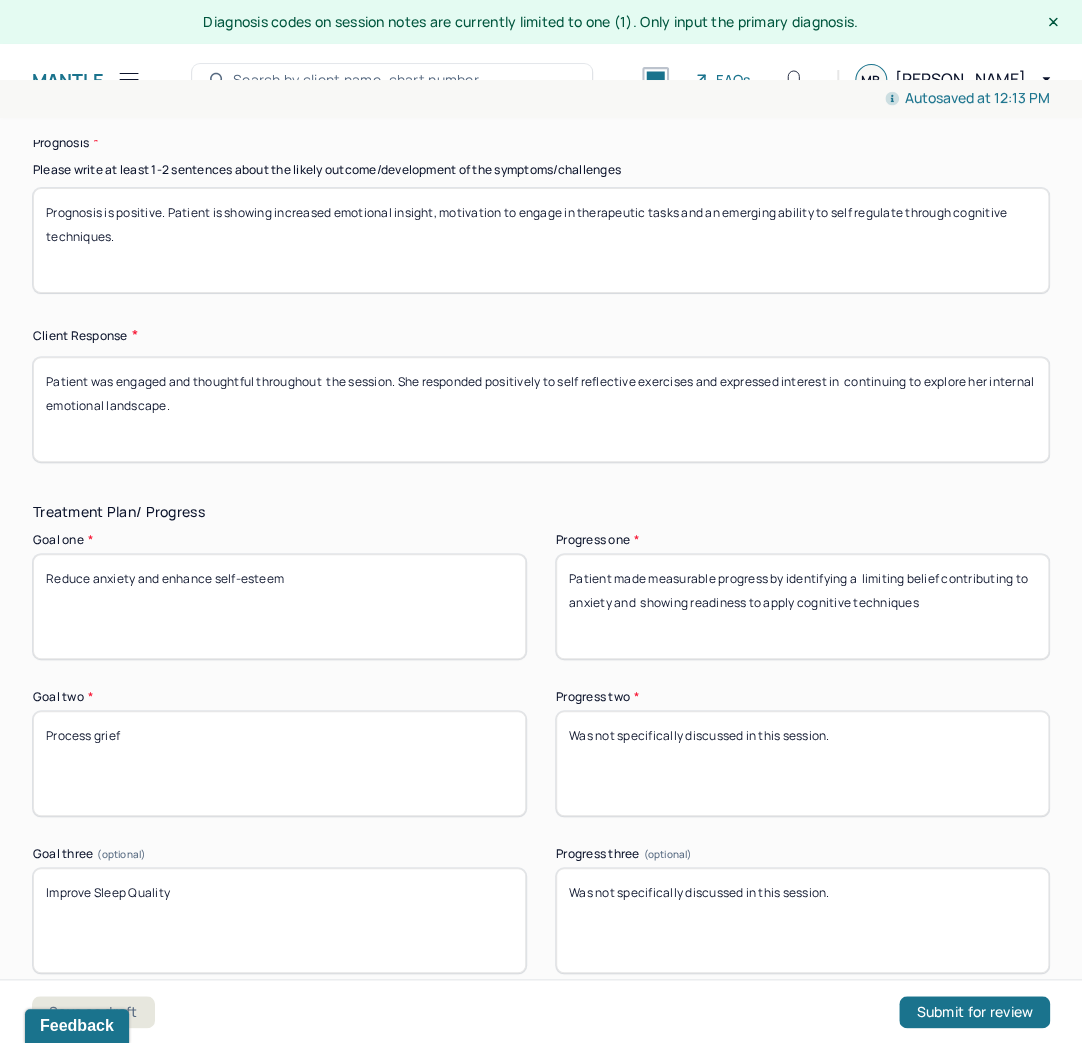 drag, startPoint x: 831, startPoint y: 600, endPoint x: 934, endPoint y: 575, distance: 105.99056 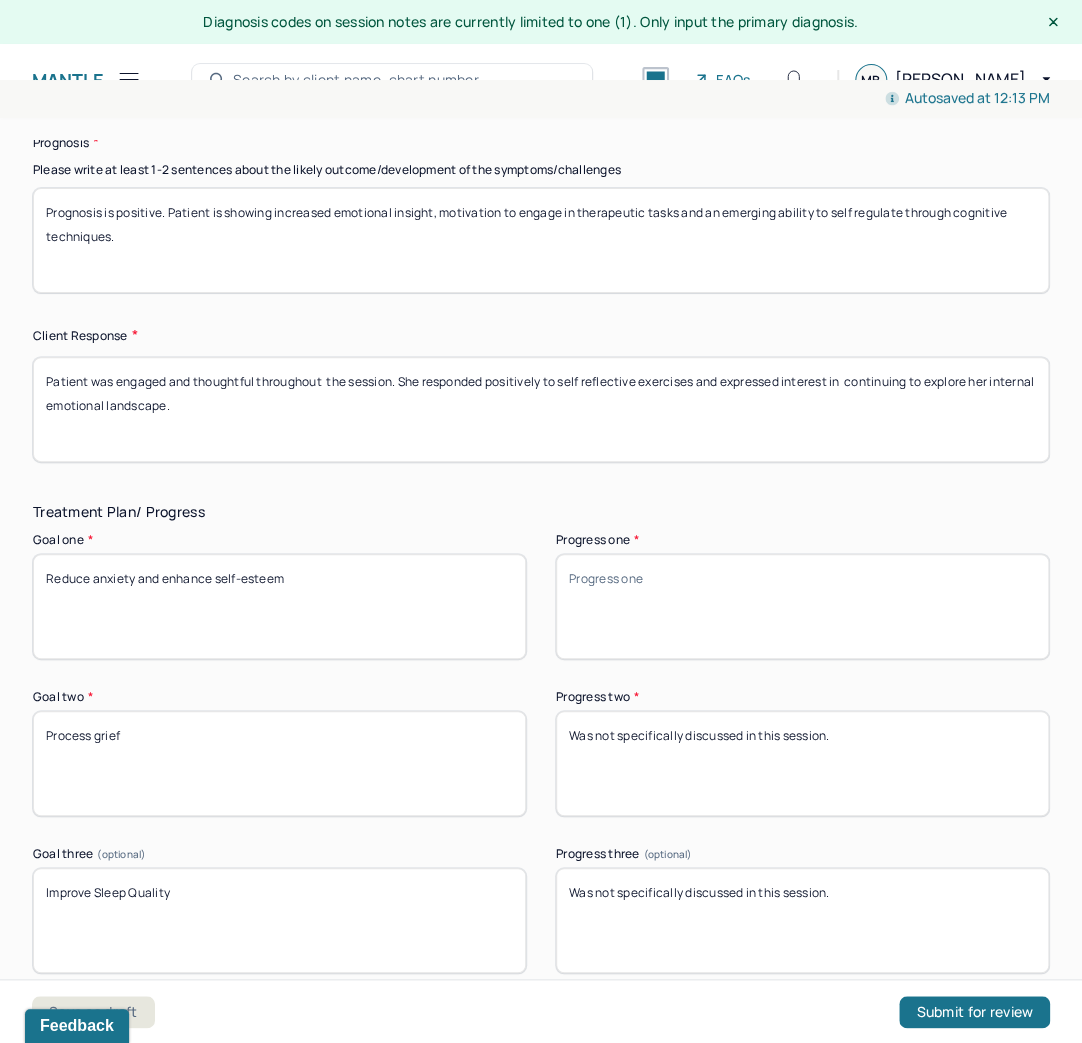 paste on "Patient demonstrated progress by implementing  cognitive reframing techniques and beginning to  understand the role of anxiety in her thought patterns." 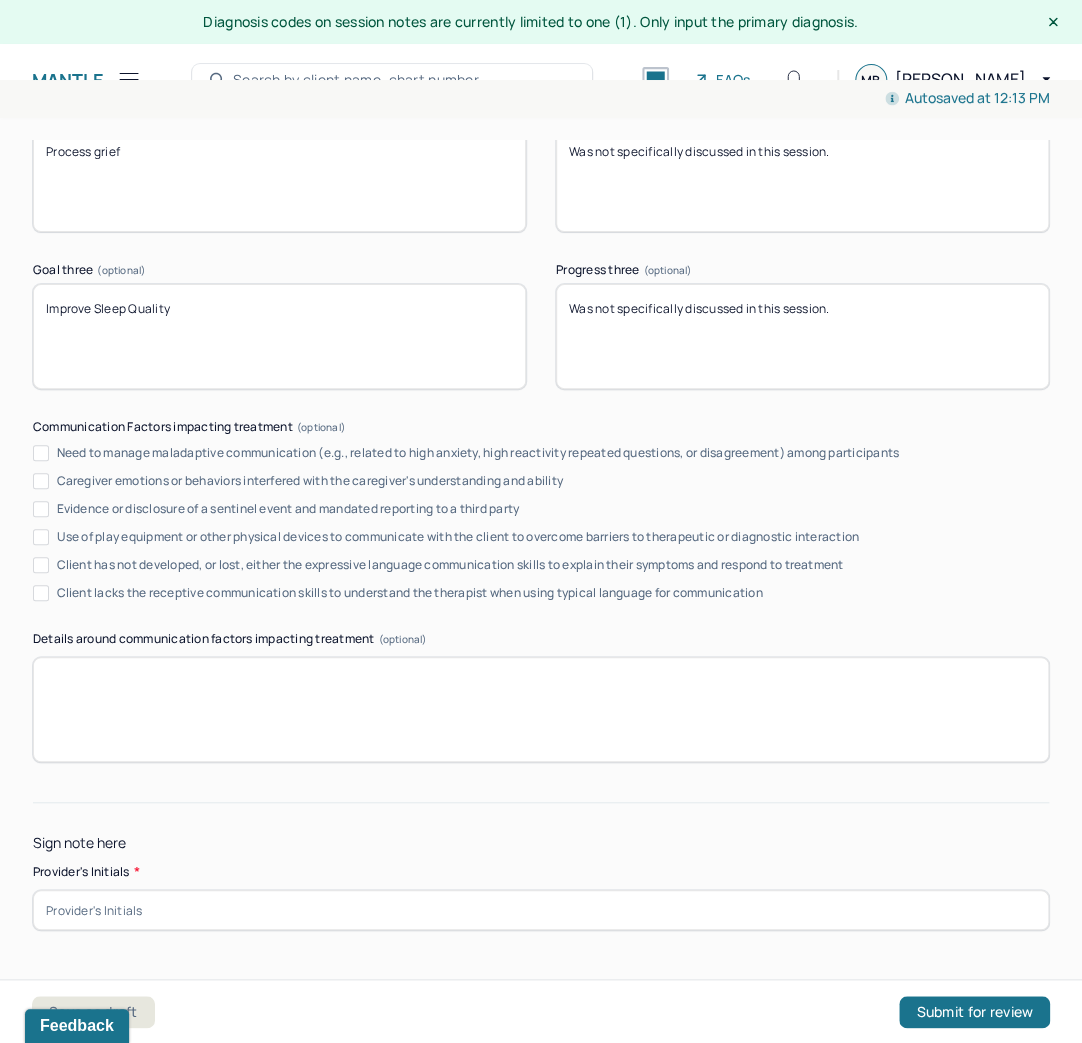 scroll, scrollTop: 3712, scrollLeft: 0, axis: vertical 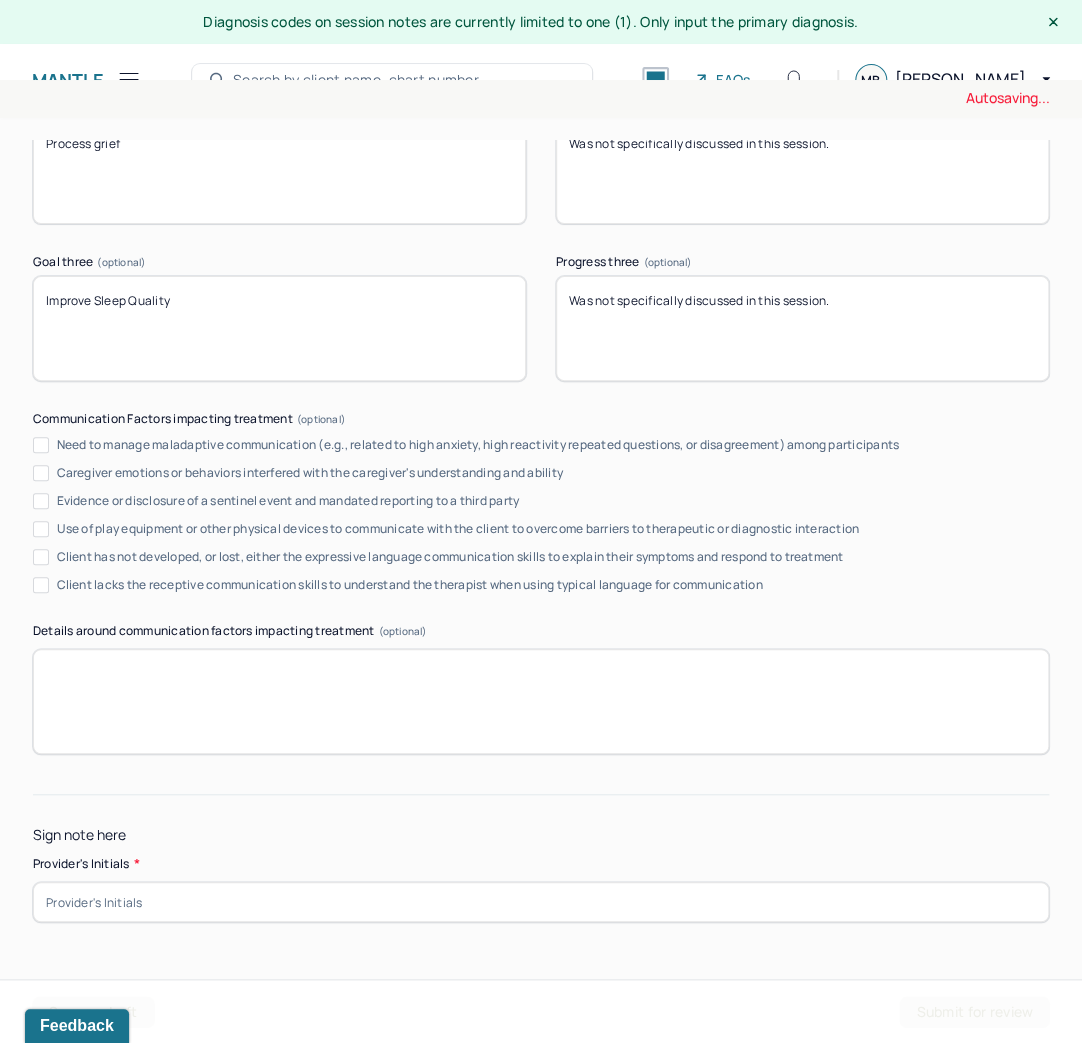 type on "Patient demonstrated progress by implementing  cognitive reframing techniques and beginning to  understand the role of anxiety in her thought patterns." 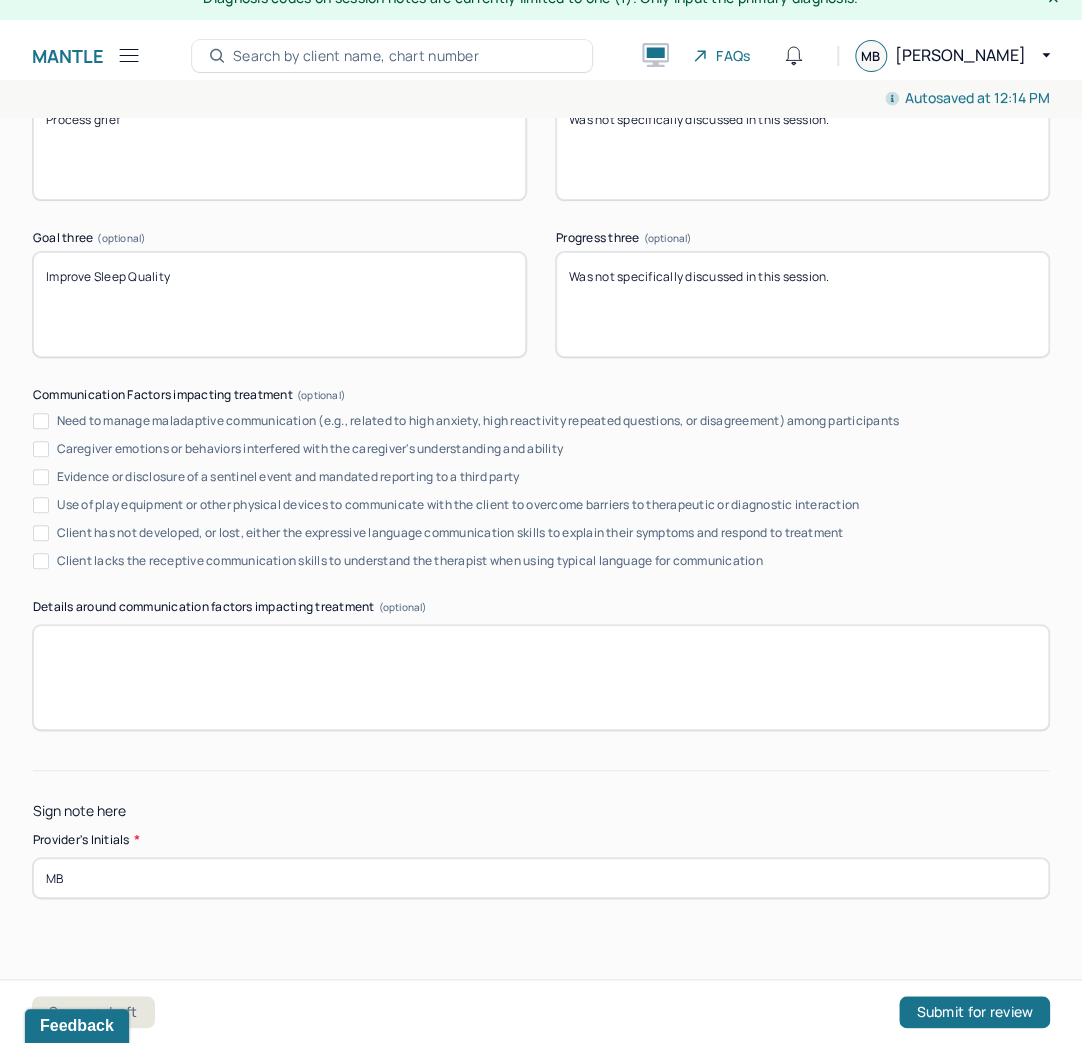 scroll, scrollTop: 36, scrollLeft: 0, axis: vertical 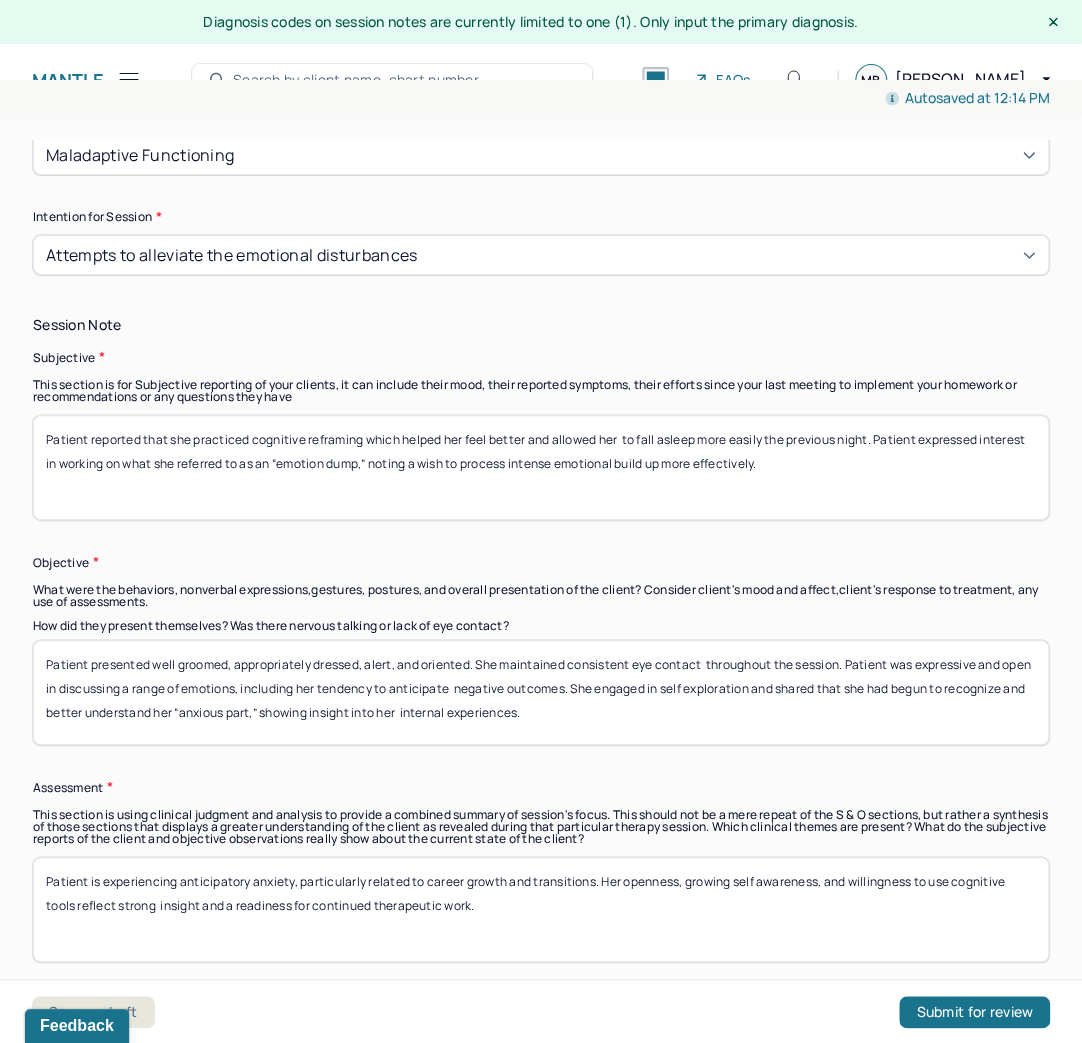 type on "MB" 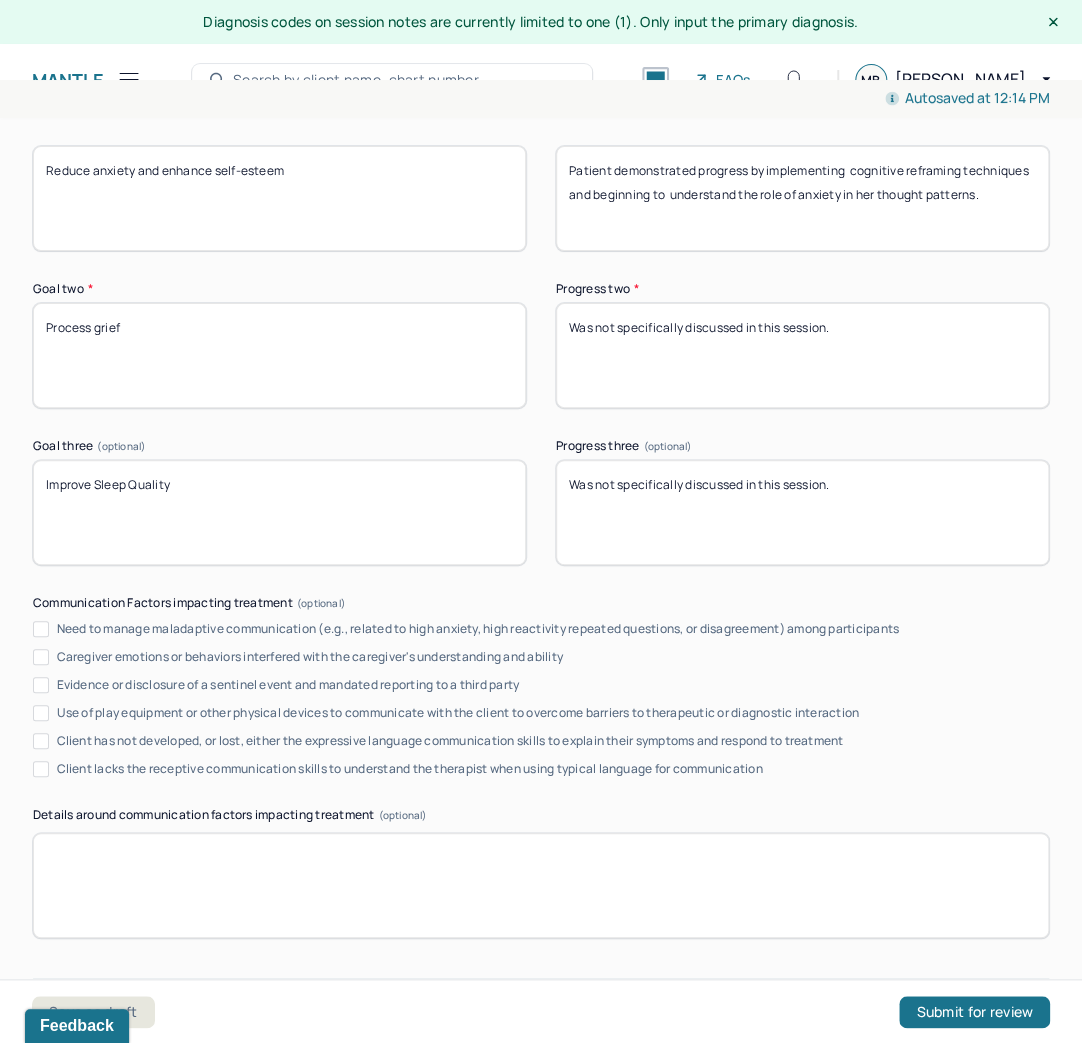 scroll, scrollTop: 3712, scrollLeft: 0, axis: vertical 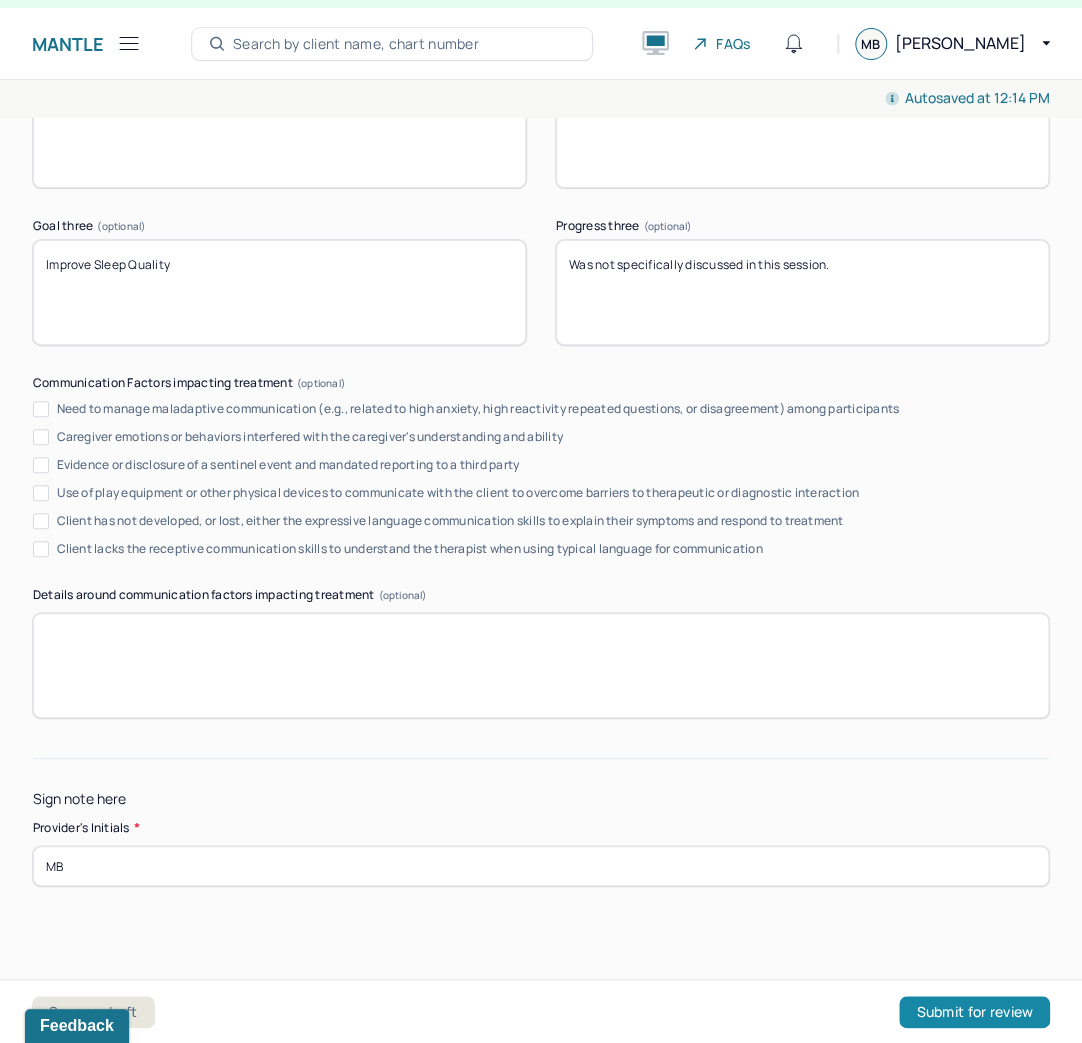 type on "Patient reported that she practiced cognitive reframing which helped her feel better and allowed her  to fall asleep more easily the previous night. Patient expressed interest in working on what she referred to as an “emotion dump,”  noting a wish to process intense emotional build up more effectively." 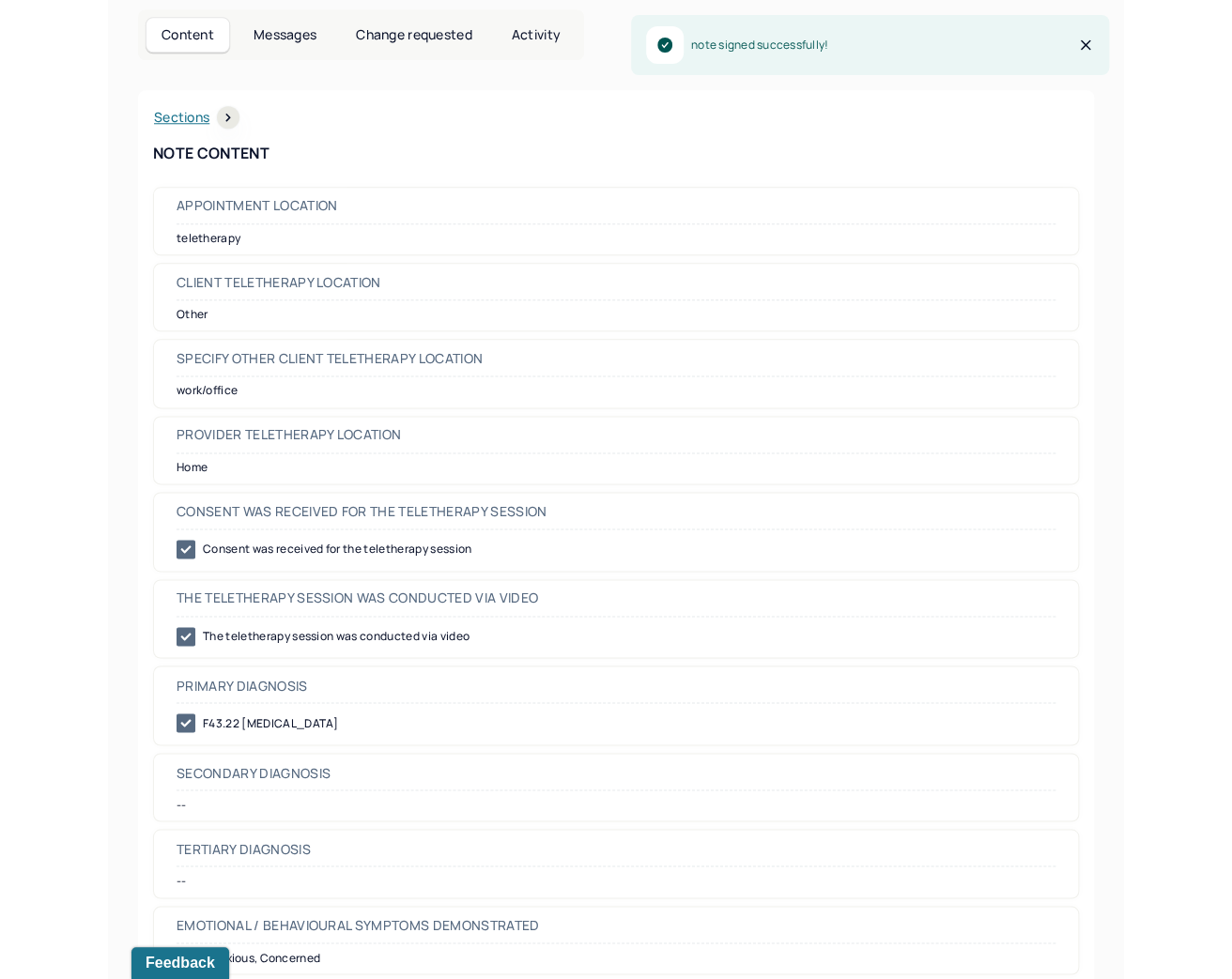 scroll, scrollTop: 601, scrollLeft: 0, axis: vertical 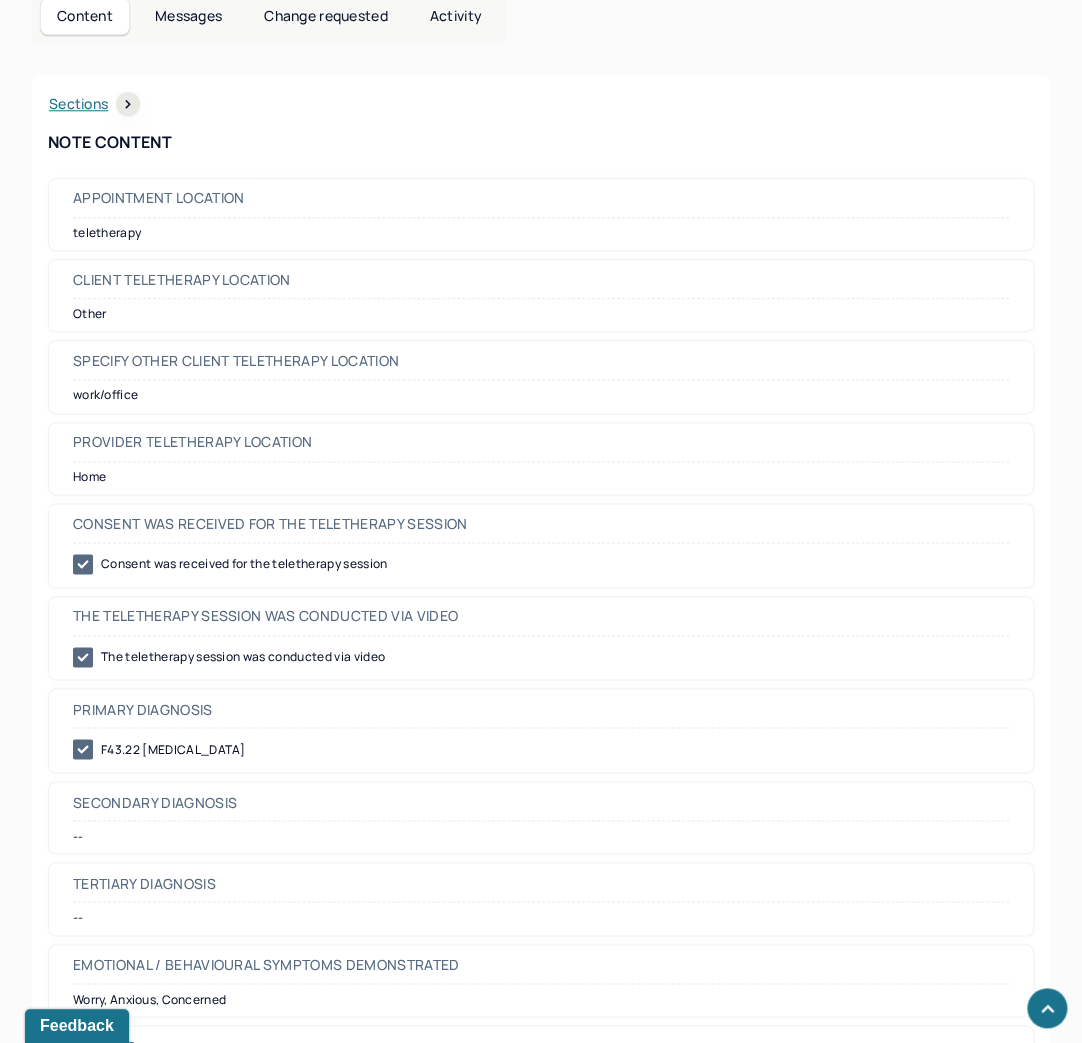 drag, startPoint x: 422, startPoint y: 108, endPoint x: 303, endPoint y: 27, distance: 143.95139 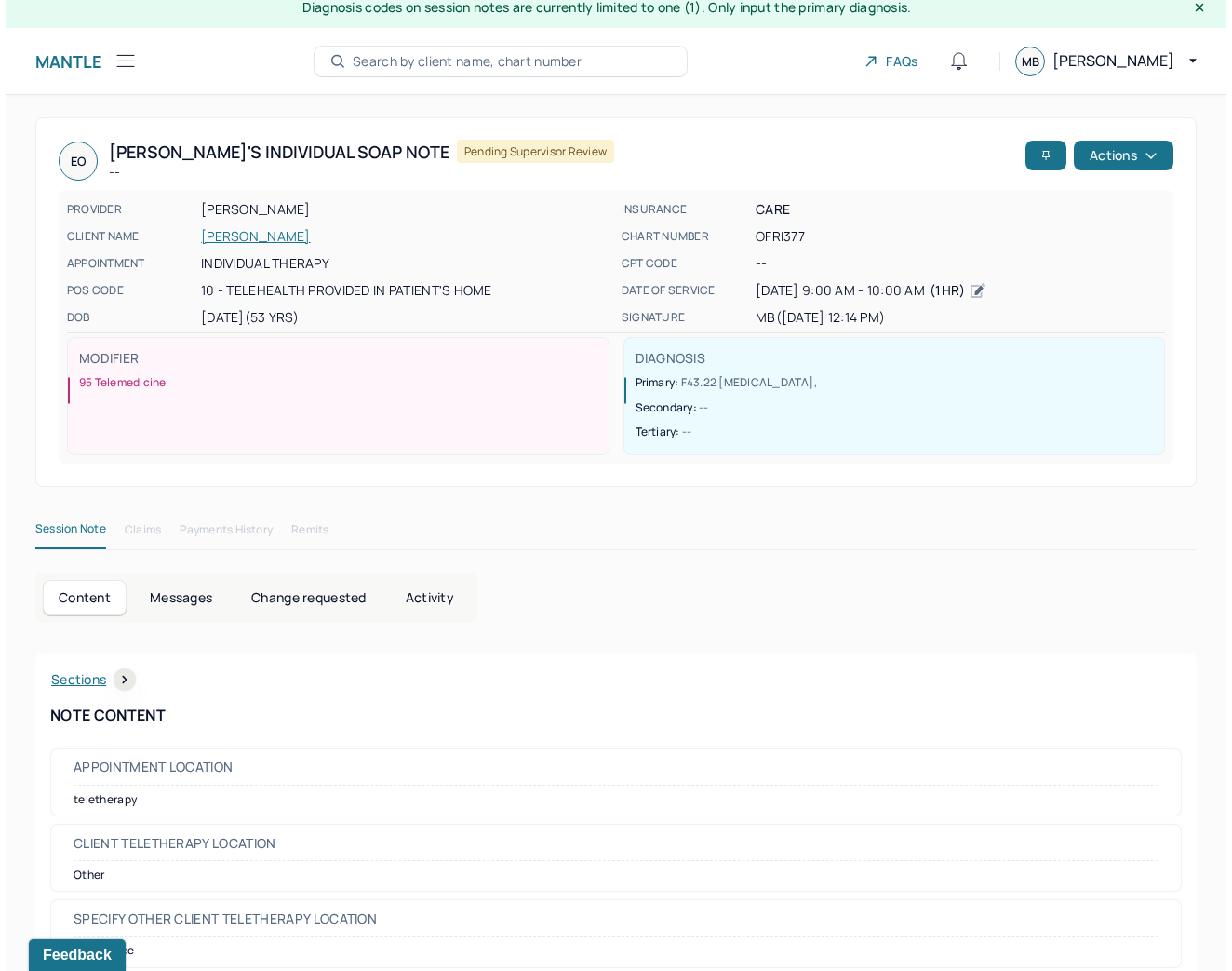 scroll, scrollTop: 0, scrollLeft: 0, axis: both 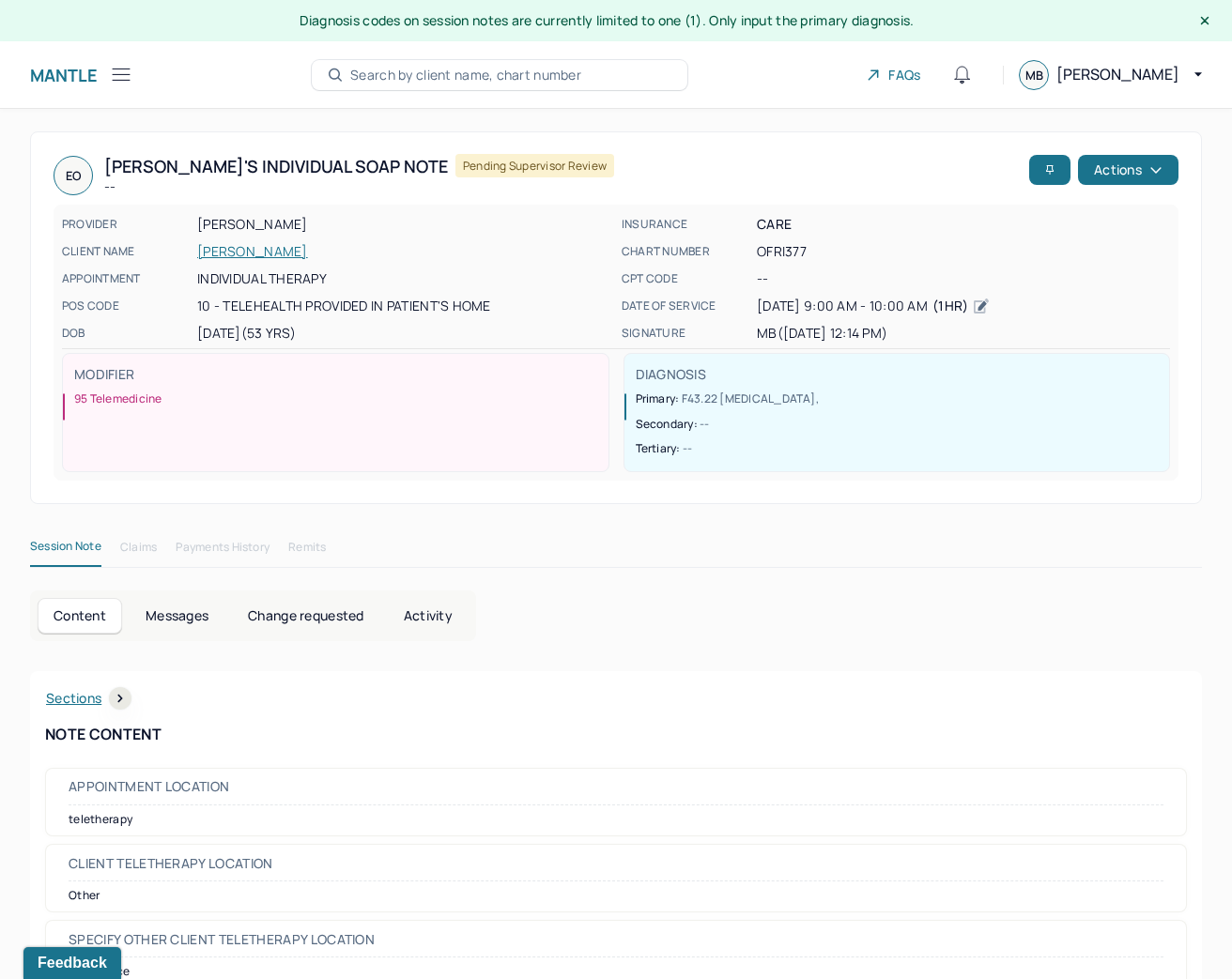 click 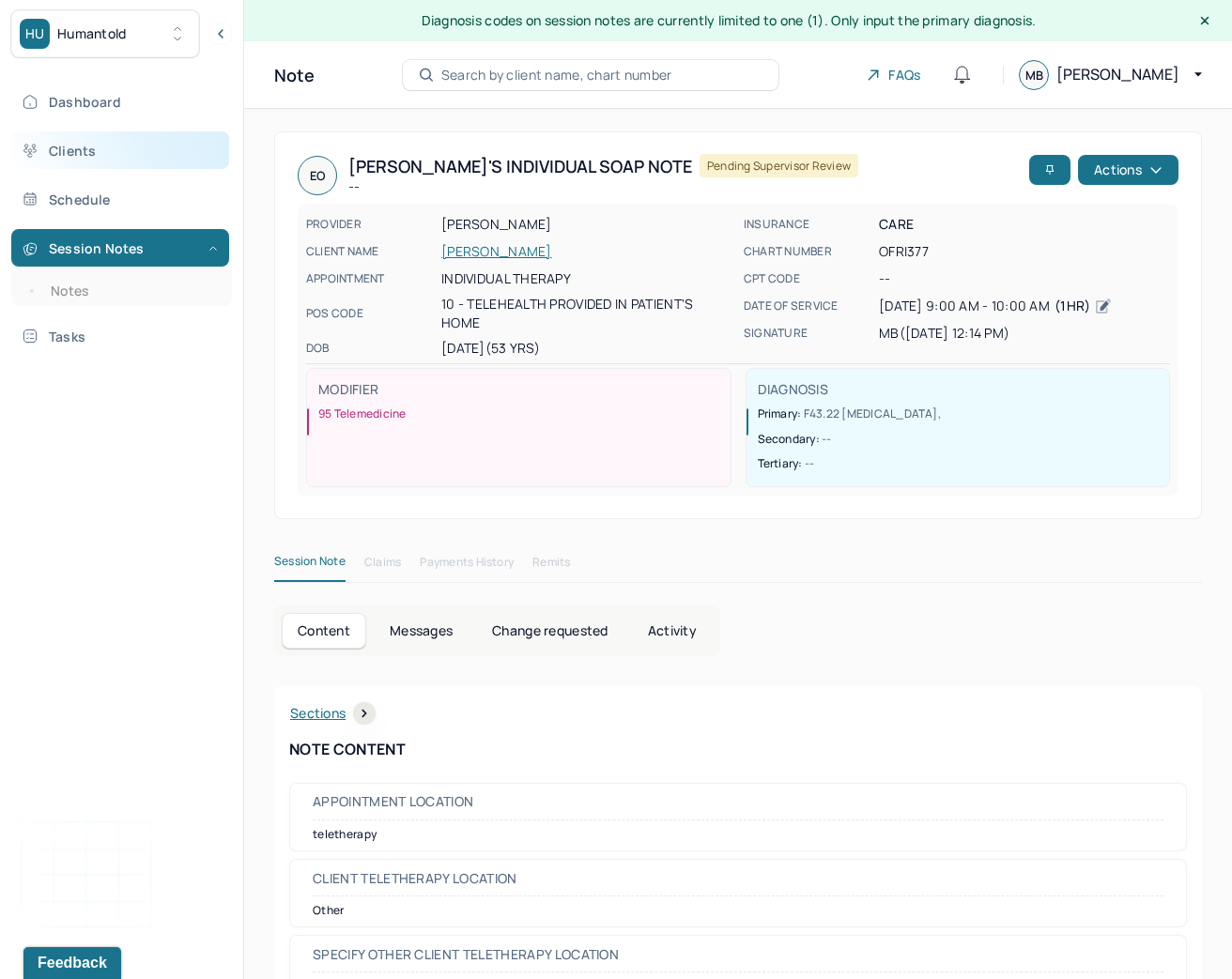 click on "Clients" at bounding box center (120, 150) 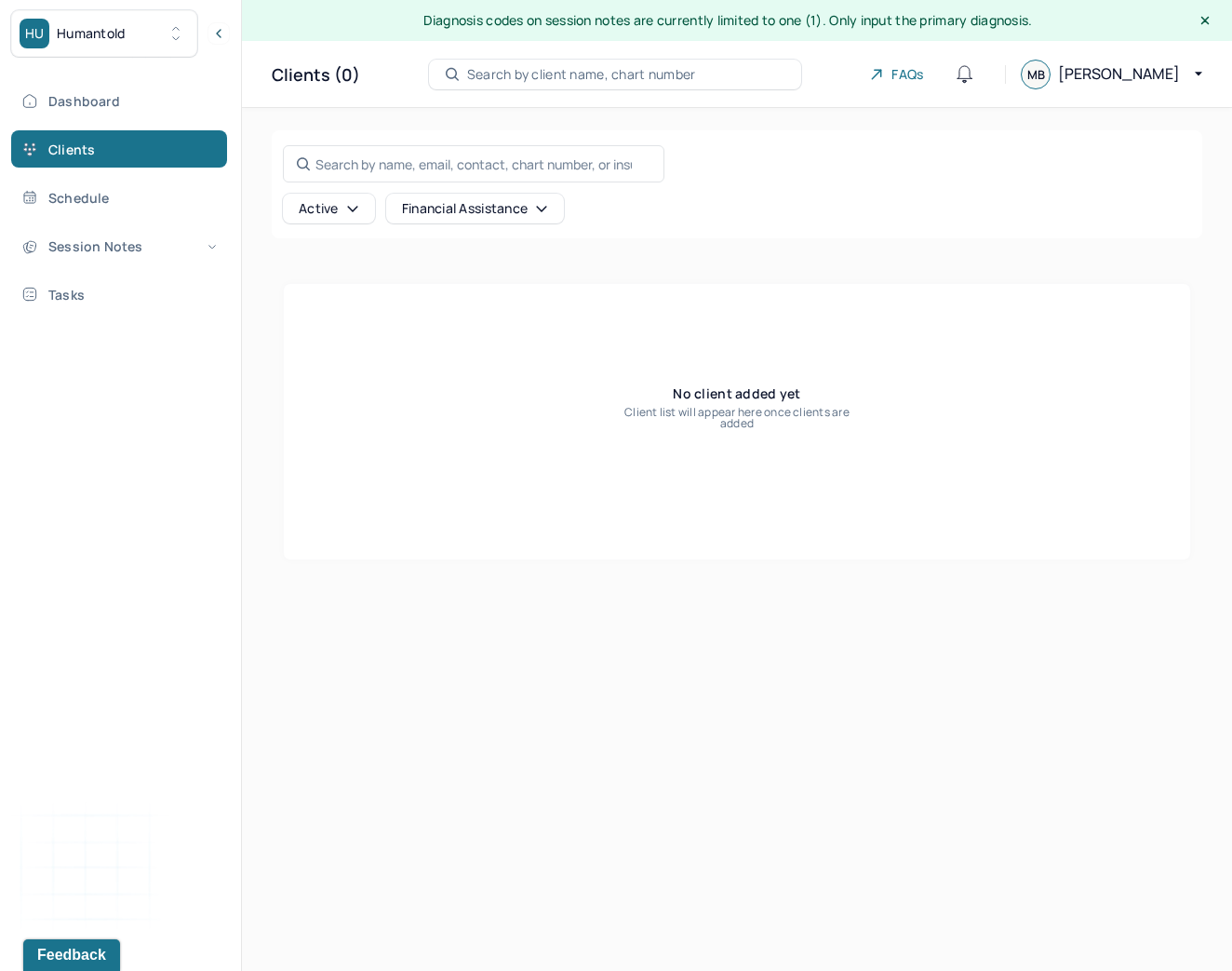 click on "Humantold" at bounding box center (91, 34) 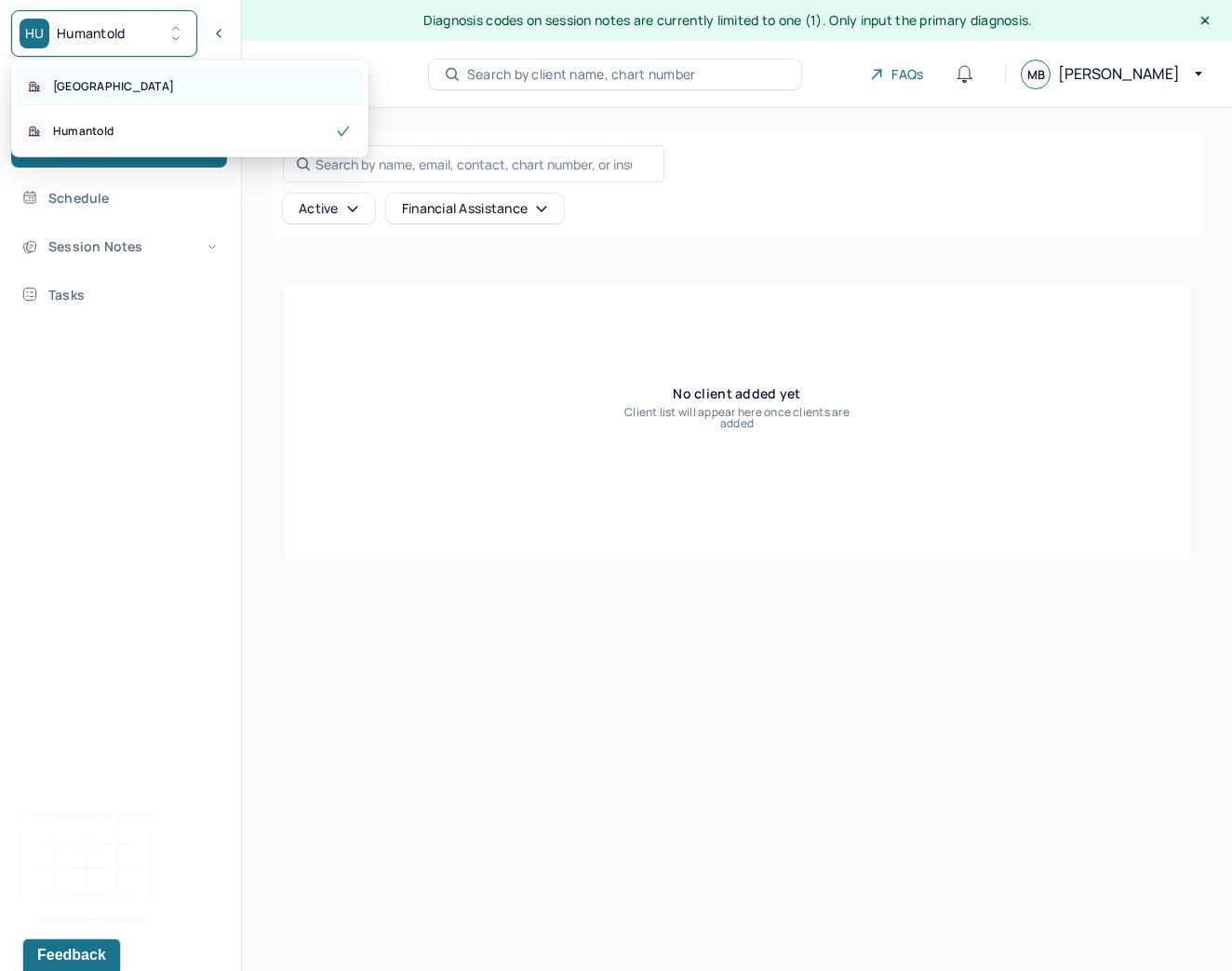 click on "[GEOGRAPHIC_DATA]" at bounding box center (190, 87) 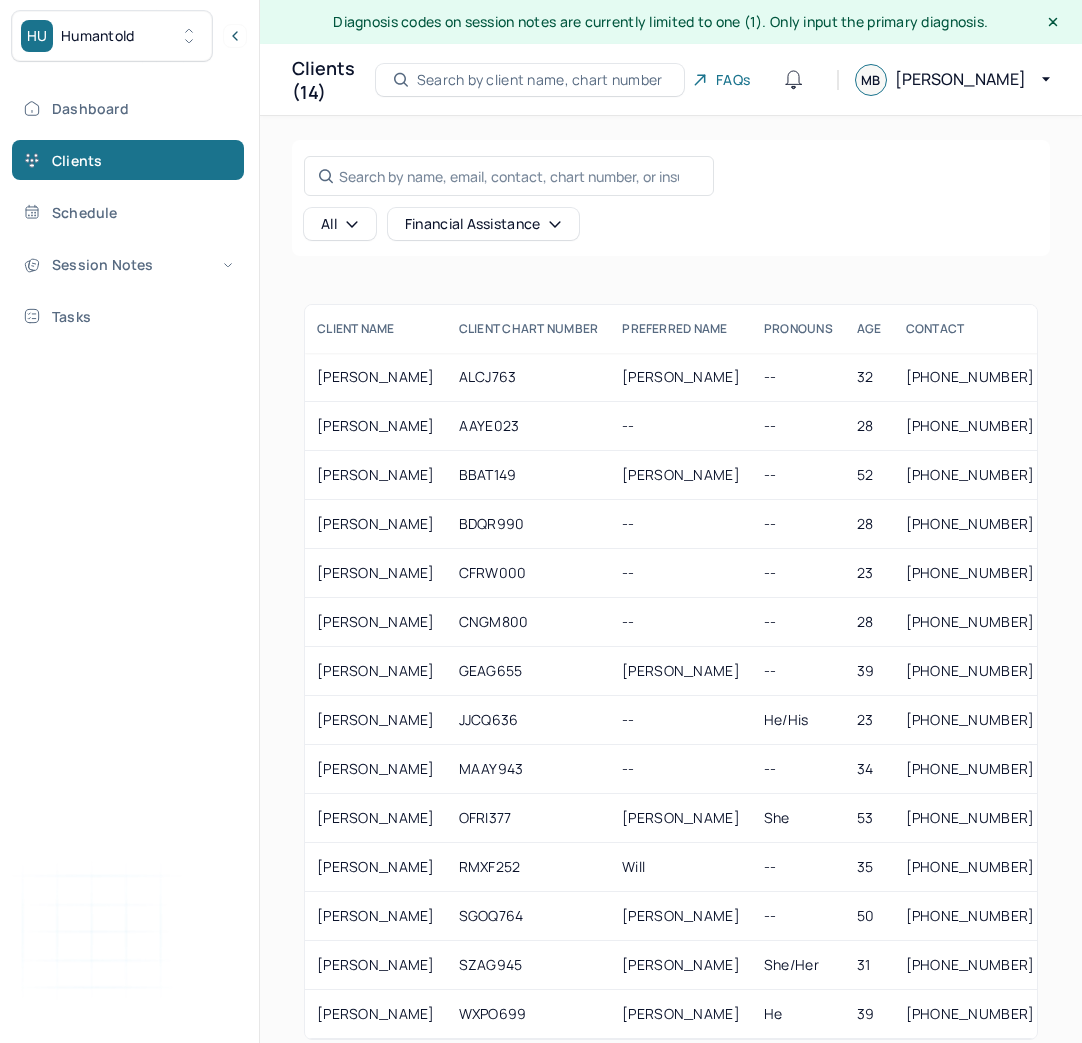 scroll, scrollTop: 0, scrollLeft: 0, axis: both 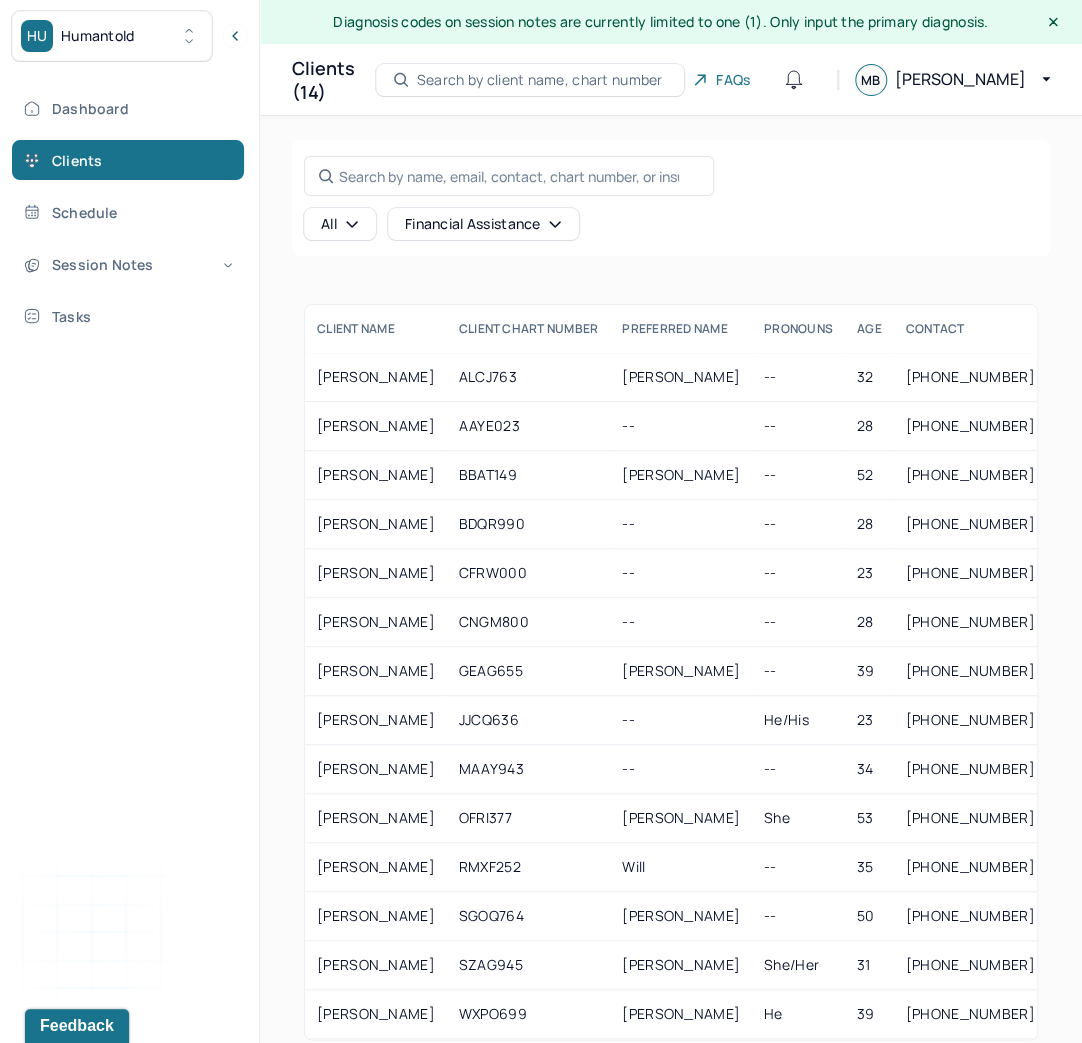 click on "Humantold" at bounding box center [98, 36] 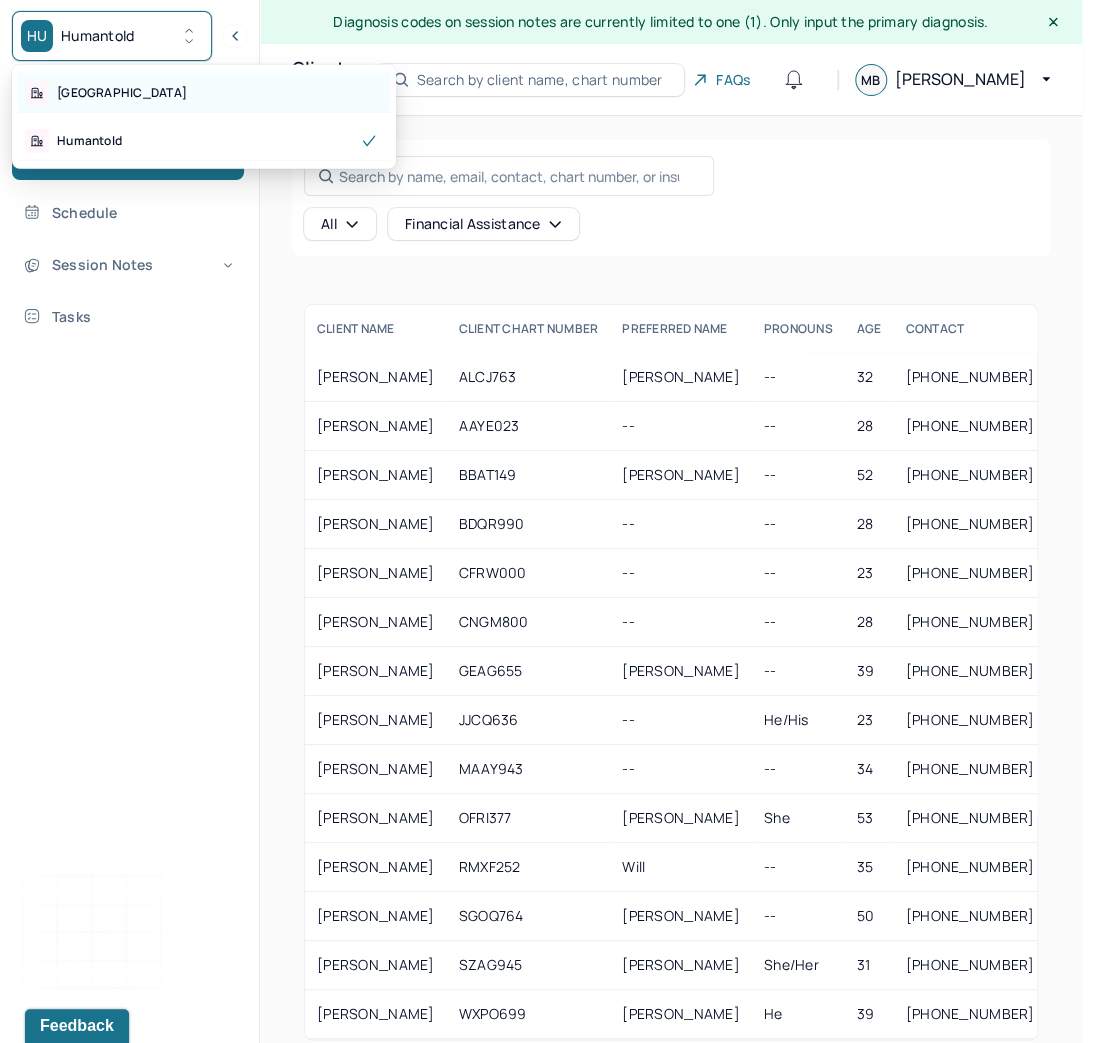 click on "[GEOGRAPHIC_DATA]" at bounding box center (204, 93) 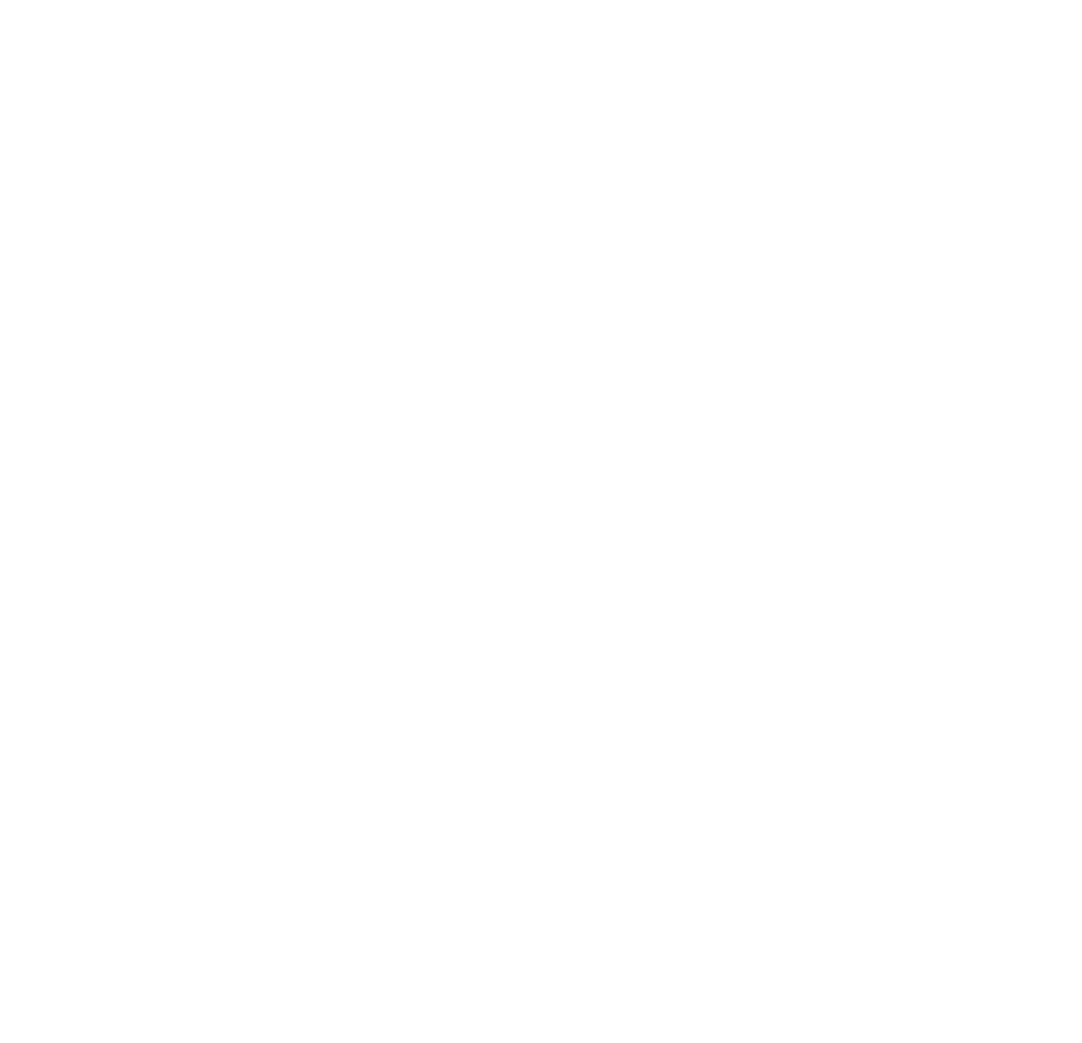 scroll, scrollTop: 0, scrollLeft: 0, axis: both 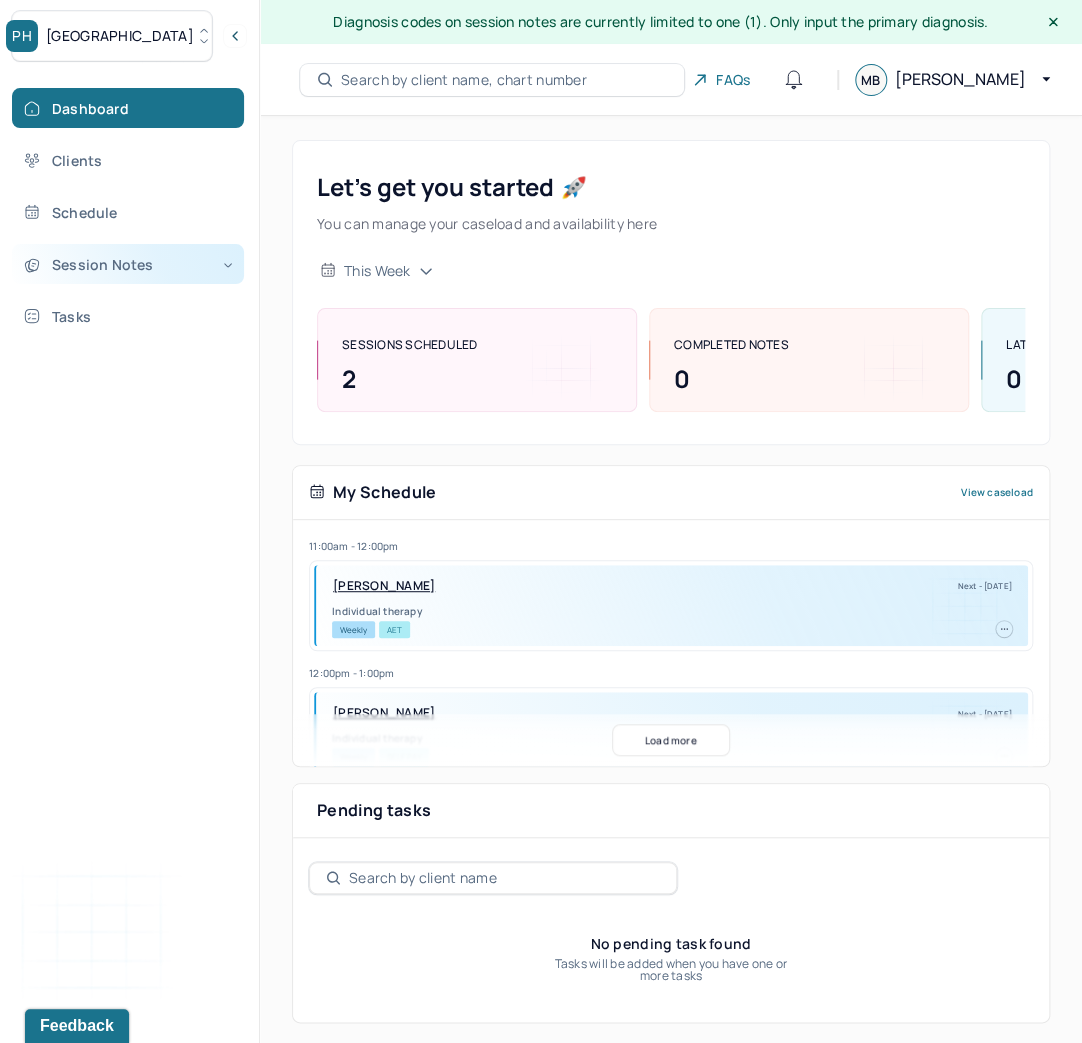 click on "Session Notes" at bounding box center (128, 264) 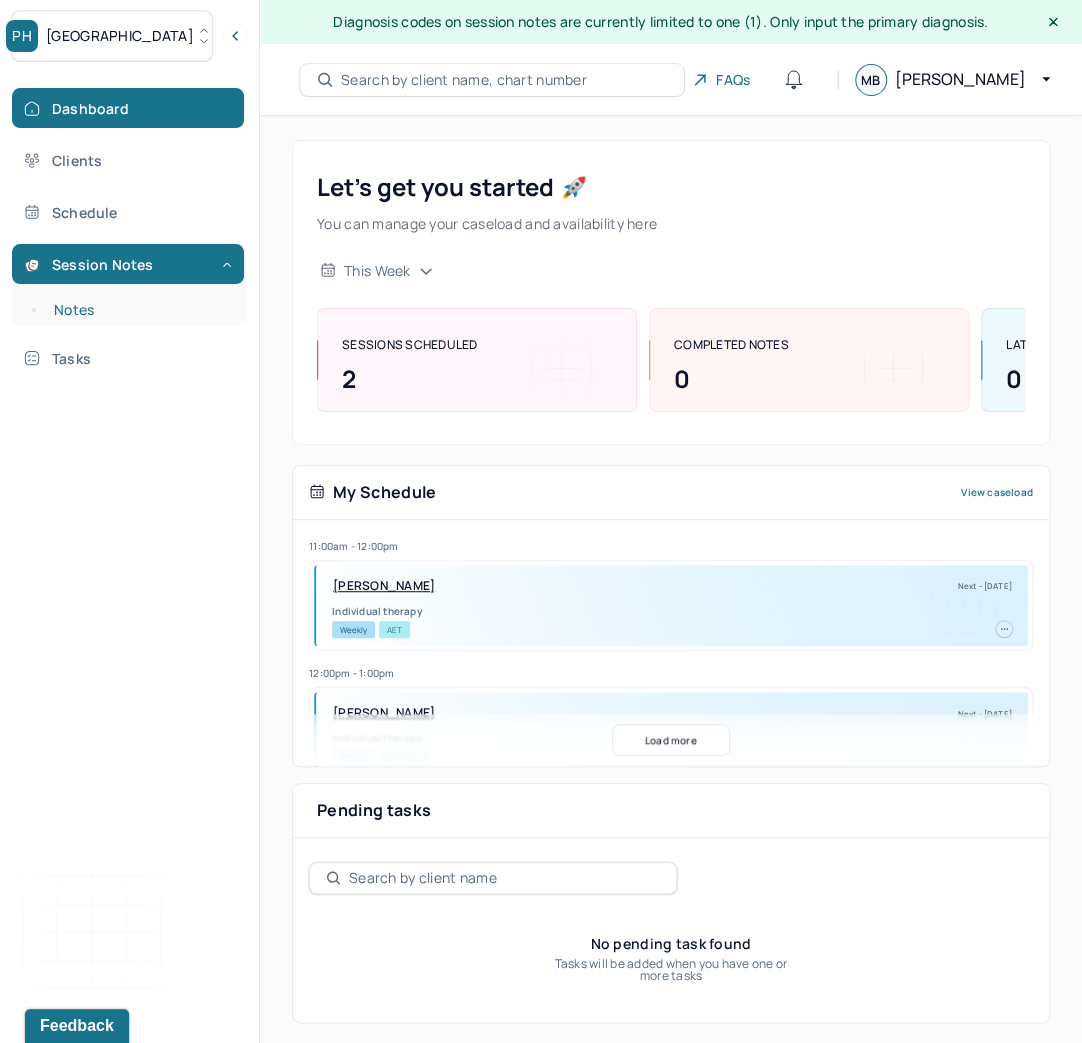 click on "Notes" at bounding box center (139, 310) 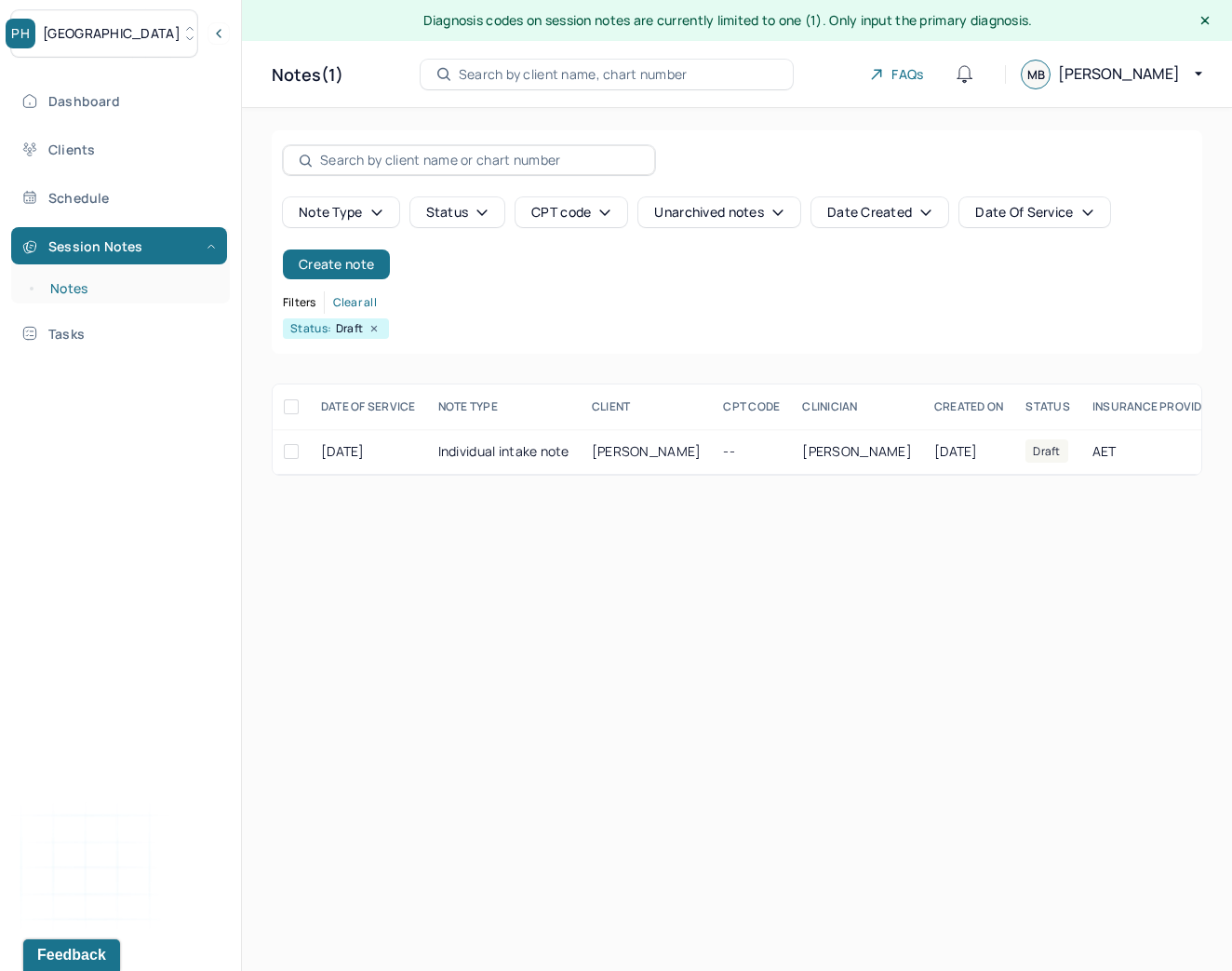 click on "Notes" at bounding box center [129, 289] 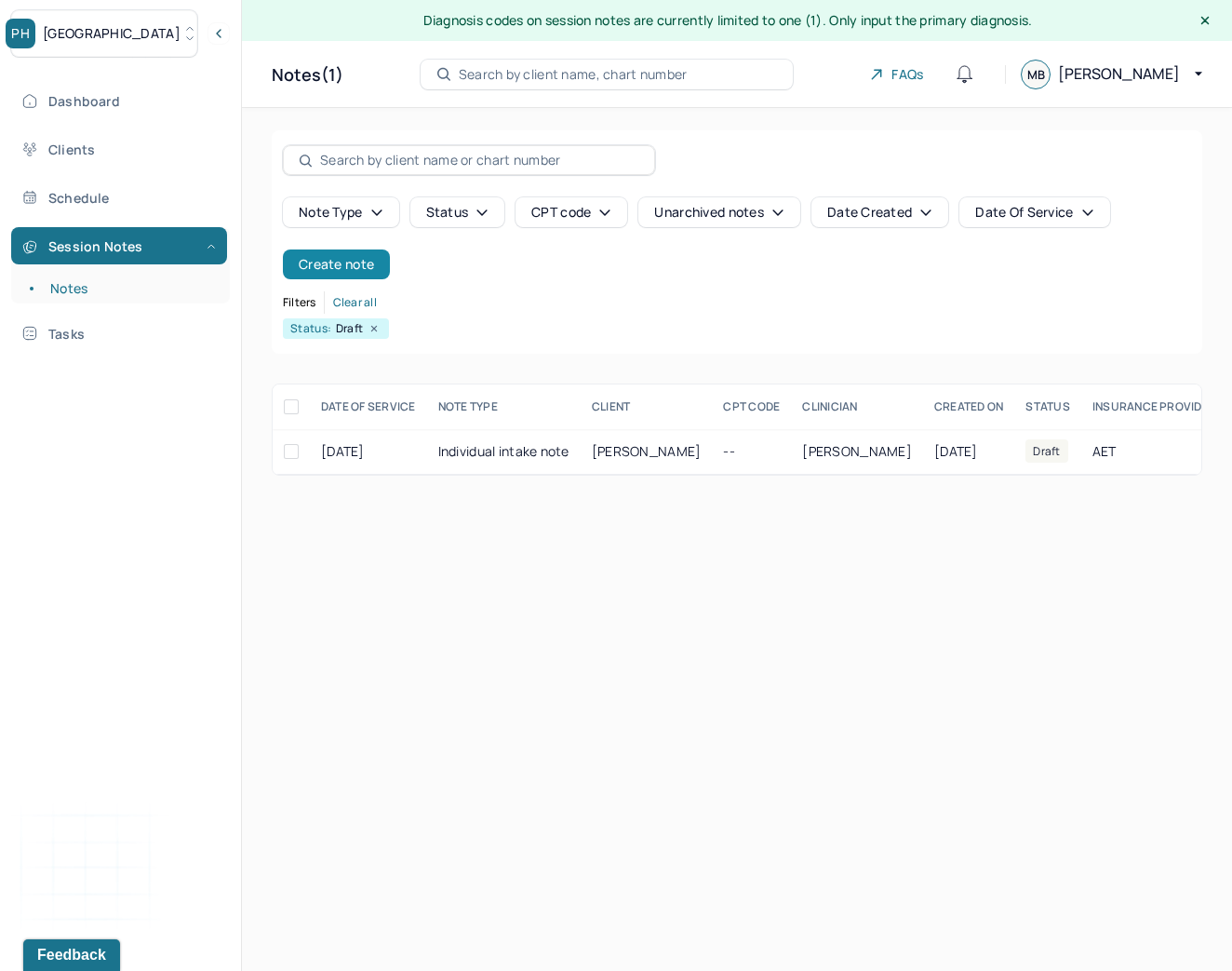 click on "Create note" at bounding box center [336, 264] 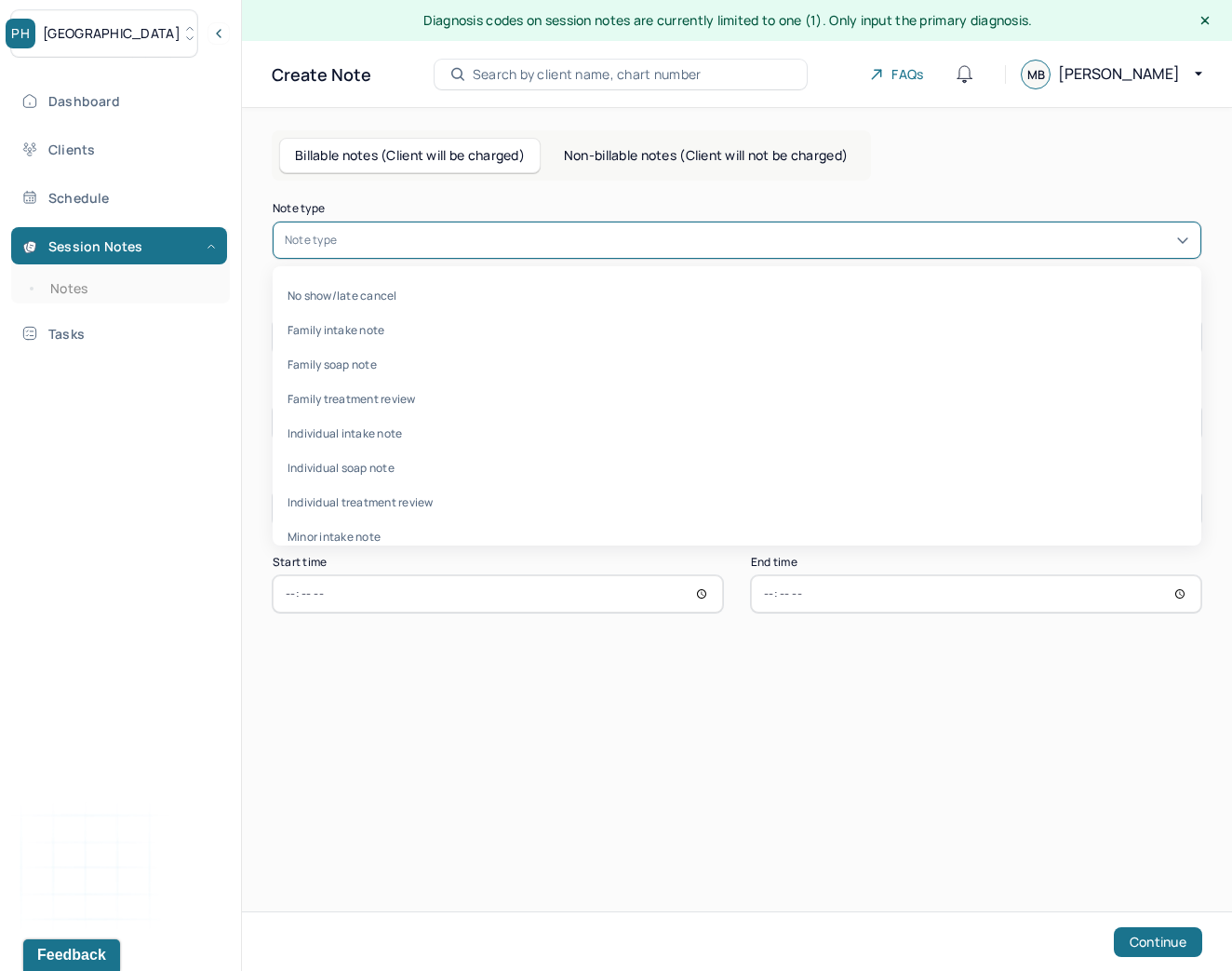 click at bounding box center [343, 240] 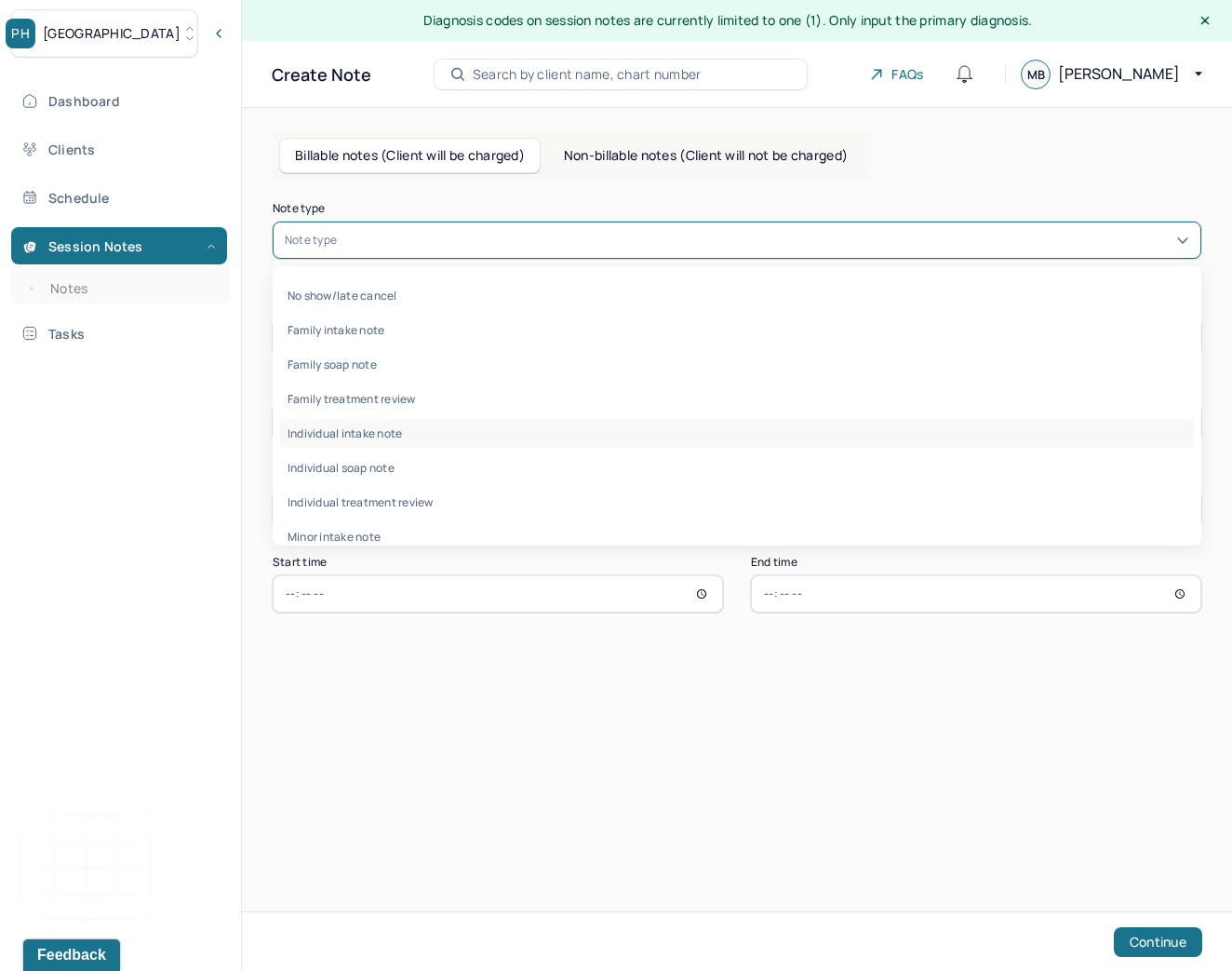 click on "Individual intake note" at bounding box center (737, 433) 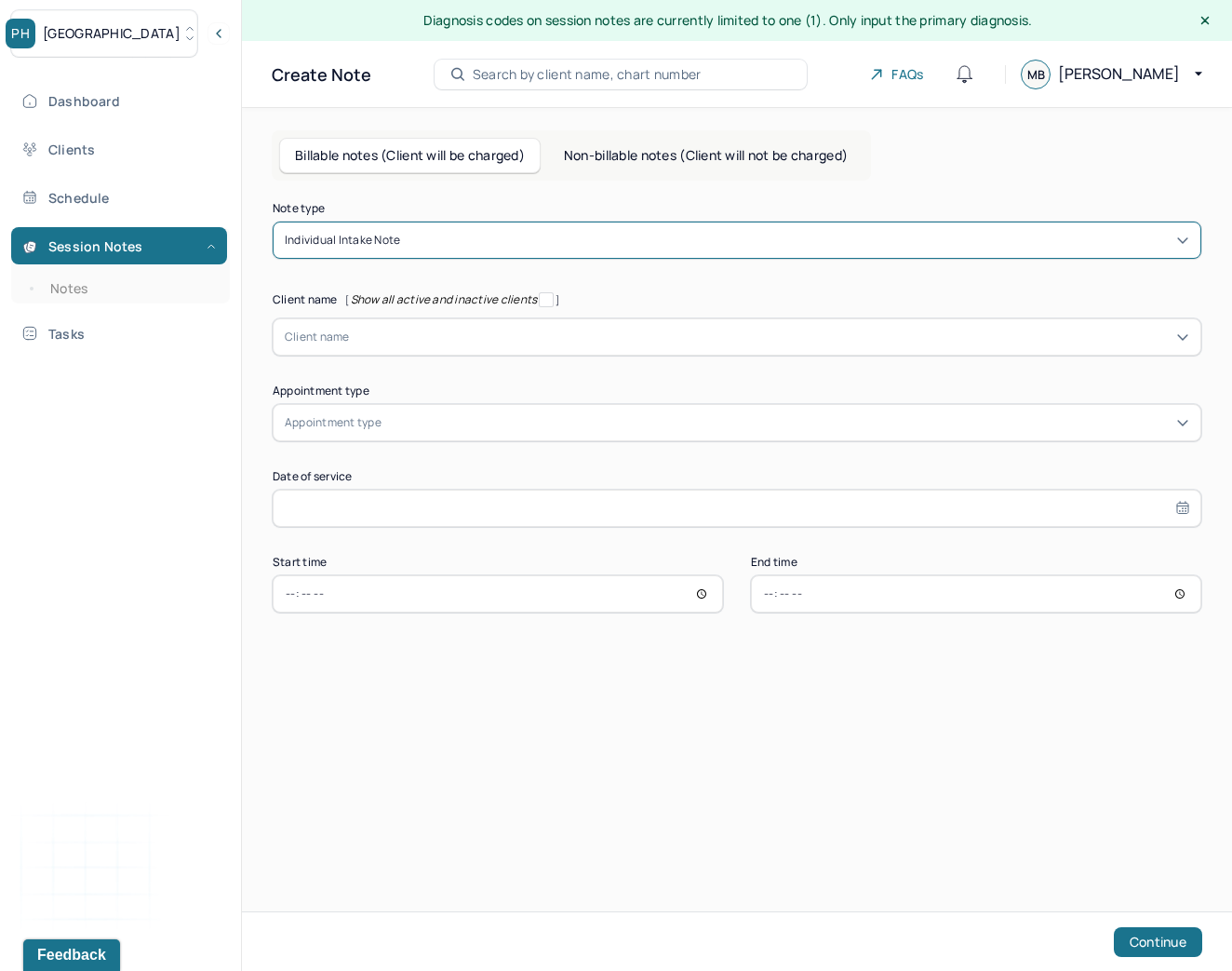 click on "Client name" at bounding box center (317, 337) 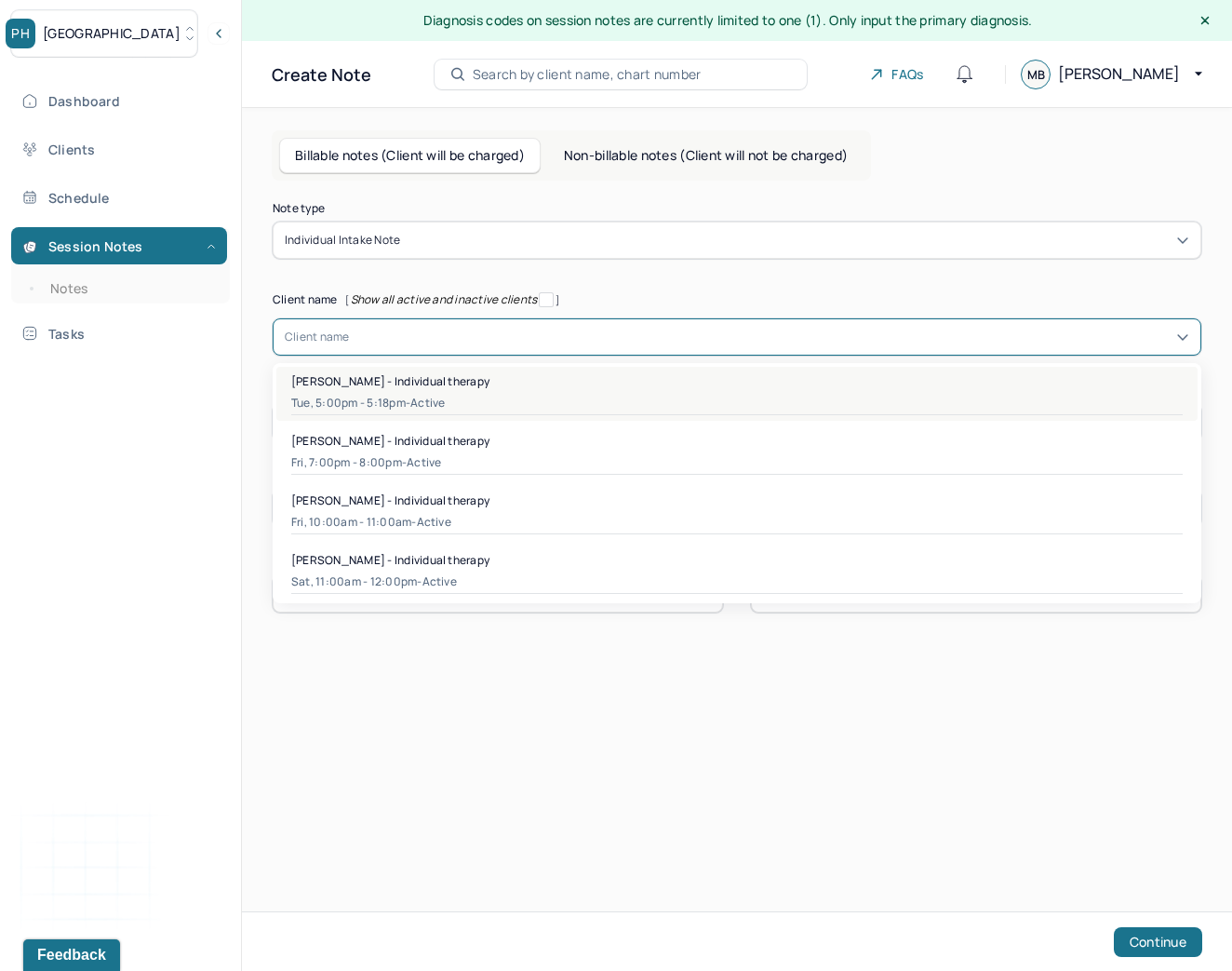 click on "Irina Vafaeva - Individual therapy" at bounding box center (390, 381) 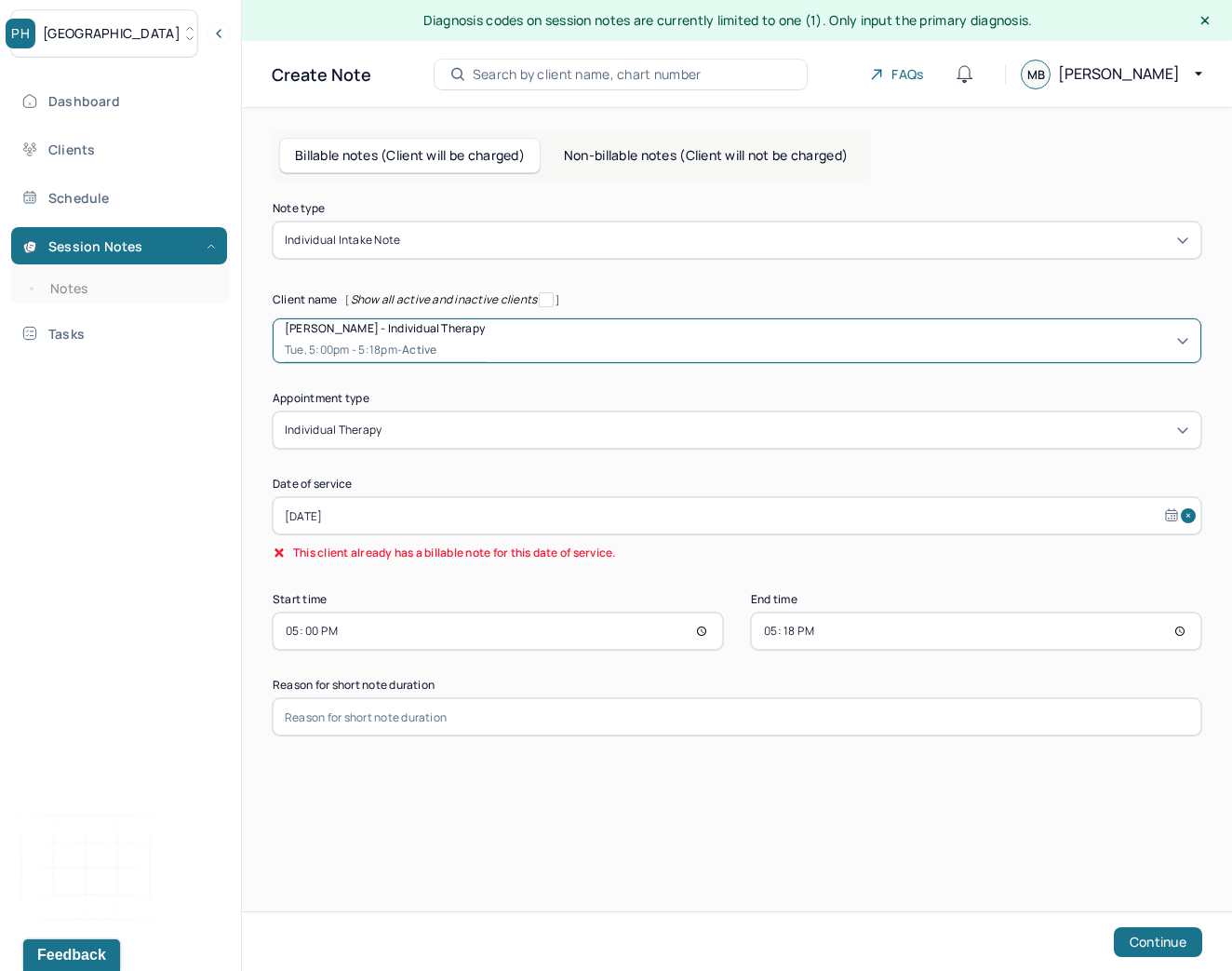 click on "Jun 30, 2025" at bounding box center (737, 516) 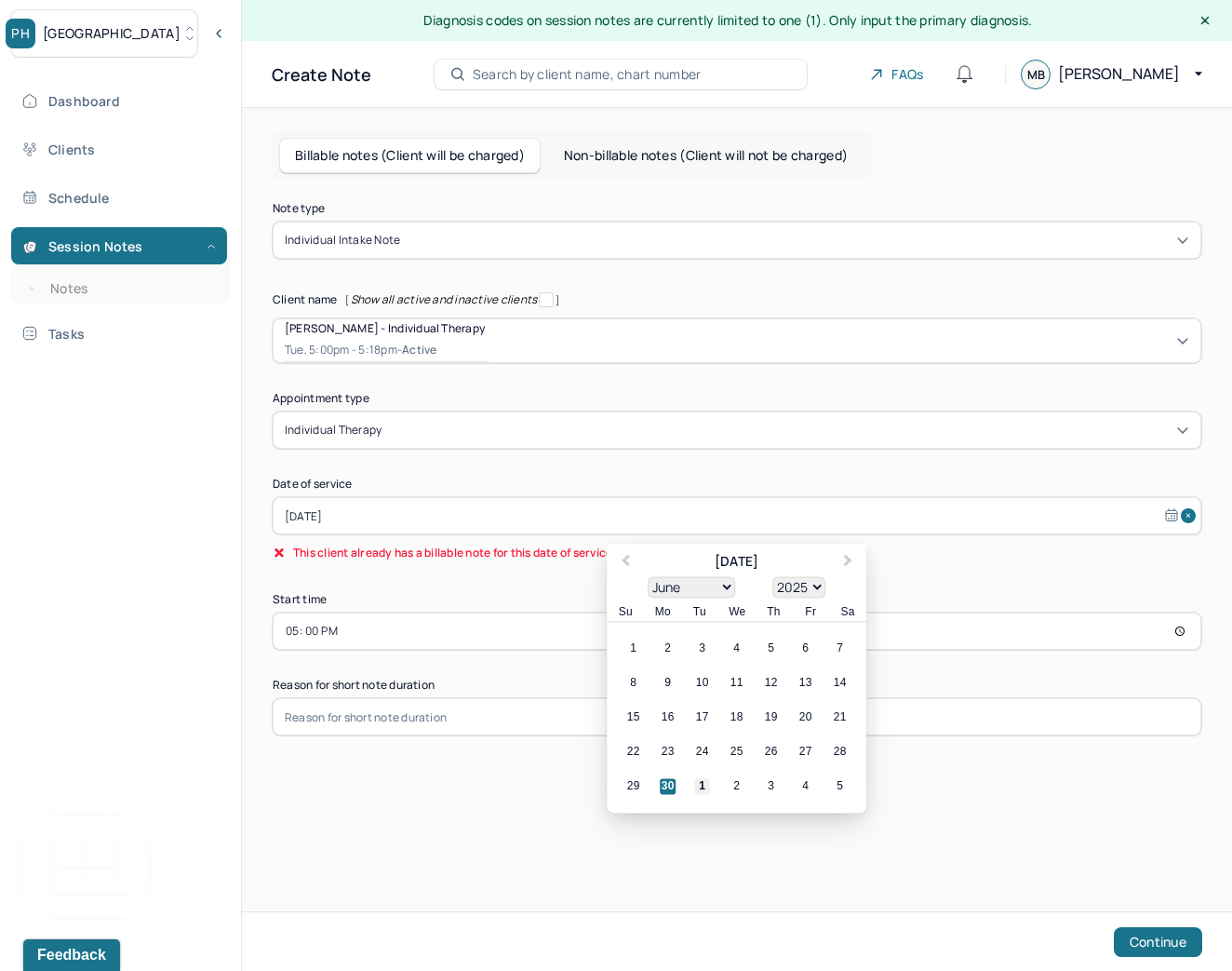 click on "1" at bounding box center (702, 787) 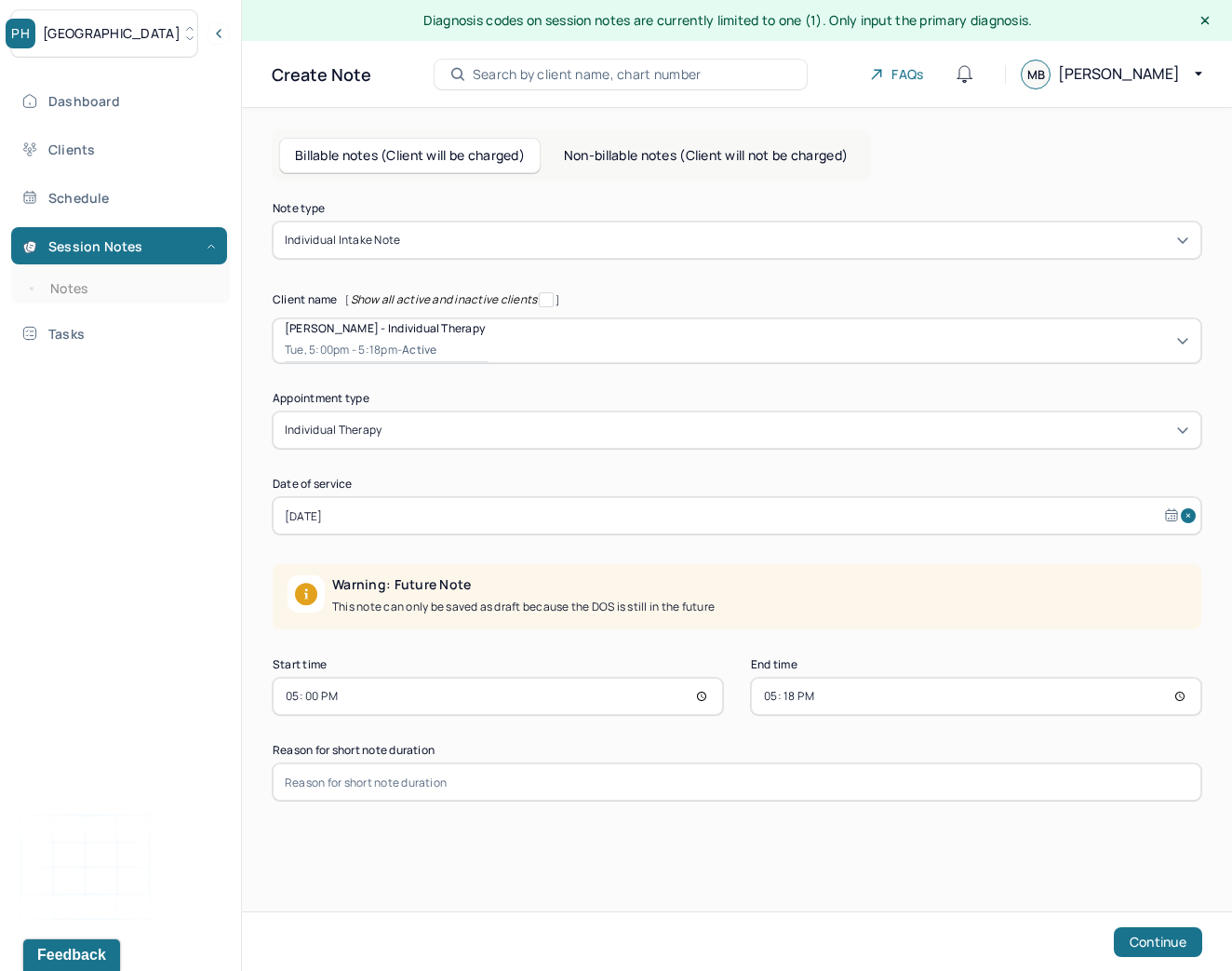 click on "17:00" at bounding box center (498, 696) 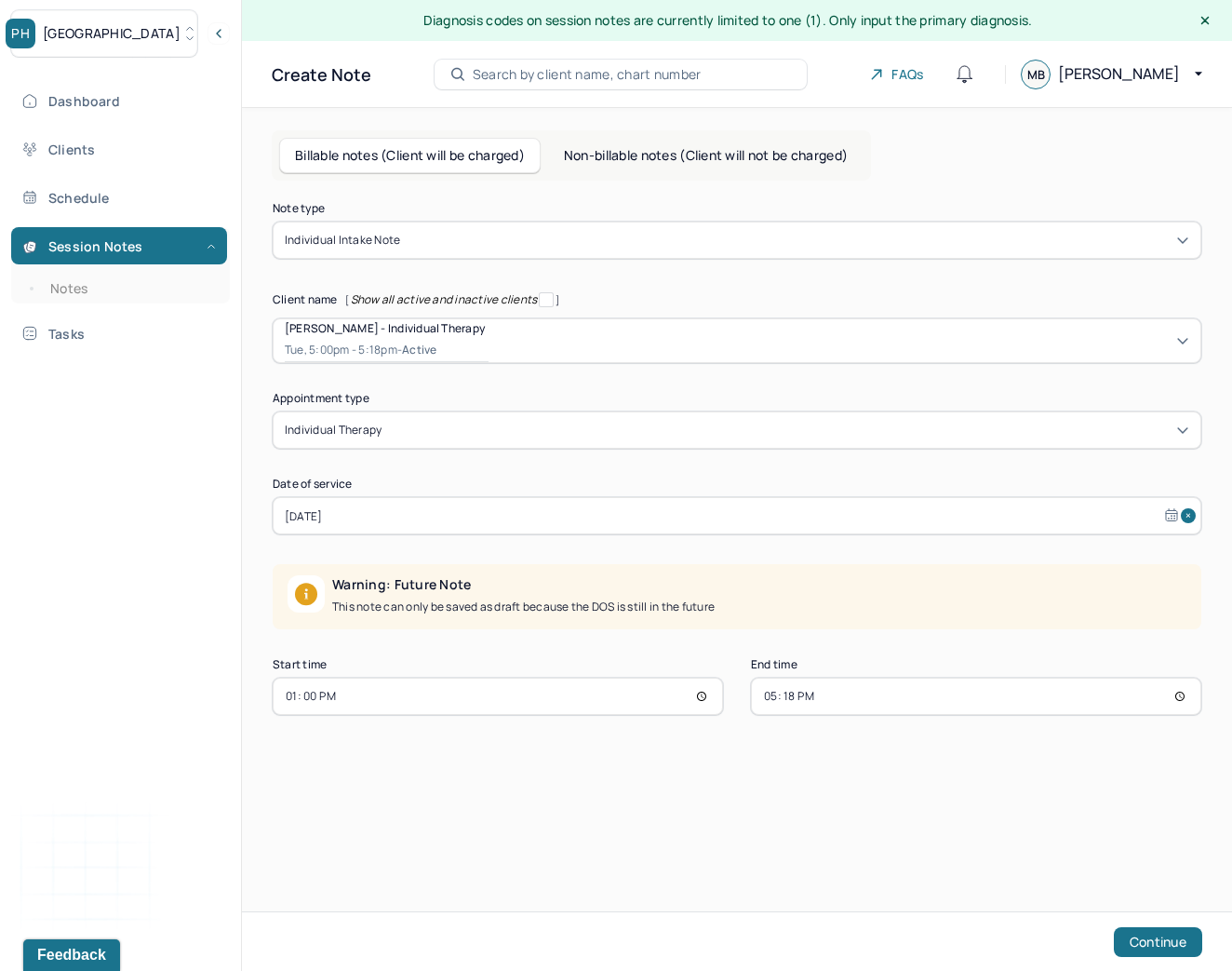 type on "22:00" 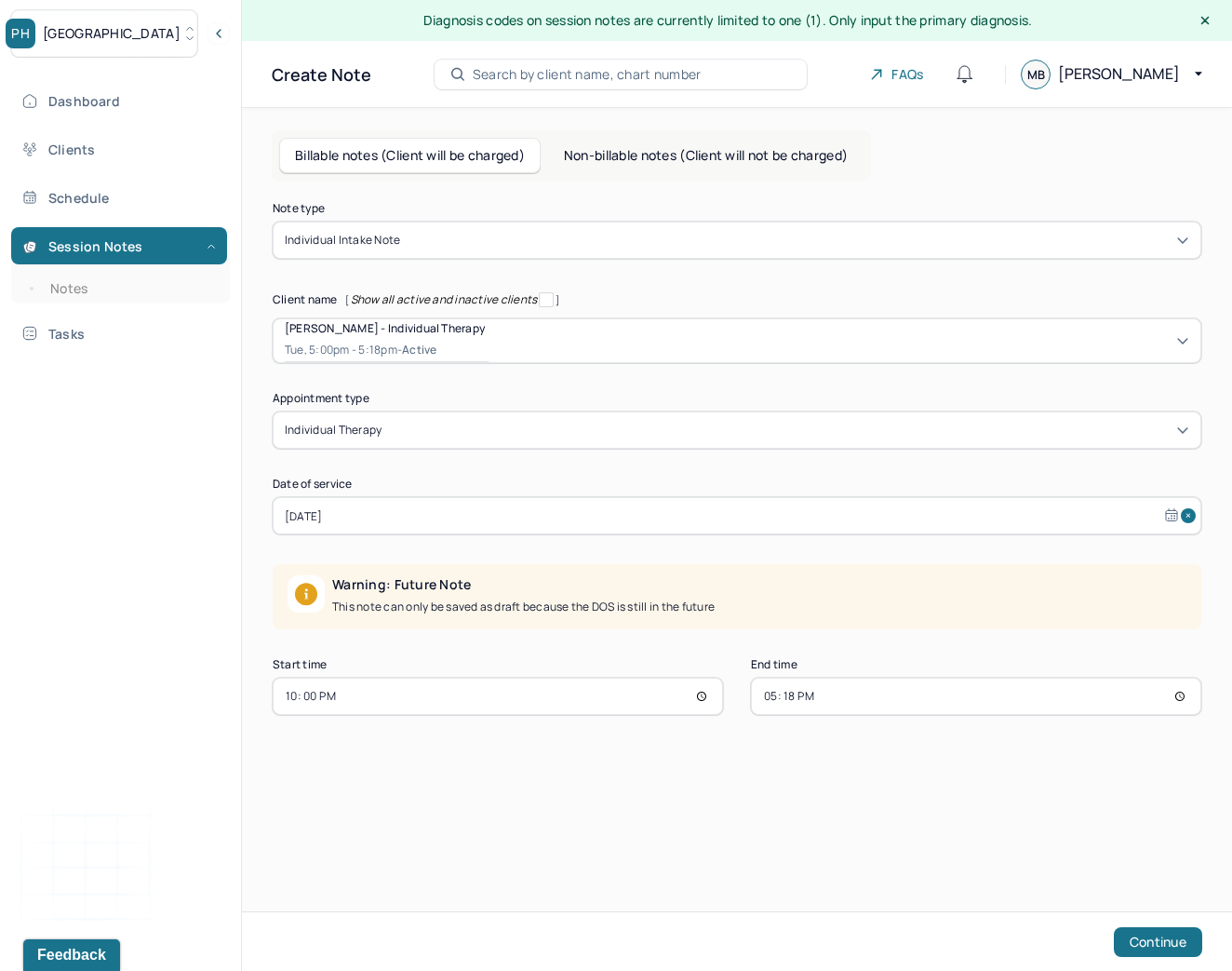 click on "17:18" at bounding box center [976, 696] 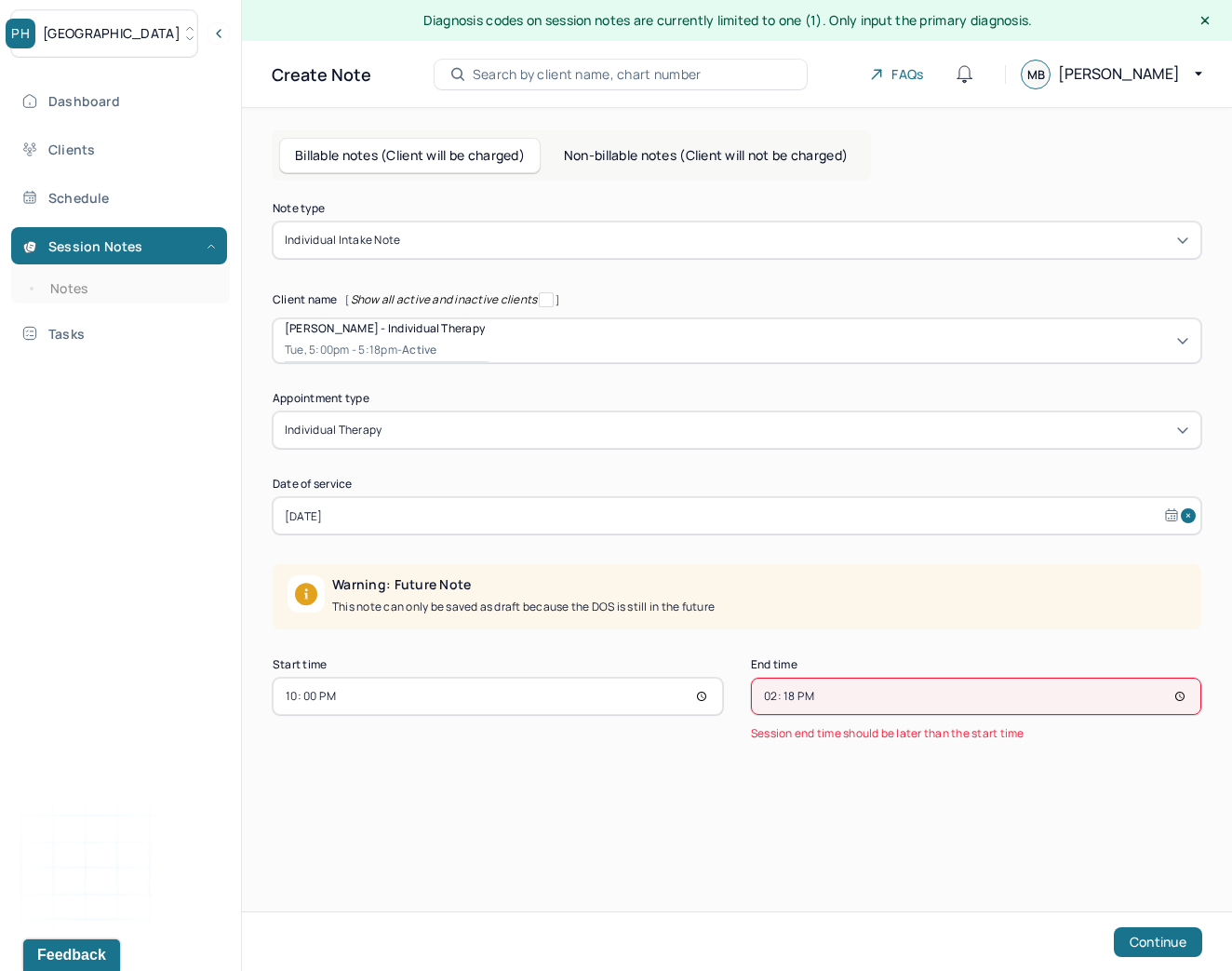 type on "14:00" 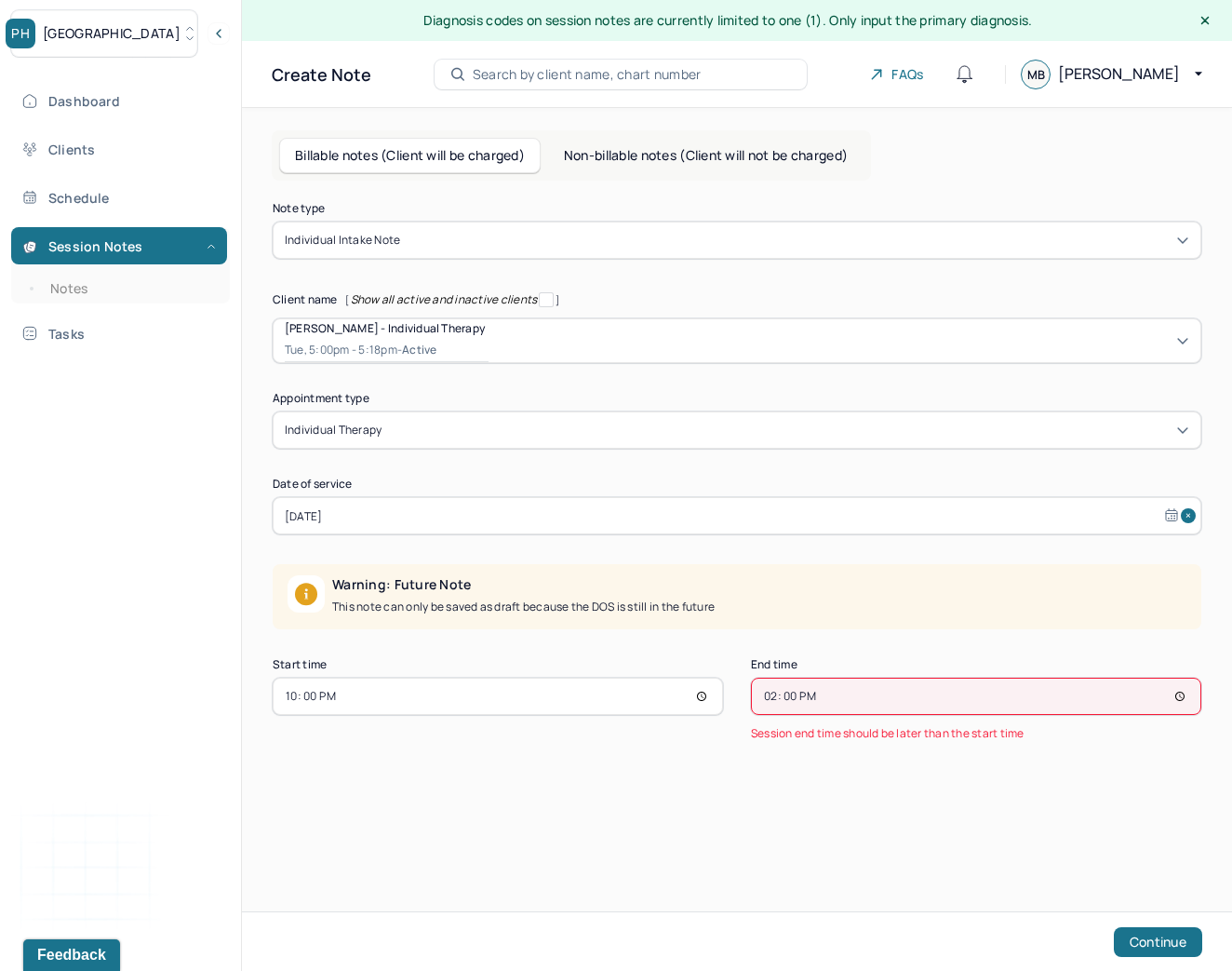 click on "22:00" at bounding box center (498, 696) 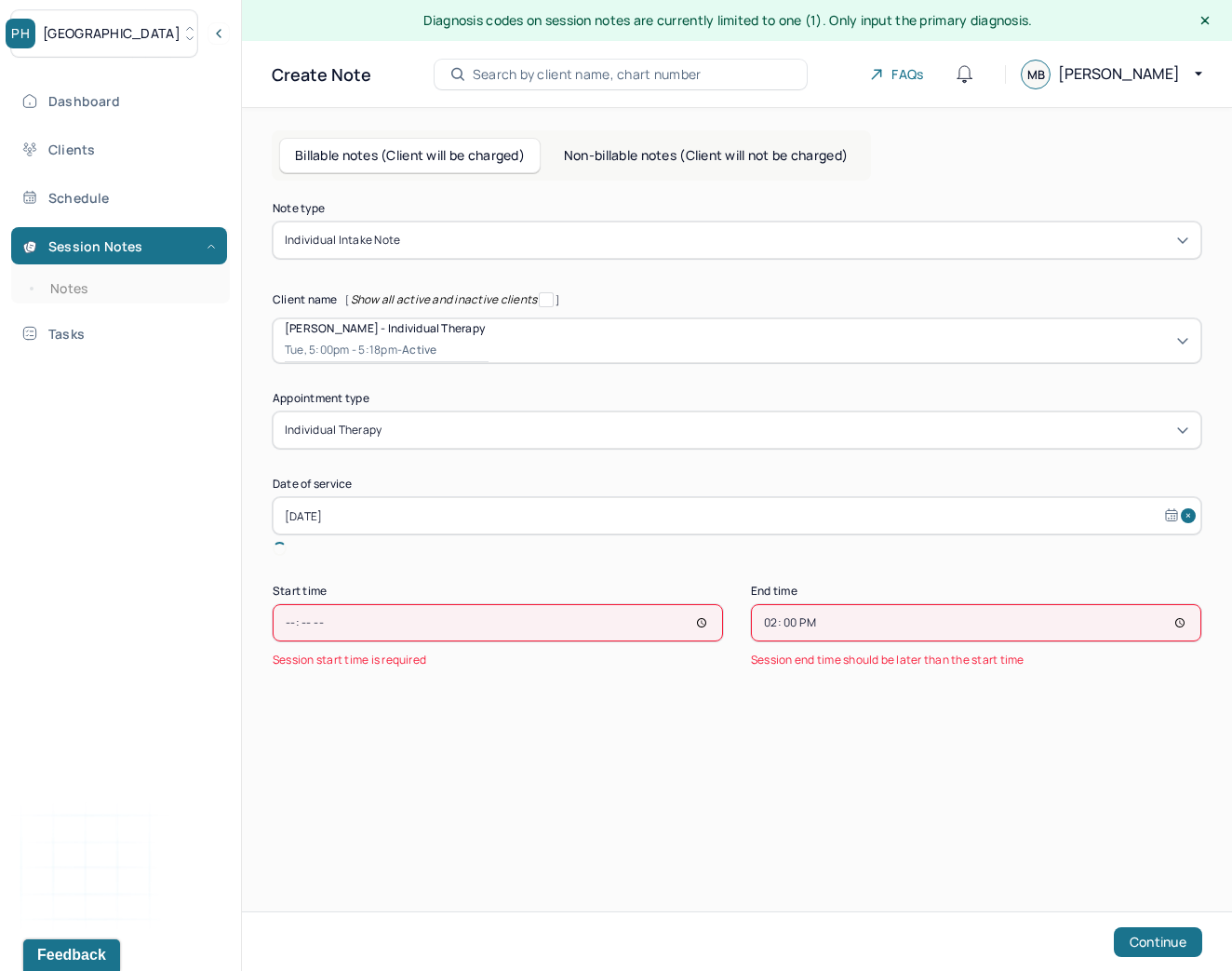 type on "13:00" 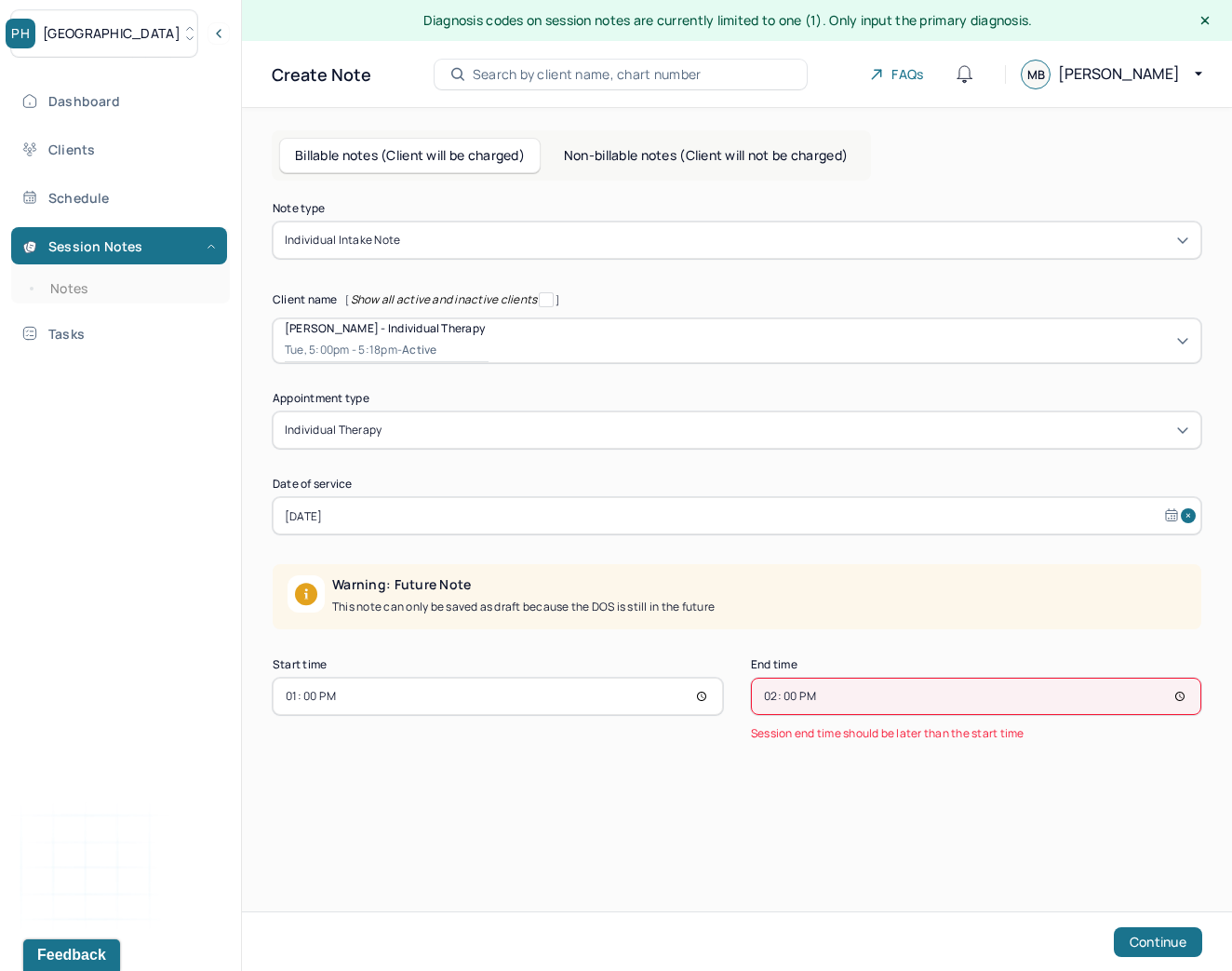 click on "Note type Individual intake note Client name [ Show all active and inactive clients ] Irina Vafaeva - Individual therapy Tue, 5:00pm - 5:18pm  -  active Supervisee name Maryia Bokhan Appointment type individual therapy Date of service Jul 1, 2025 Warning: Future Note This note can only be saved as draft because the DOS is still in the future Start time 13:00 End time 14:00 Session end time should be later than the start time   Continue" at bounding box center [737, 512] 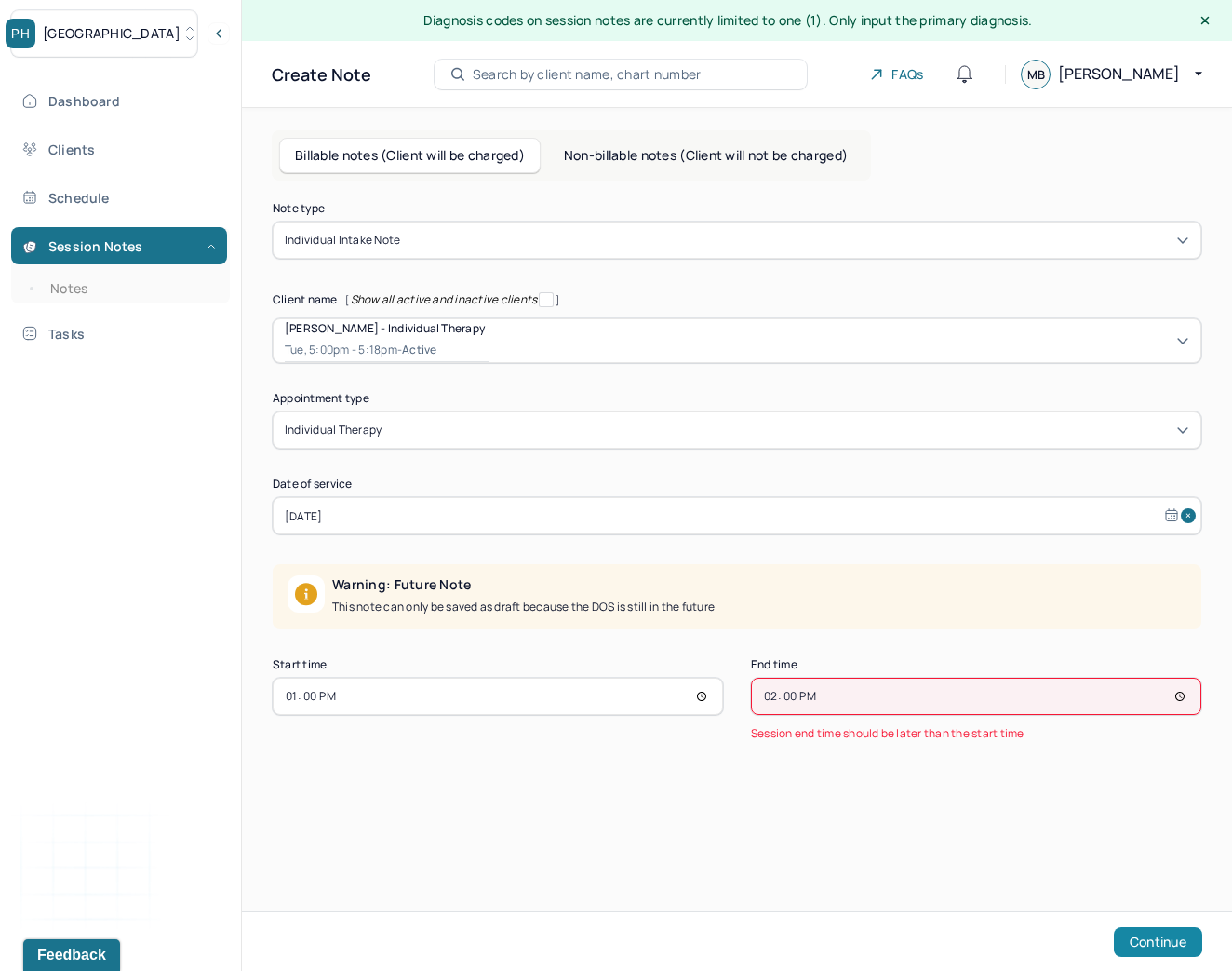 click on "Continue" at bounding box center (1158, 942) 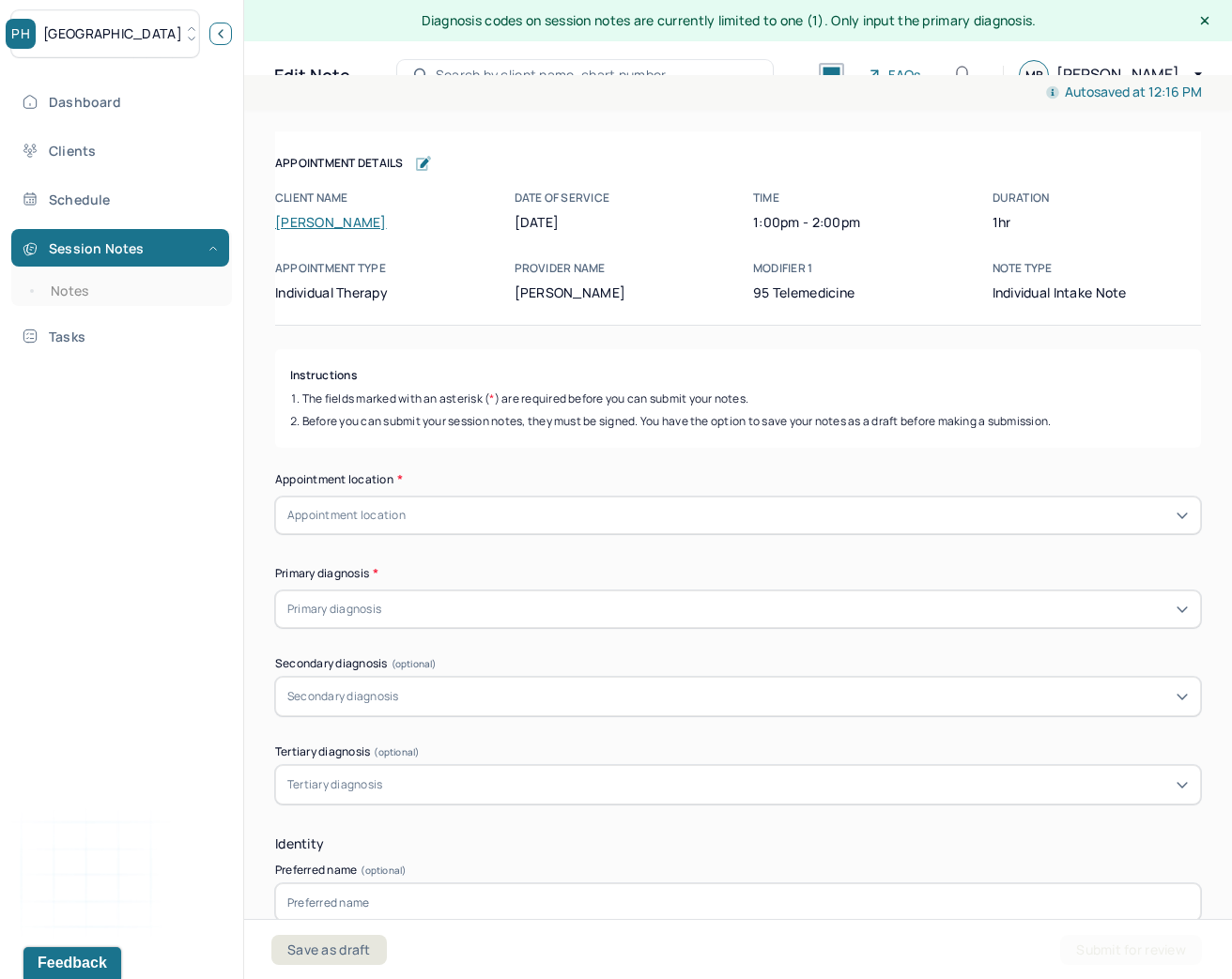 click at bounding box center [221, 34] 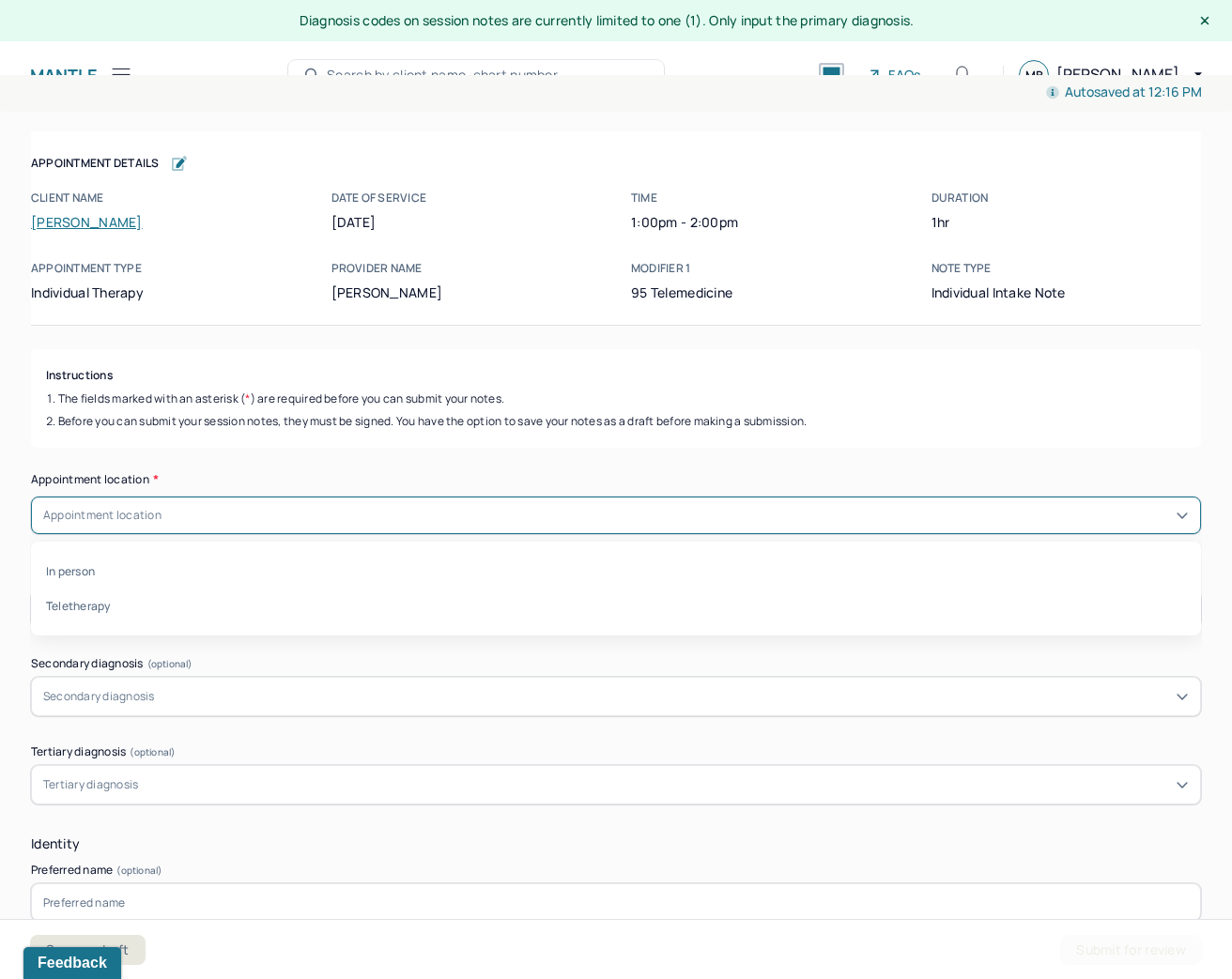 click on "Appointment location" at bounding box center (616, 515) 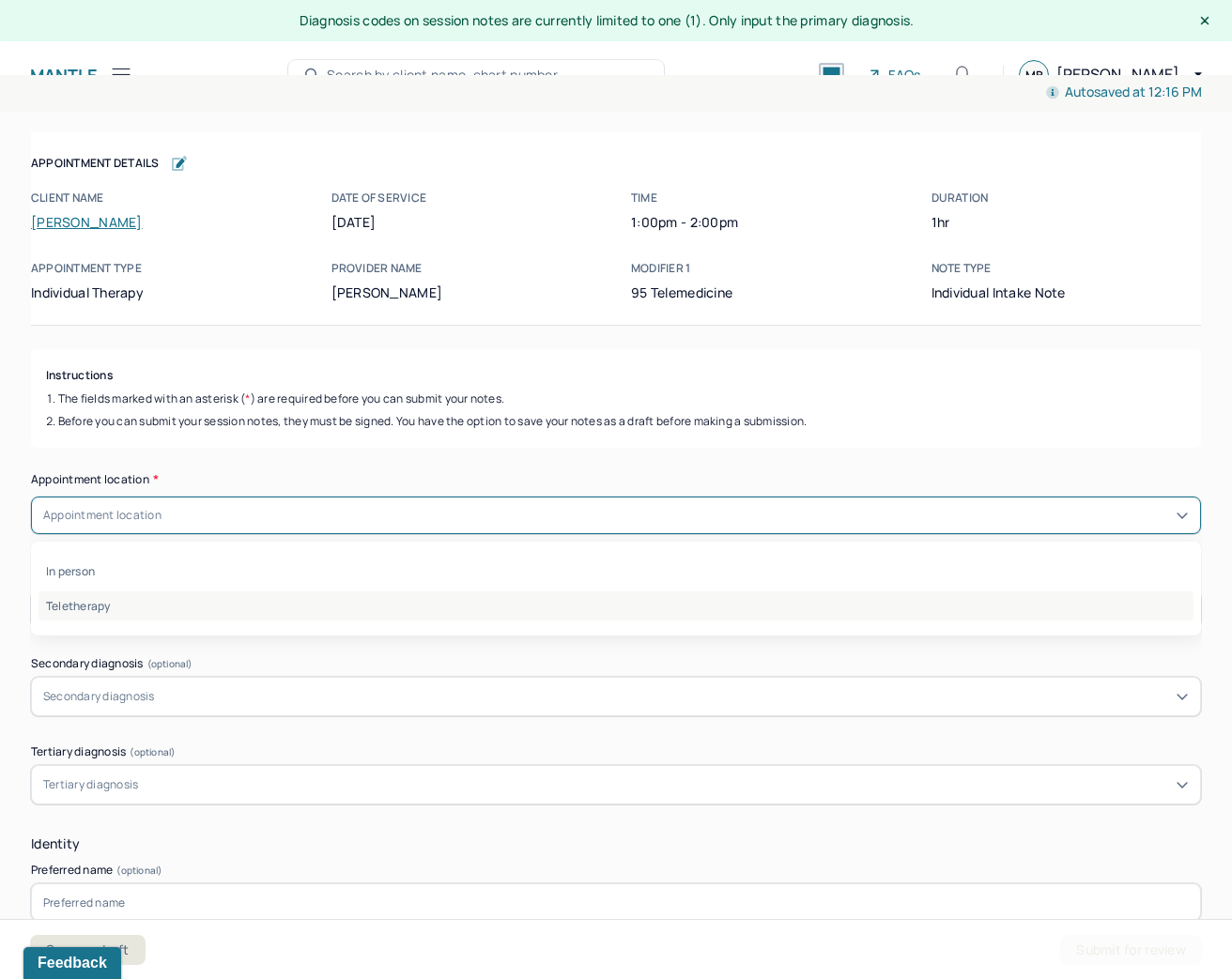 click on "Teletherapy" at bounding box center [616, 605] 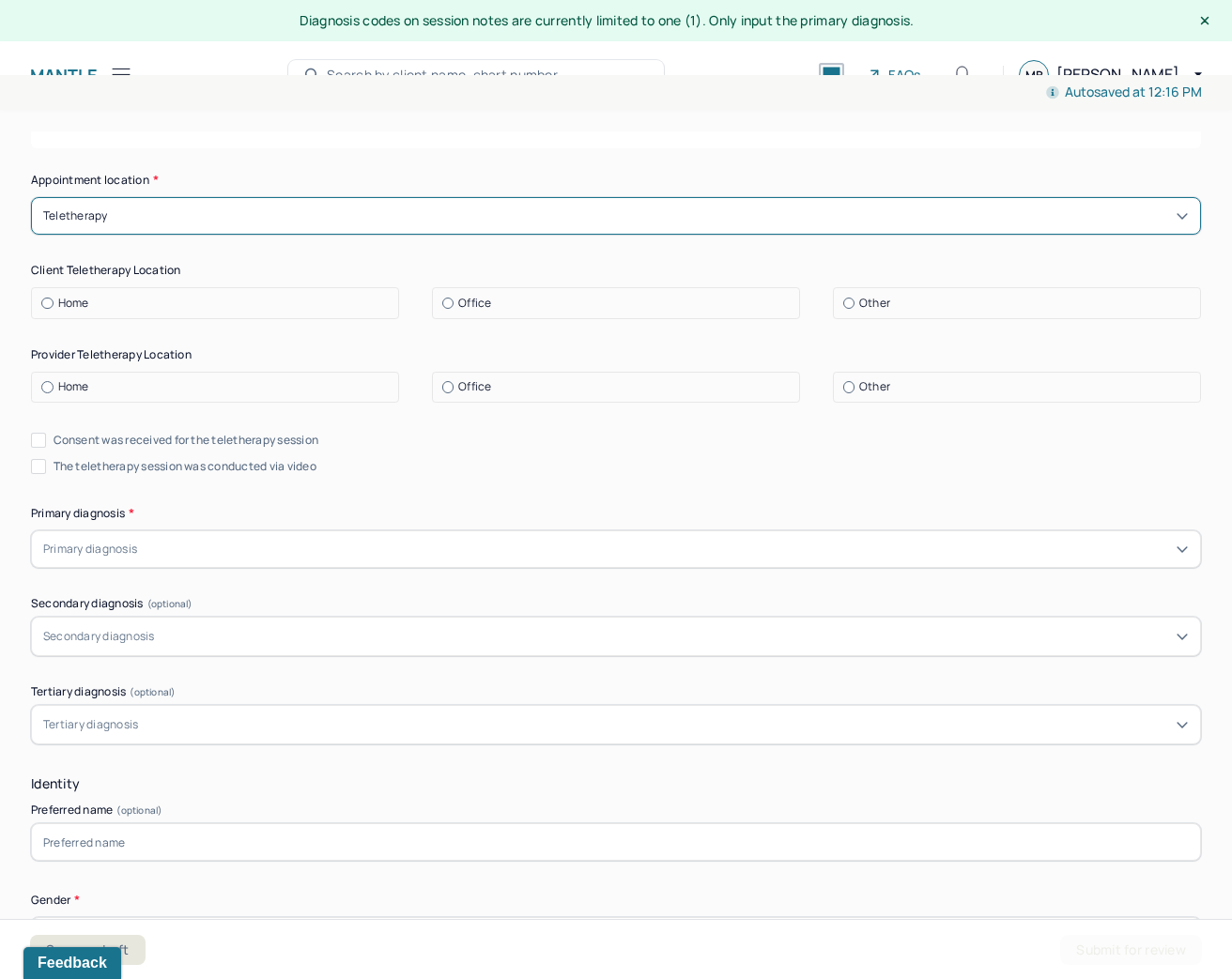 scroll, scrollTop: 300, scrollLeft: 0, axis: vertical 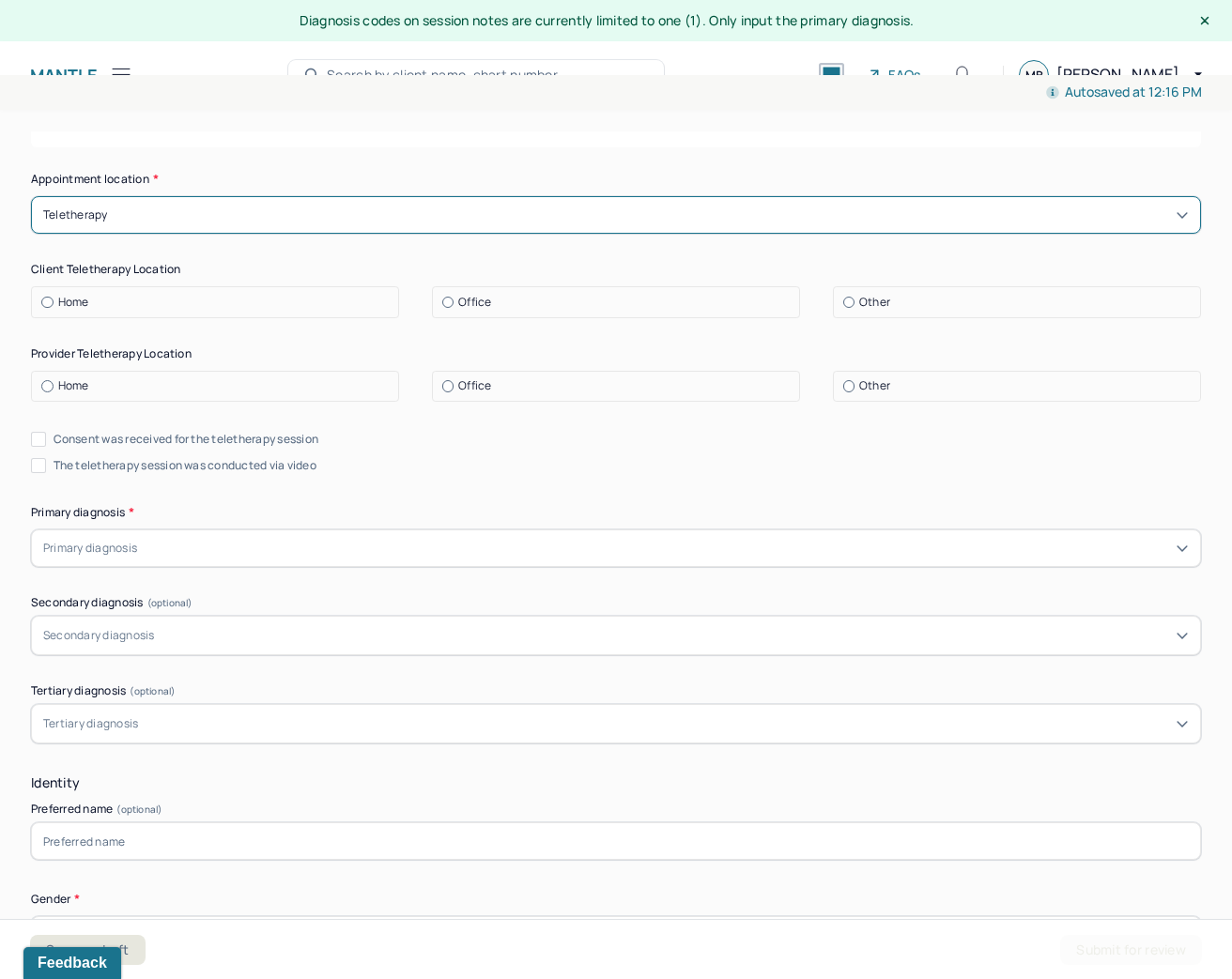 click on "Consent was received for the teletherapy session" at bounding box center [38, 439] 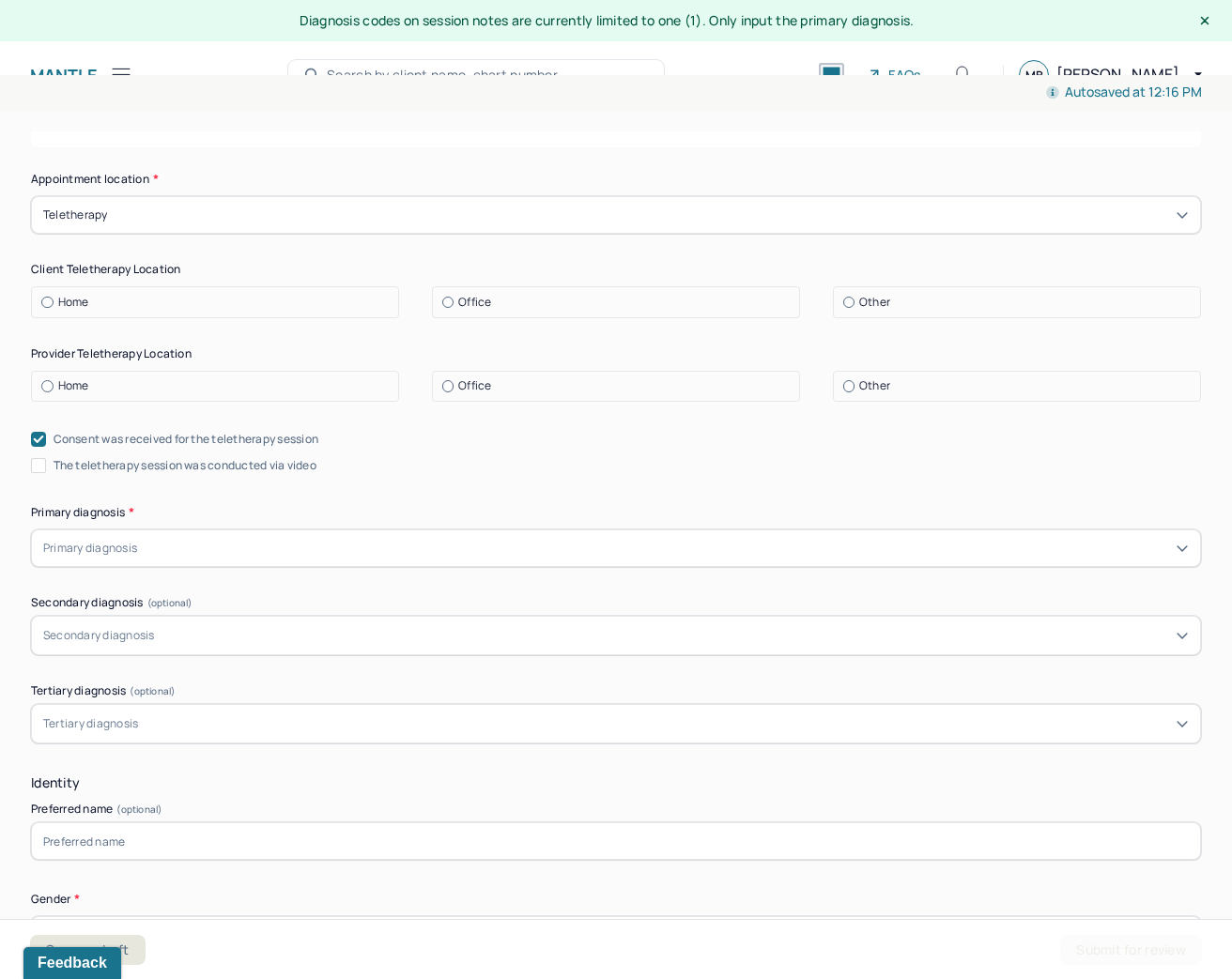 click on "The teletherapy session was conducted via video" at bounding box center [38, 466] 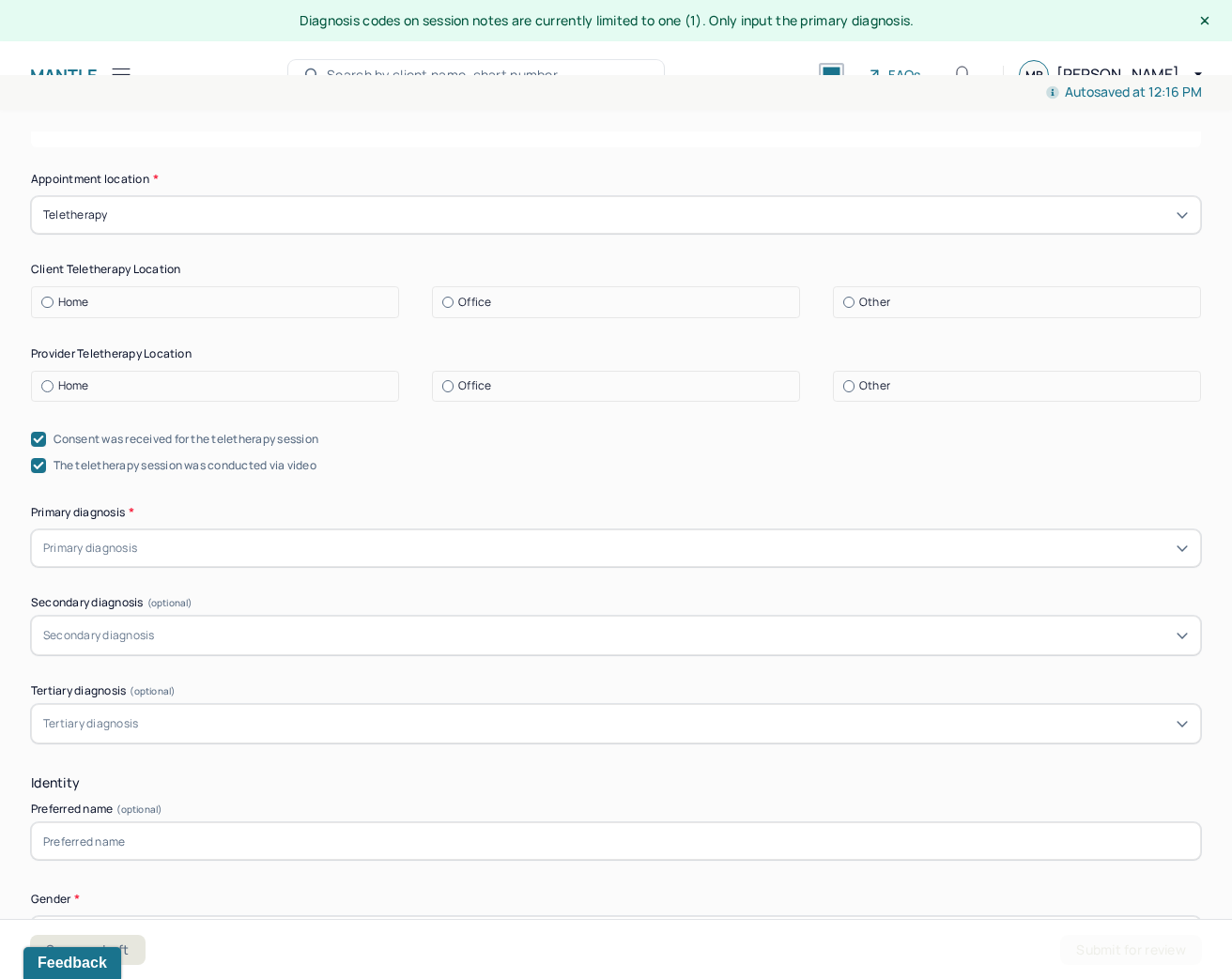 click at bounding box center [47, 302] 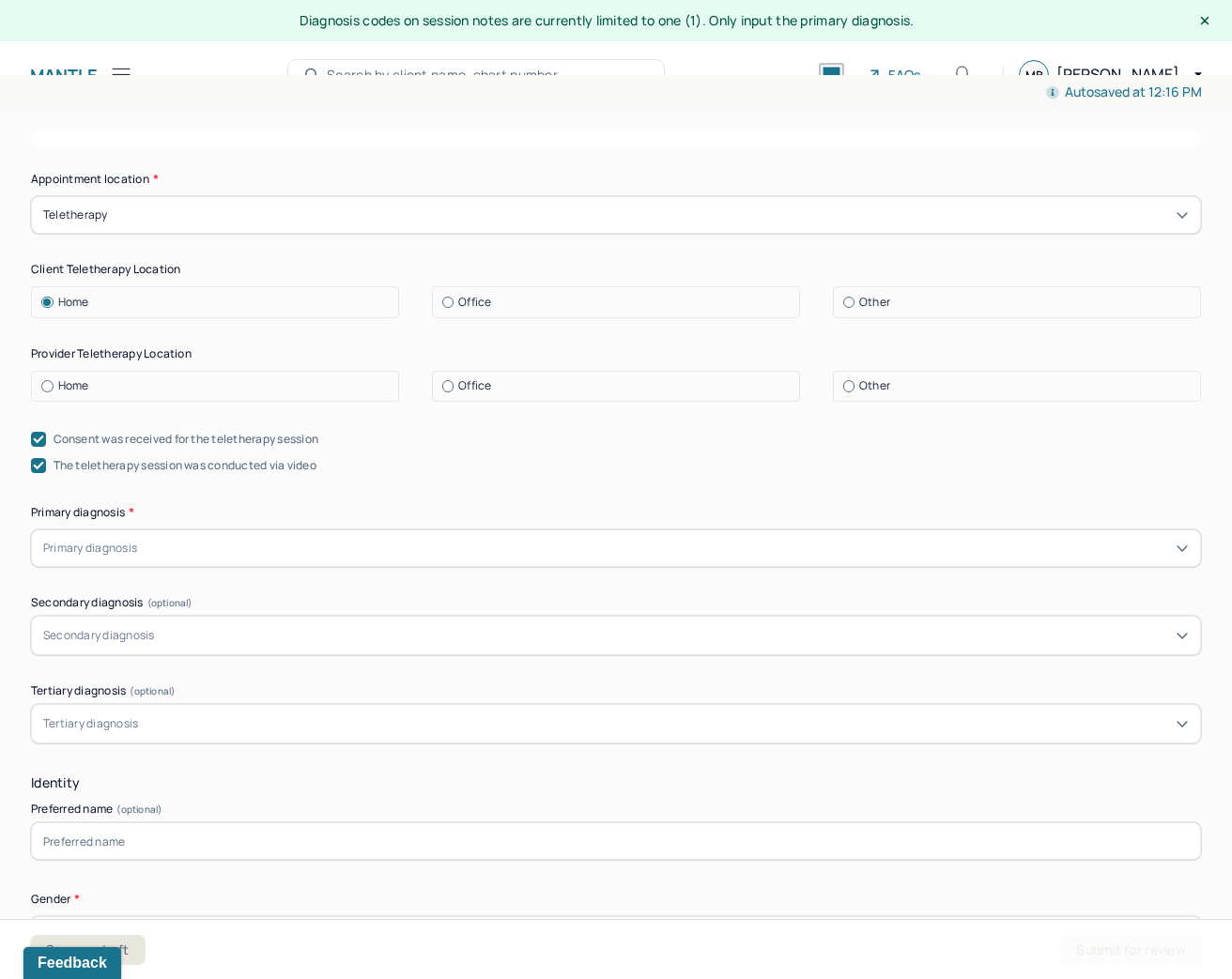 click at bounding box center (47, 386) 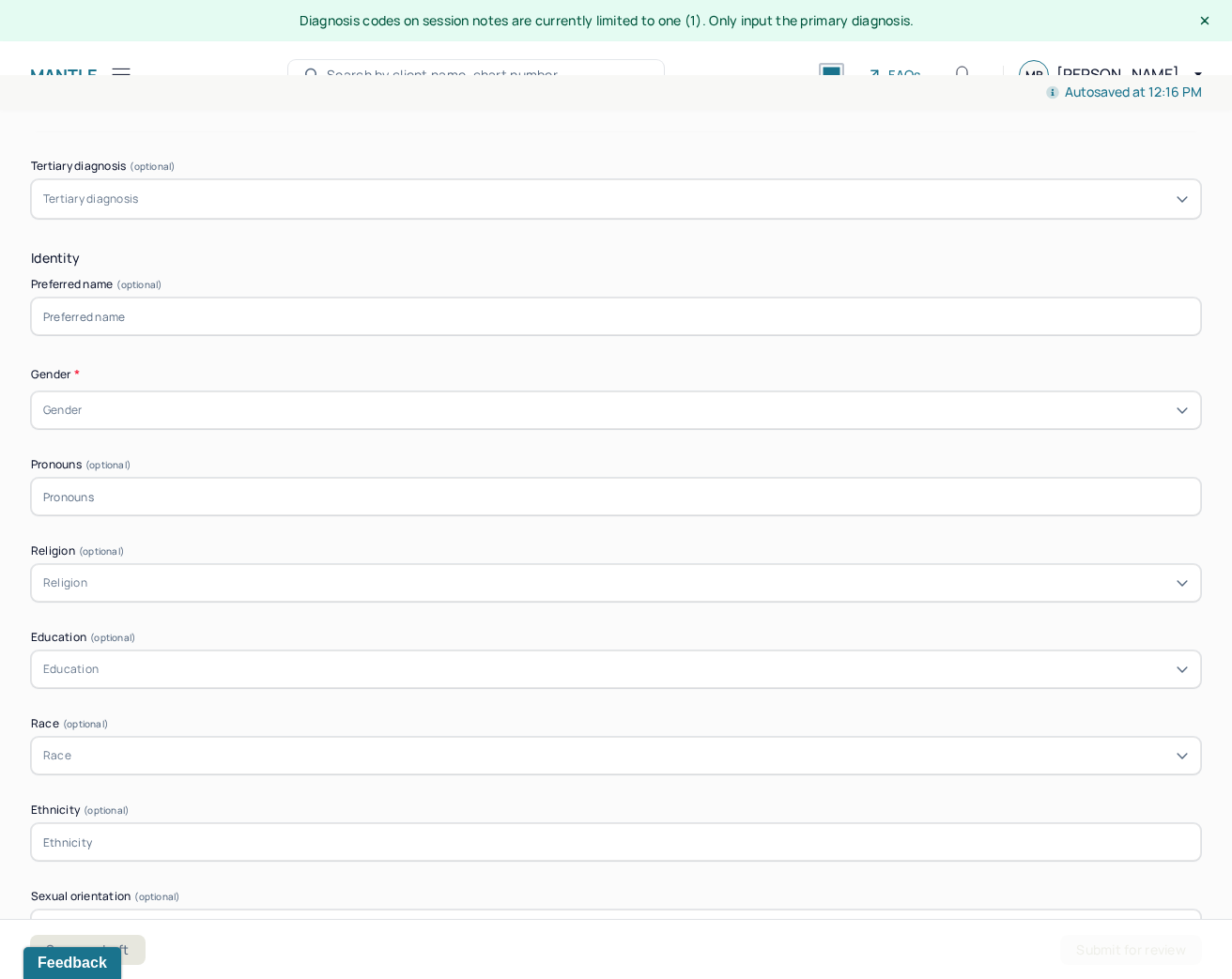 scroll, scrollTop: 826, scrollLeft: 0, axis: vertical 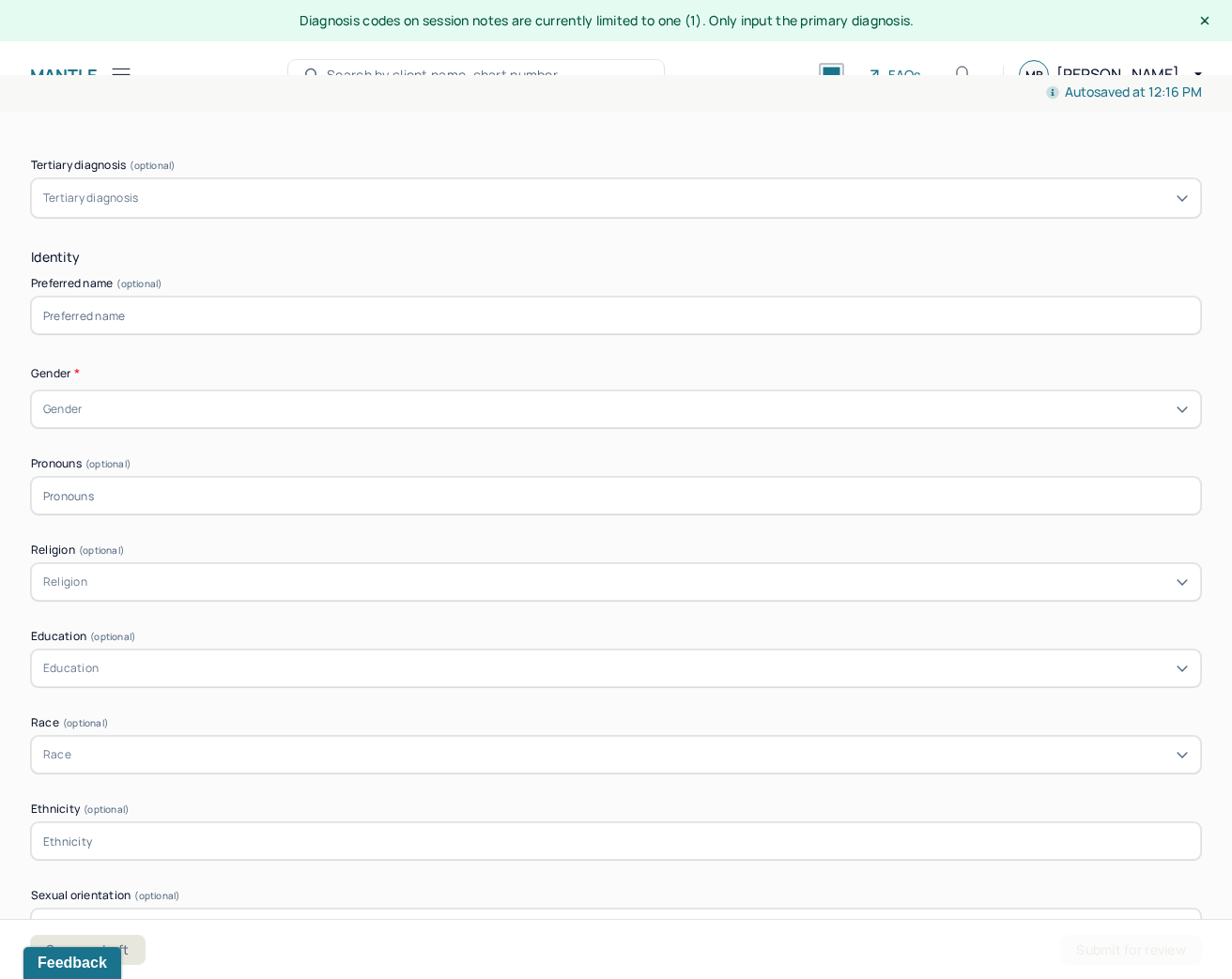 click at bounding box center (616, 315) 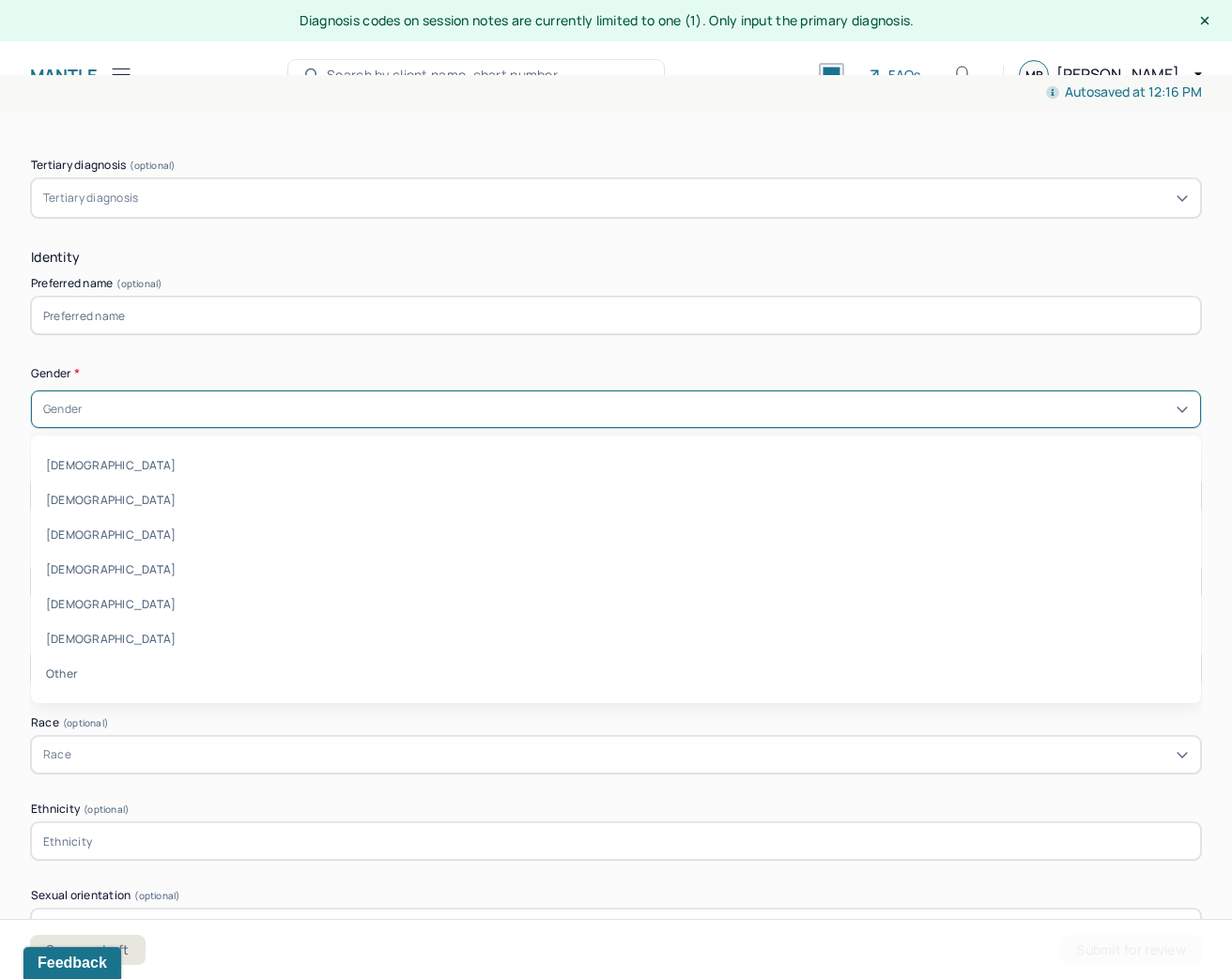 click on "Gender" at bounding box center [62, 409] 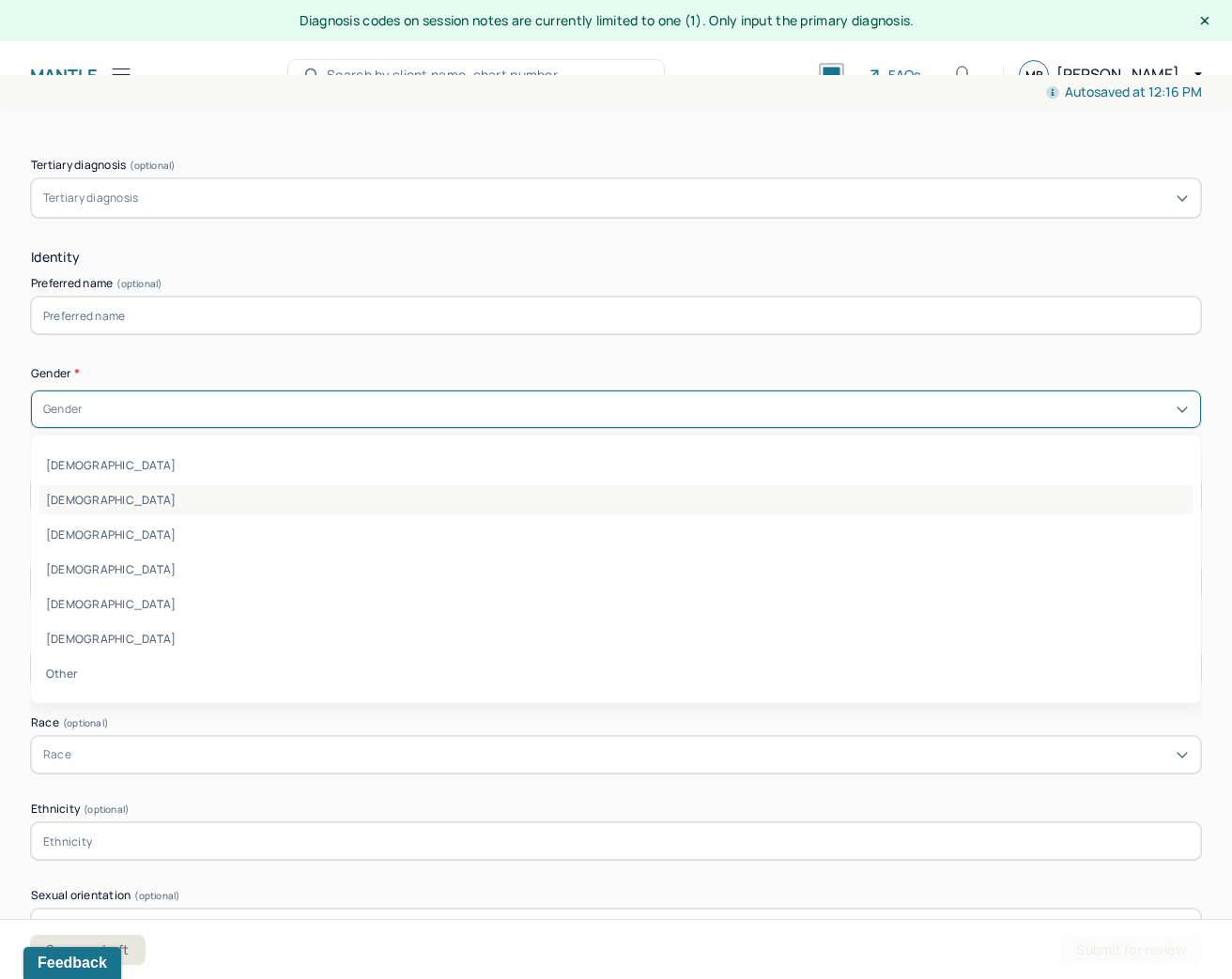 click on "Female" at bounding box center (616, 499) 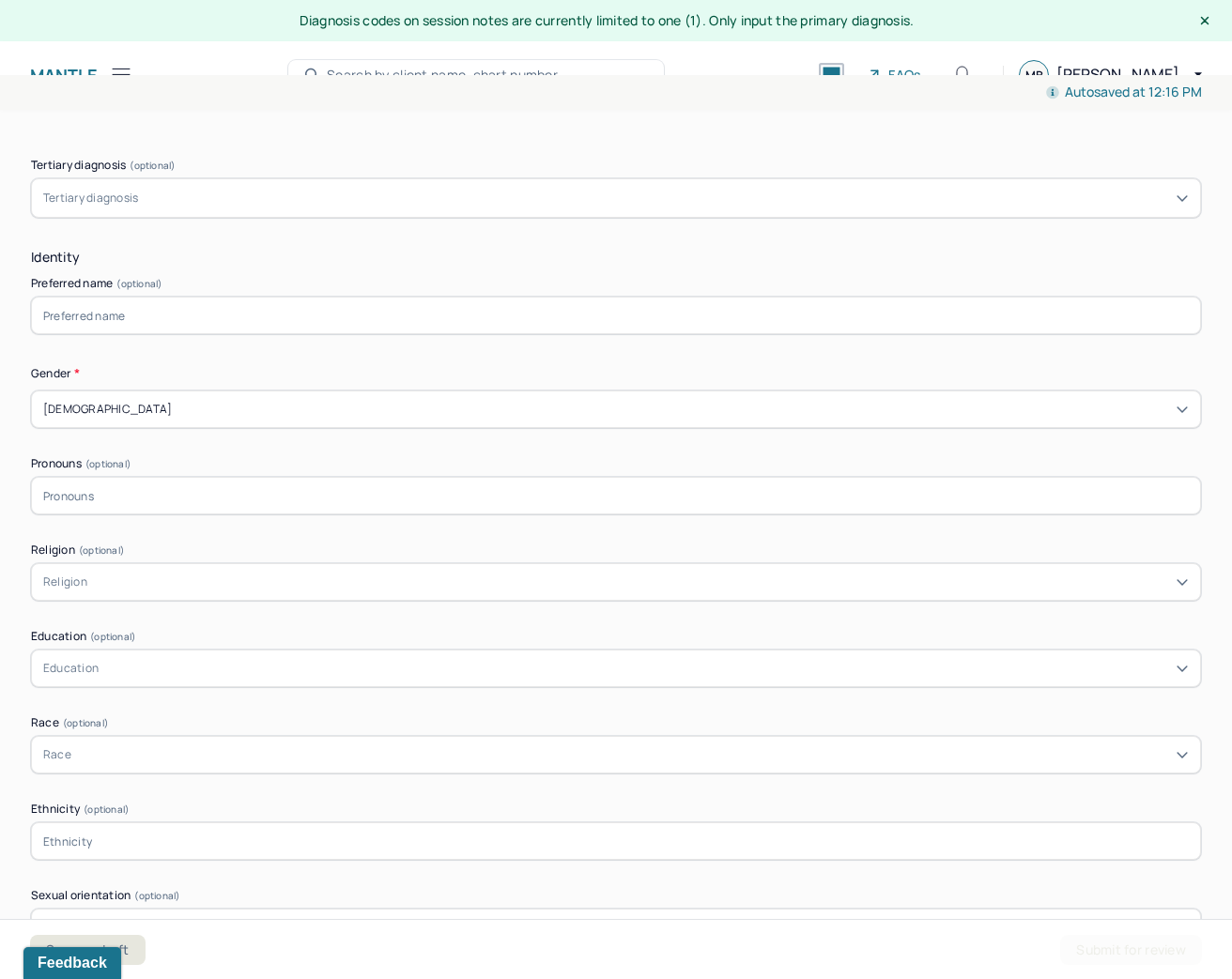 click at bounding box center [616, 496] 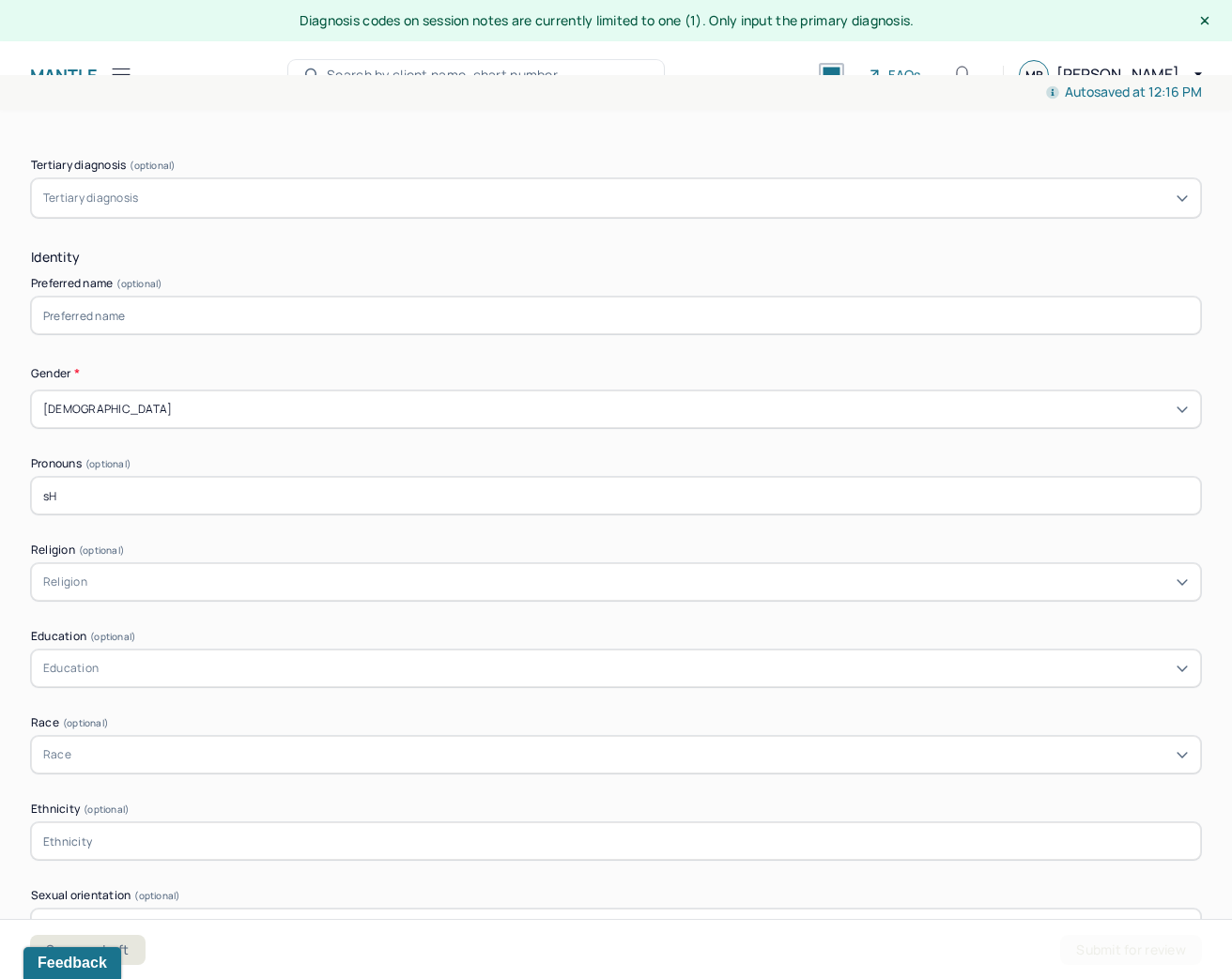 type on "s" 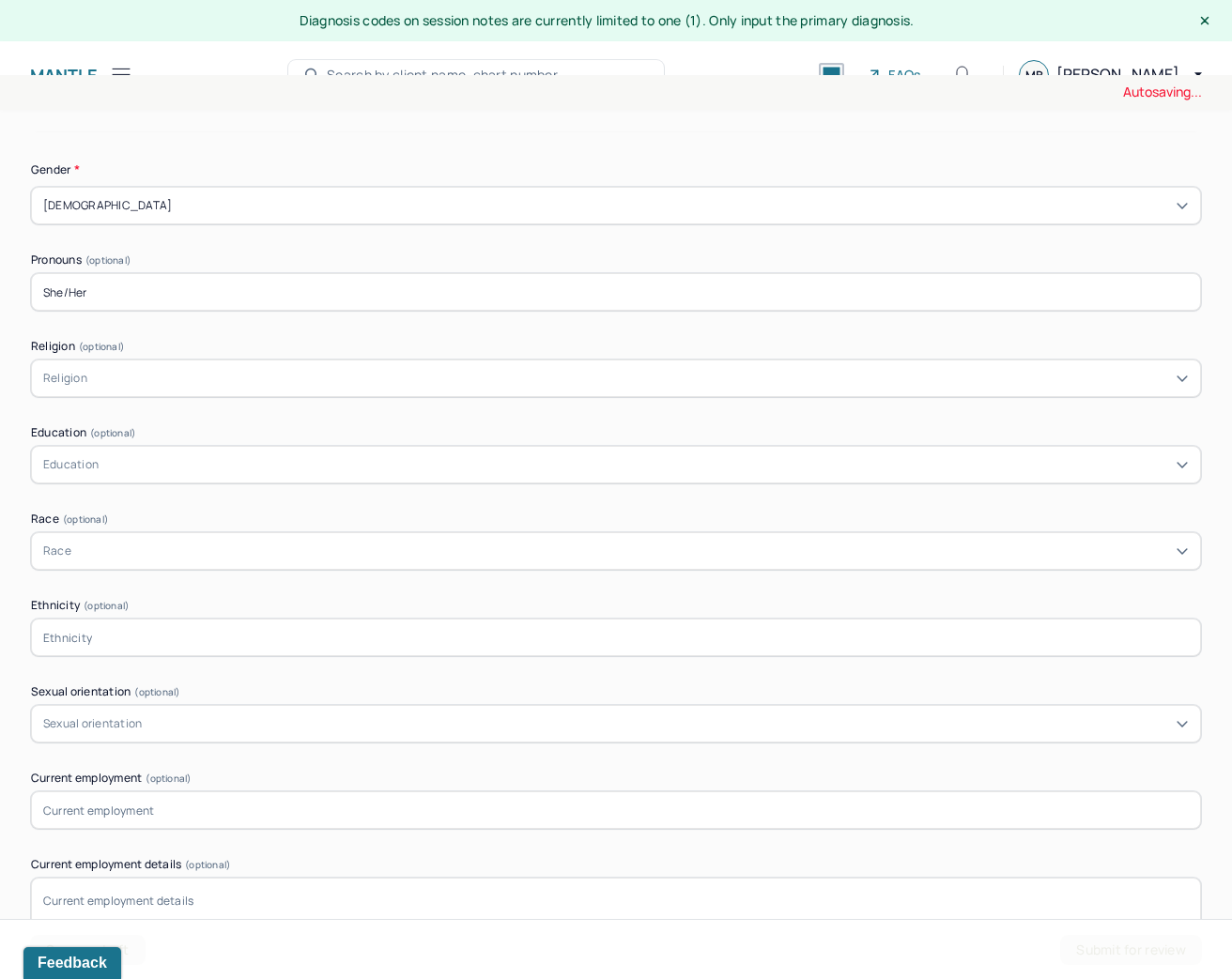 scroll, scrollTop: 1051, scrollLeft: 0, axis: vertical 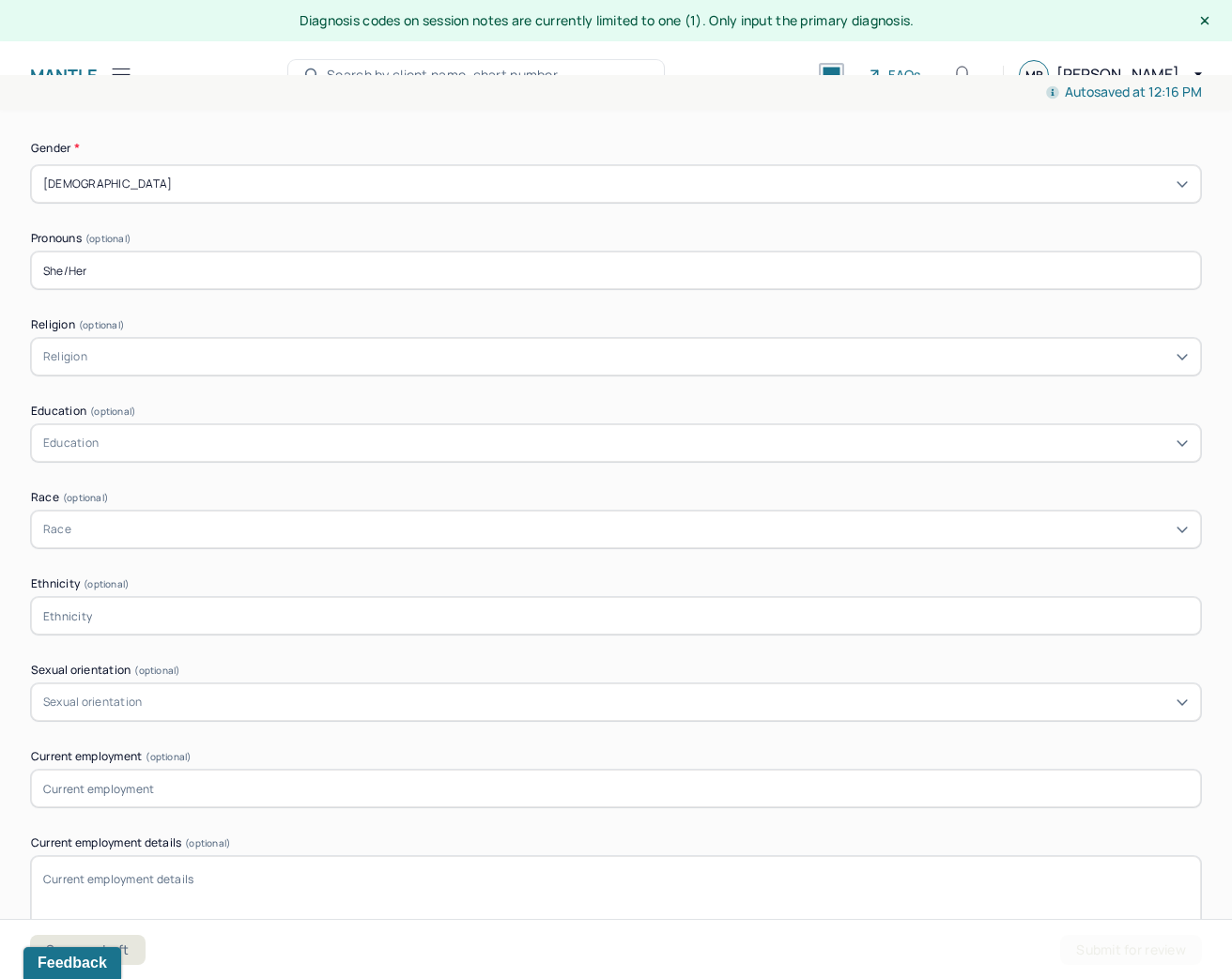 type on "She/Her" 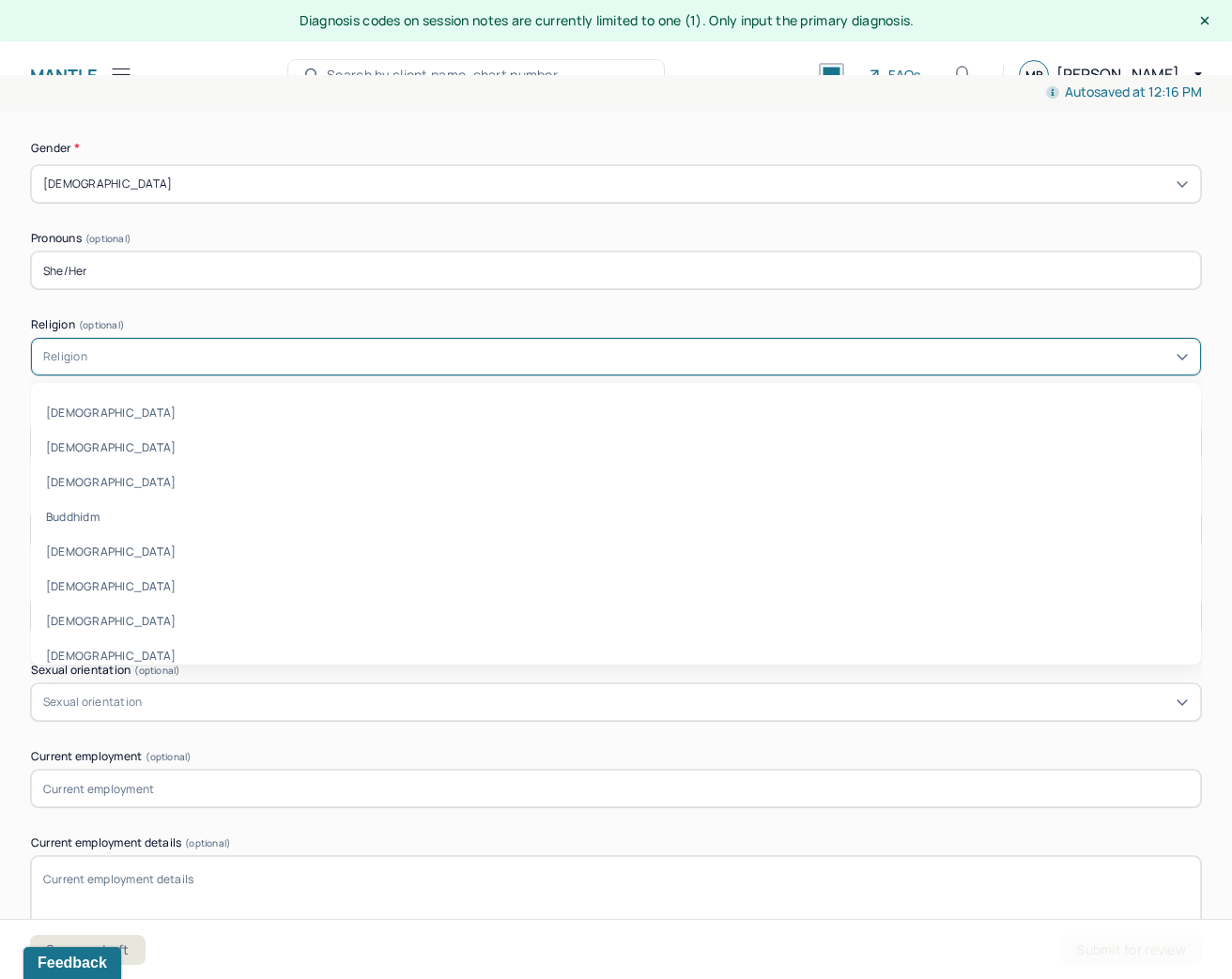 click on "Religion" at bounding box center [616, 357] 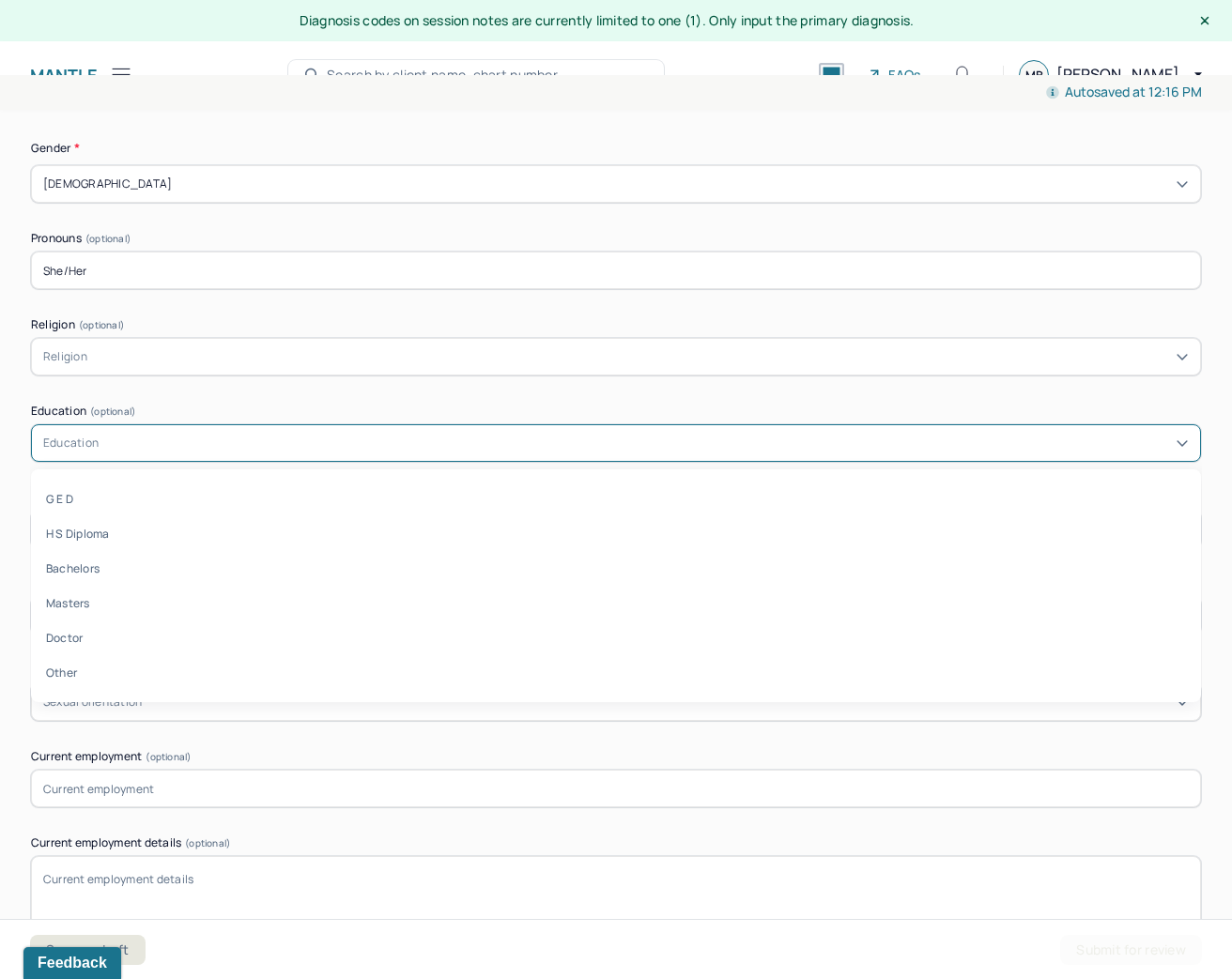 click on "Education" at bounding box center [616, 443] 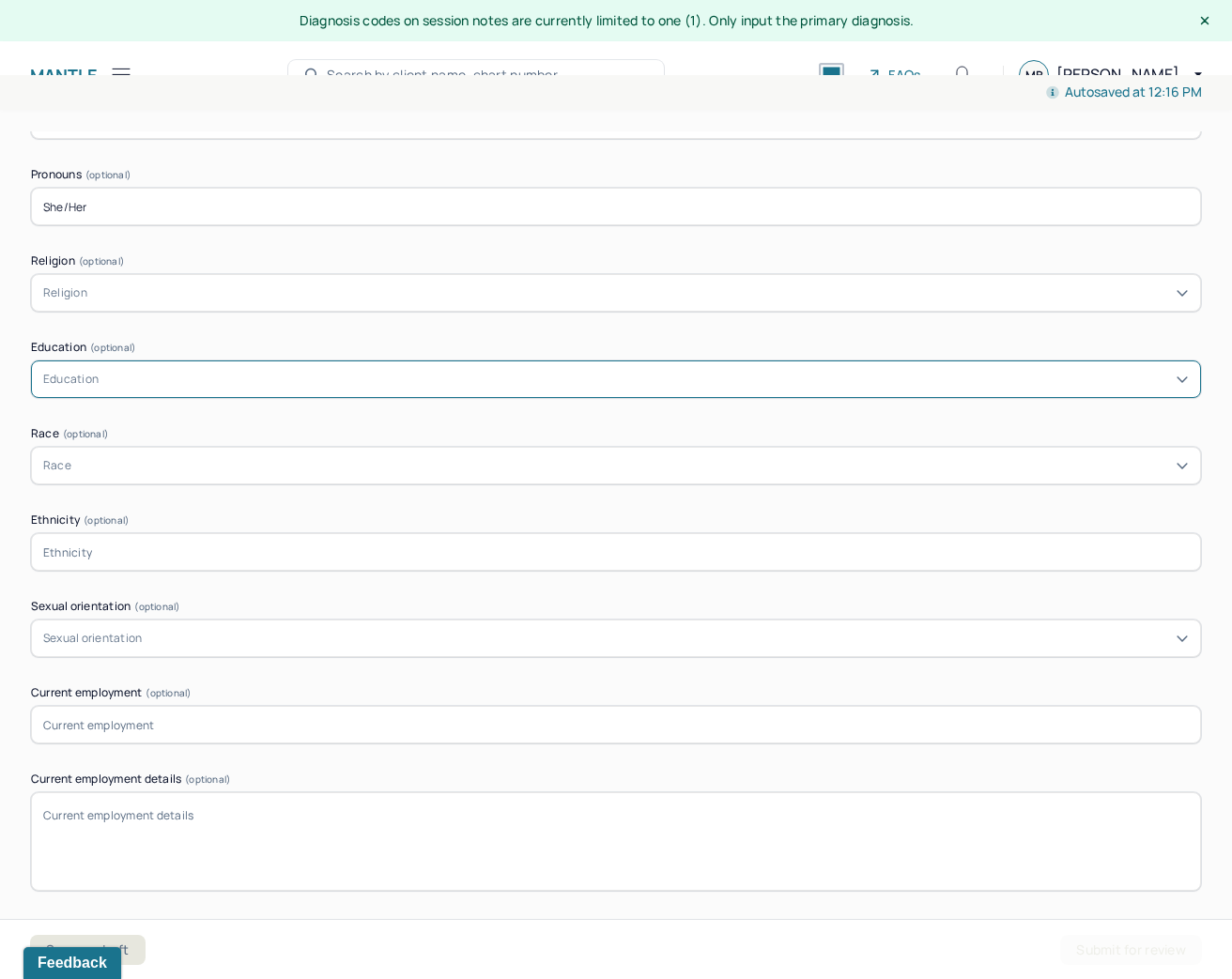 scroll, scrollTop: 1201, scrollLeft: 0, axis: vertical 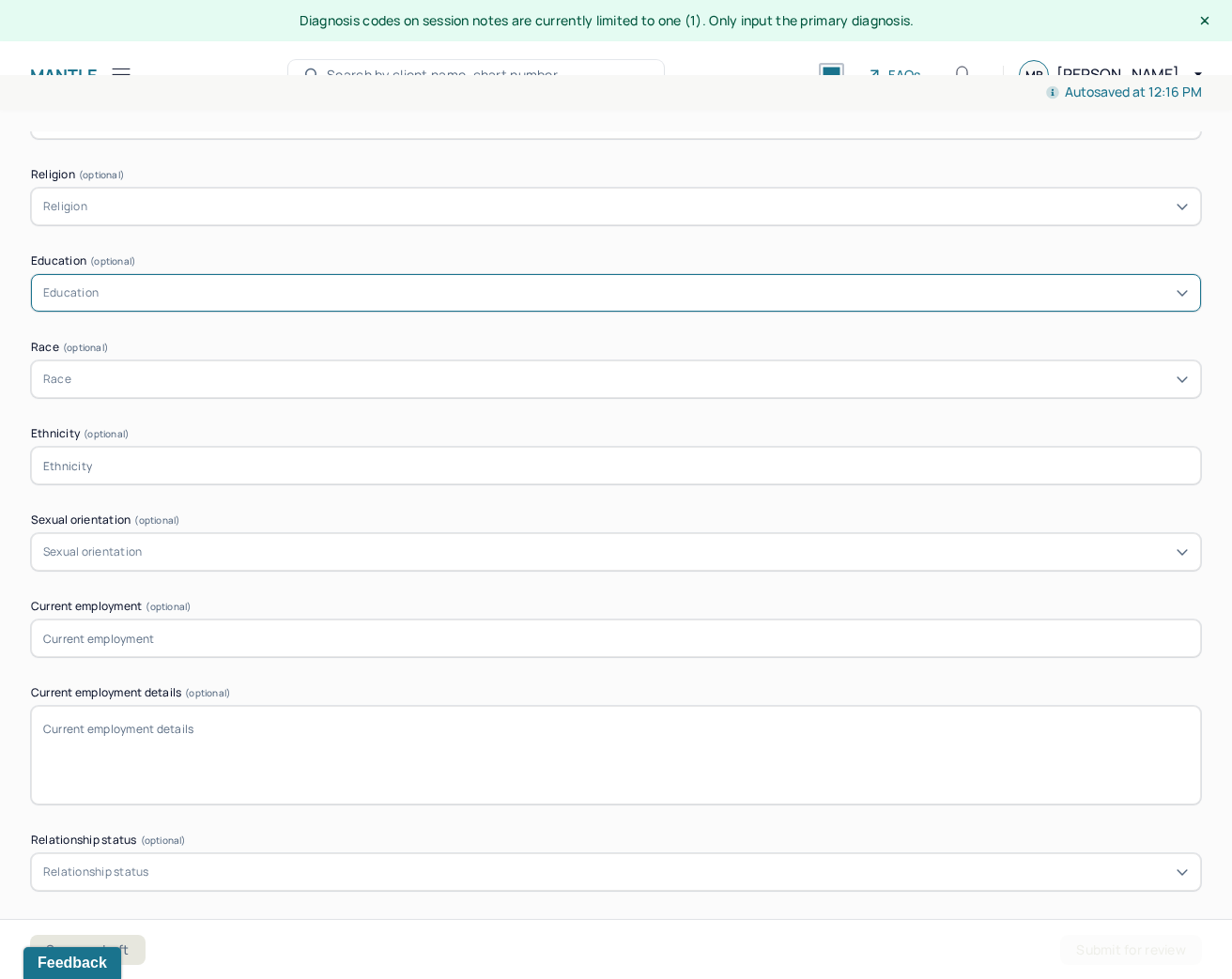 click on "Education" at bounding box center [616, 293] 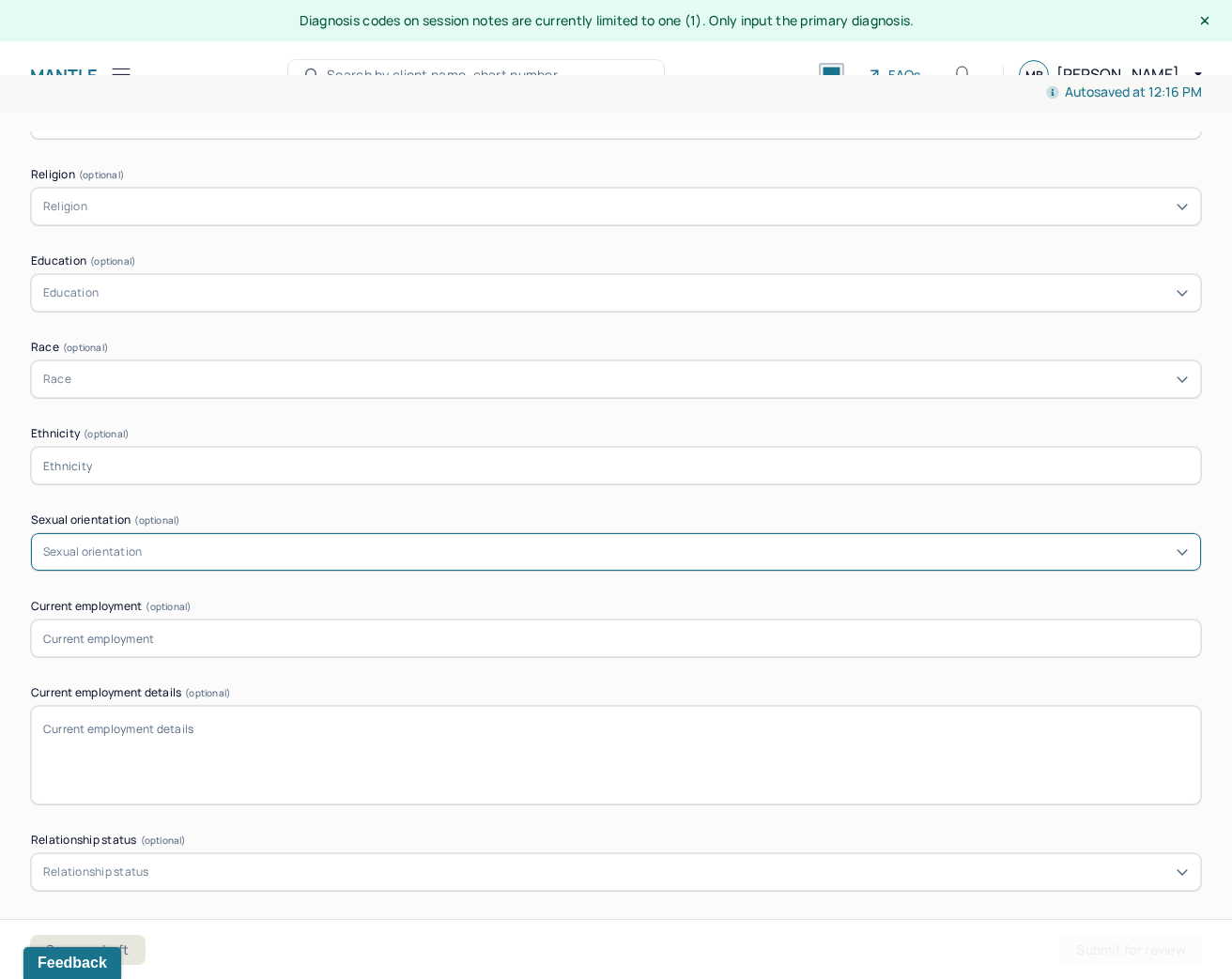 click on "Sexual orientation" at bounding box center (92, 552) 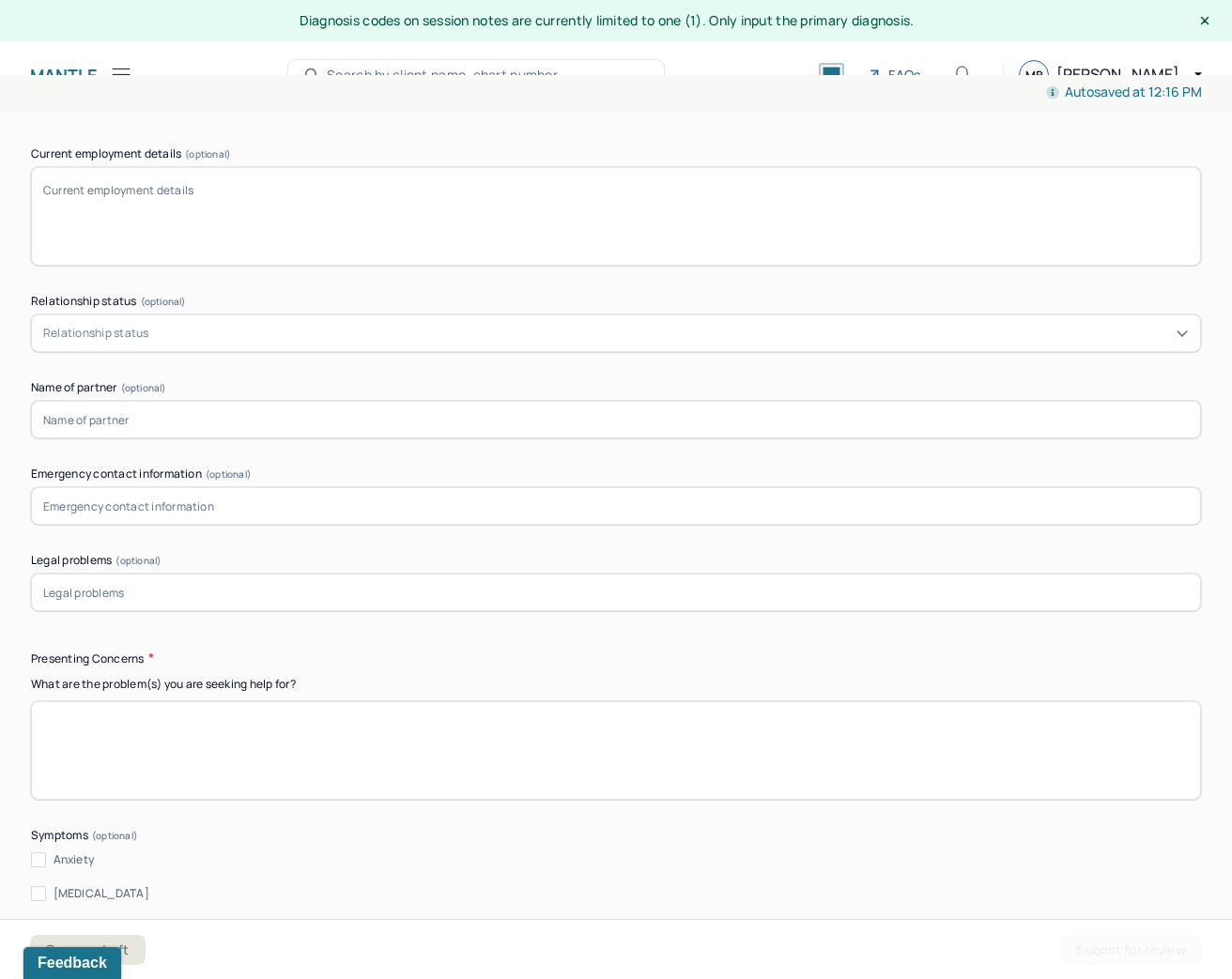 scroll, scrollTop: 1877, scrollLeft: 0, axis: vertical 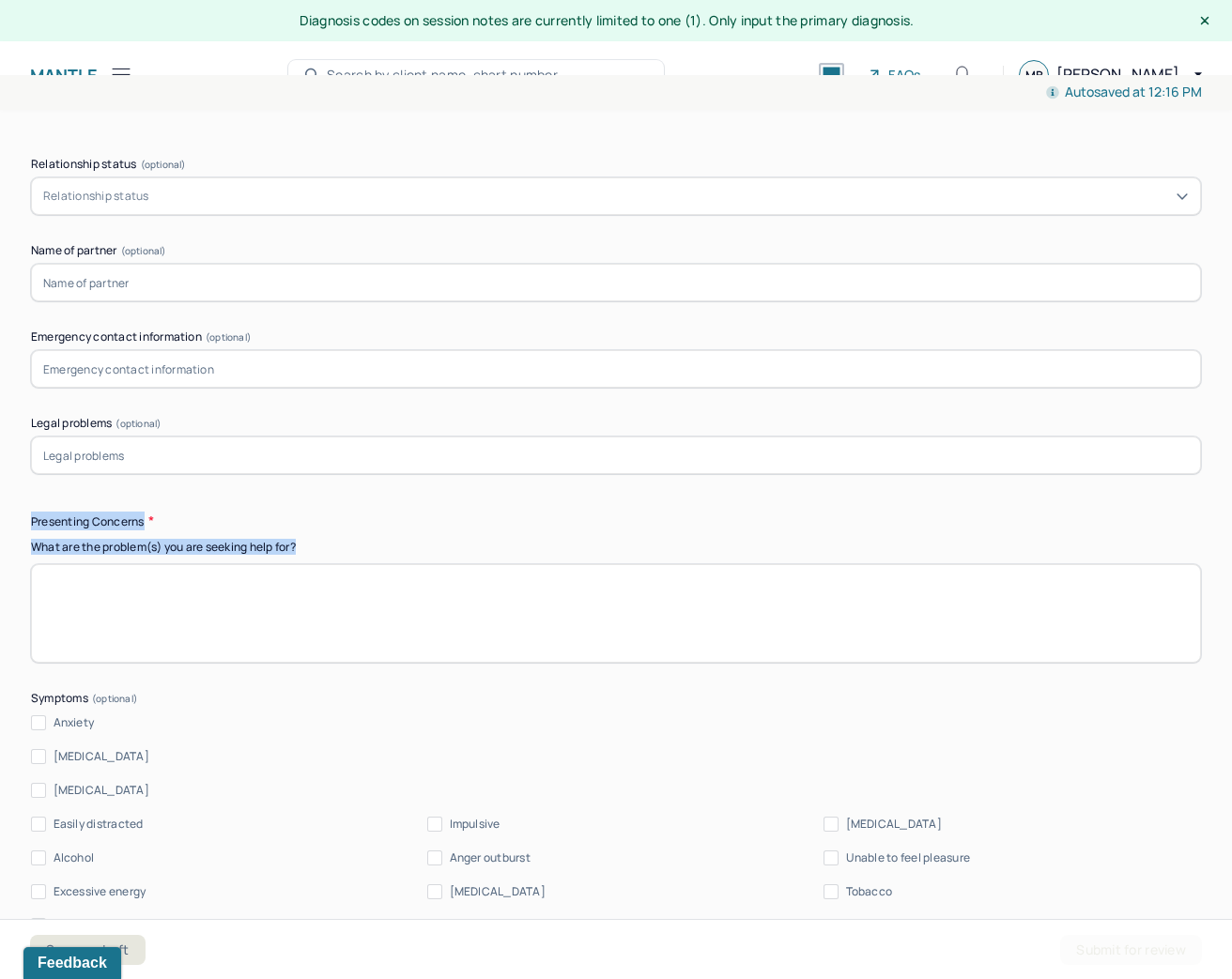 drag, startPoint x: 300, startPoint y: 548, endPoint x: 23, endPoint y: 516, distance: 278.8422 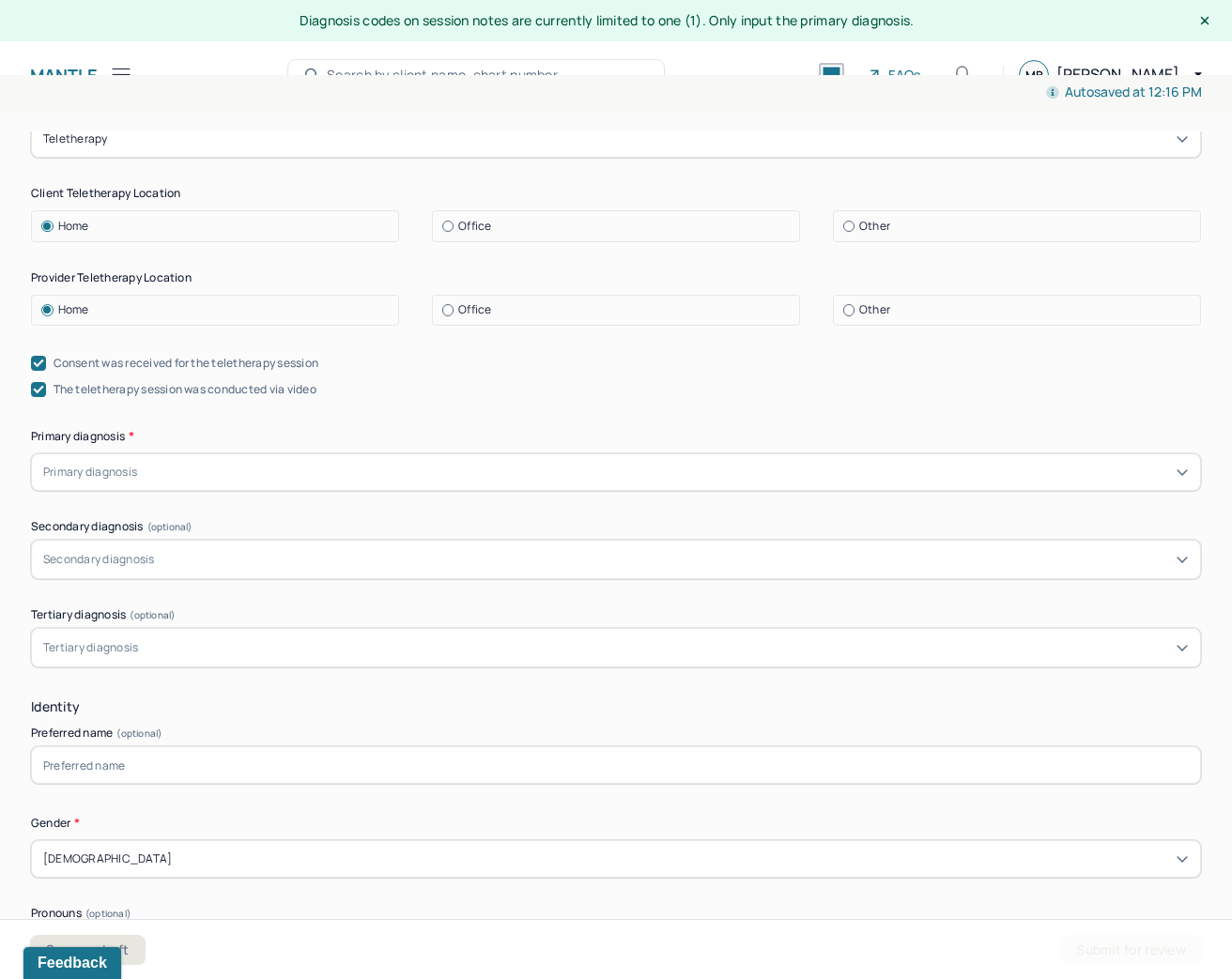 scroll, scrollTop: 375, scrollLeft: 0, axis: vertical 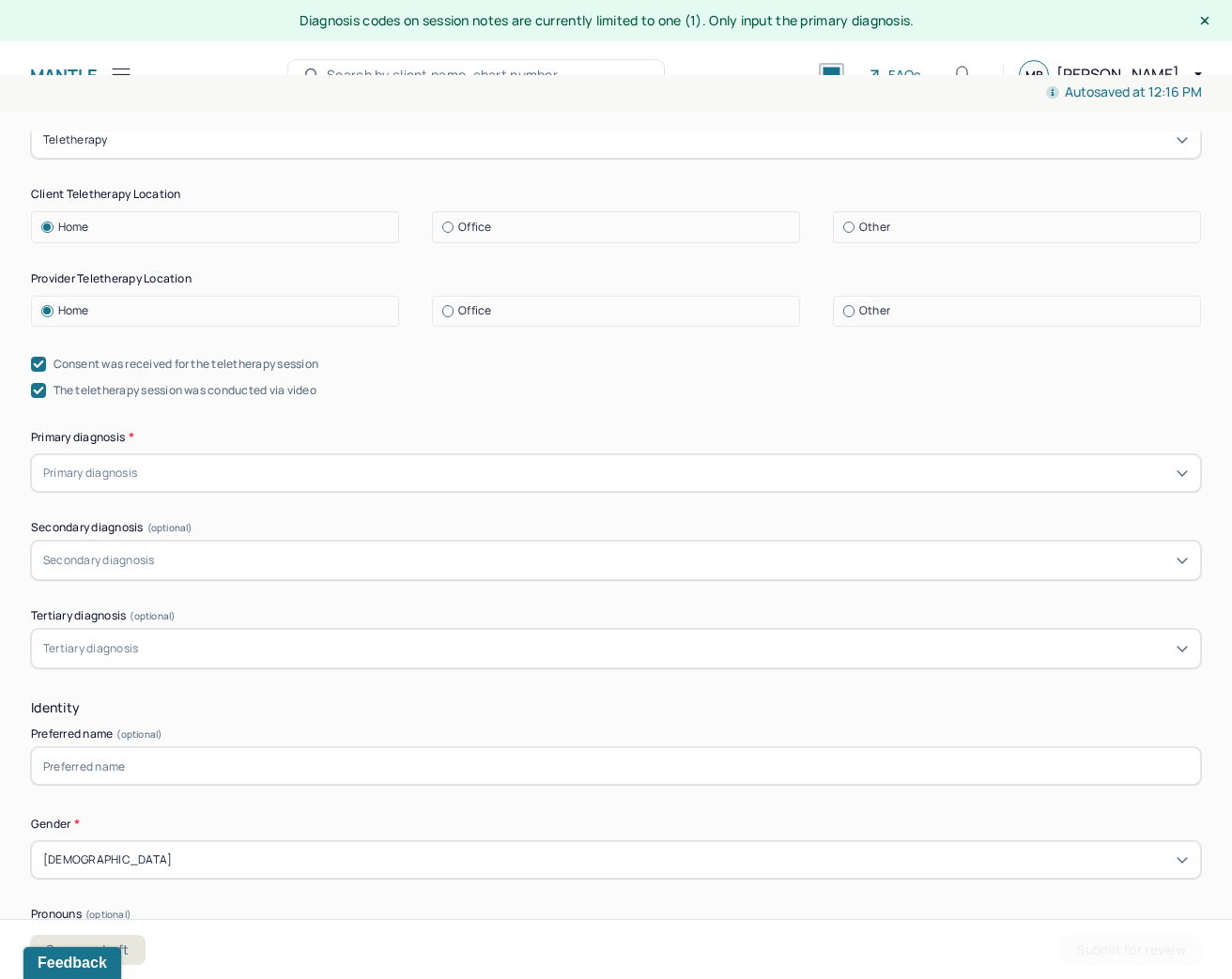click on "Primary diagnosis" at bounding box center [90, 473] 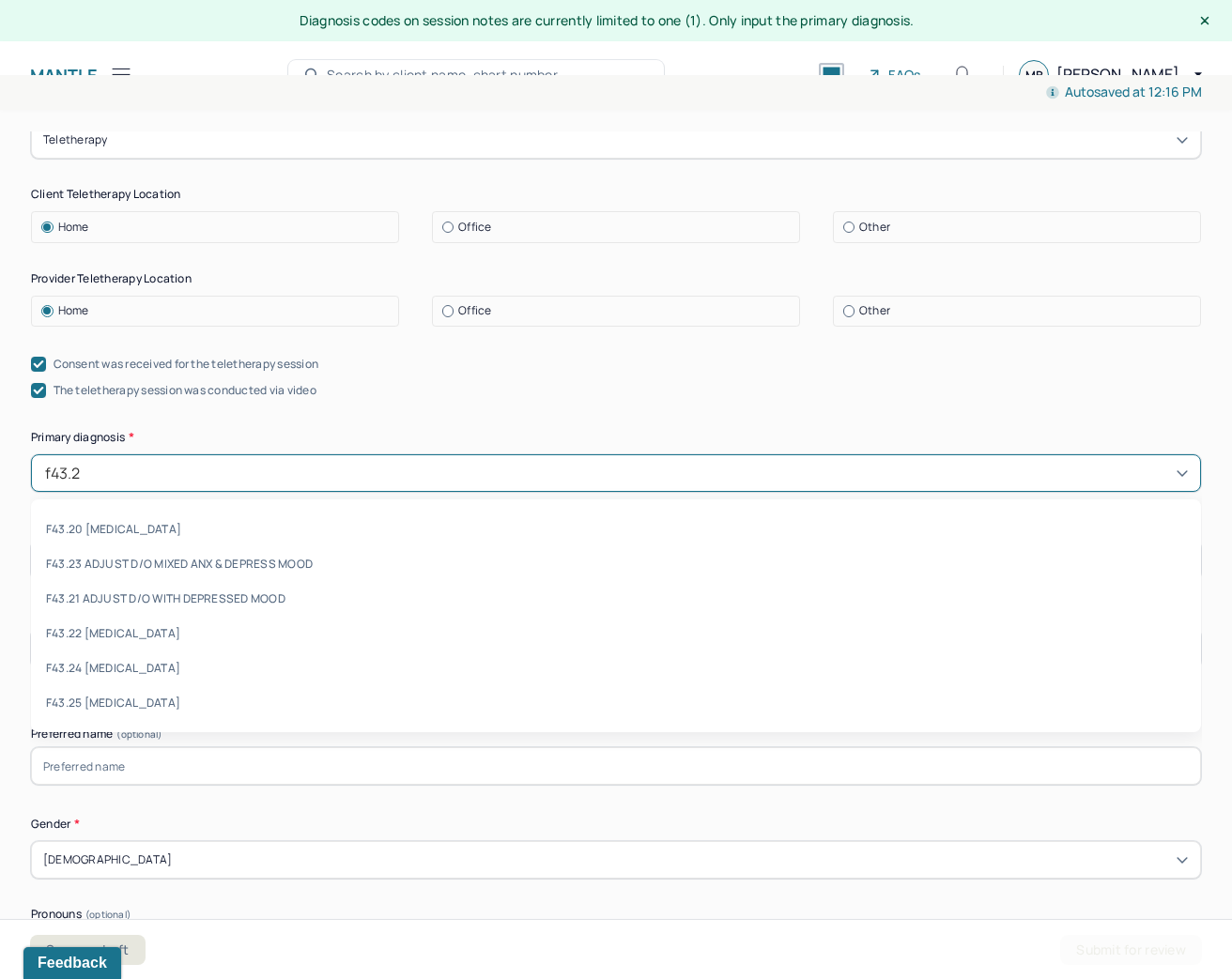 type on "f43.23" 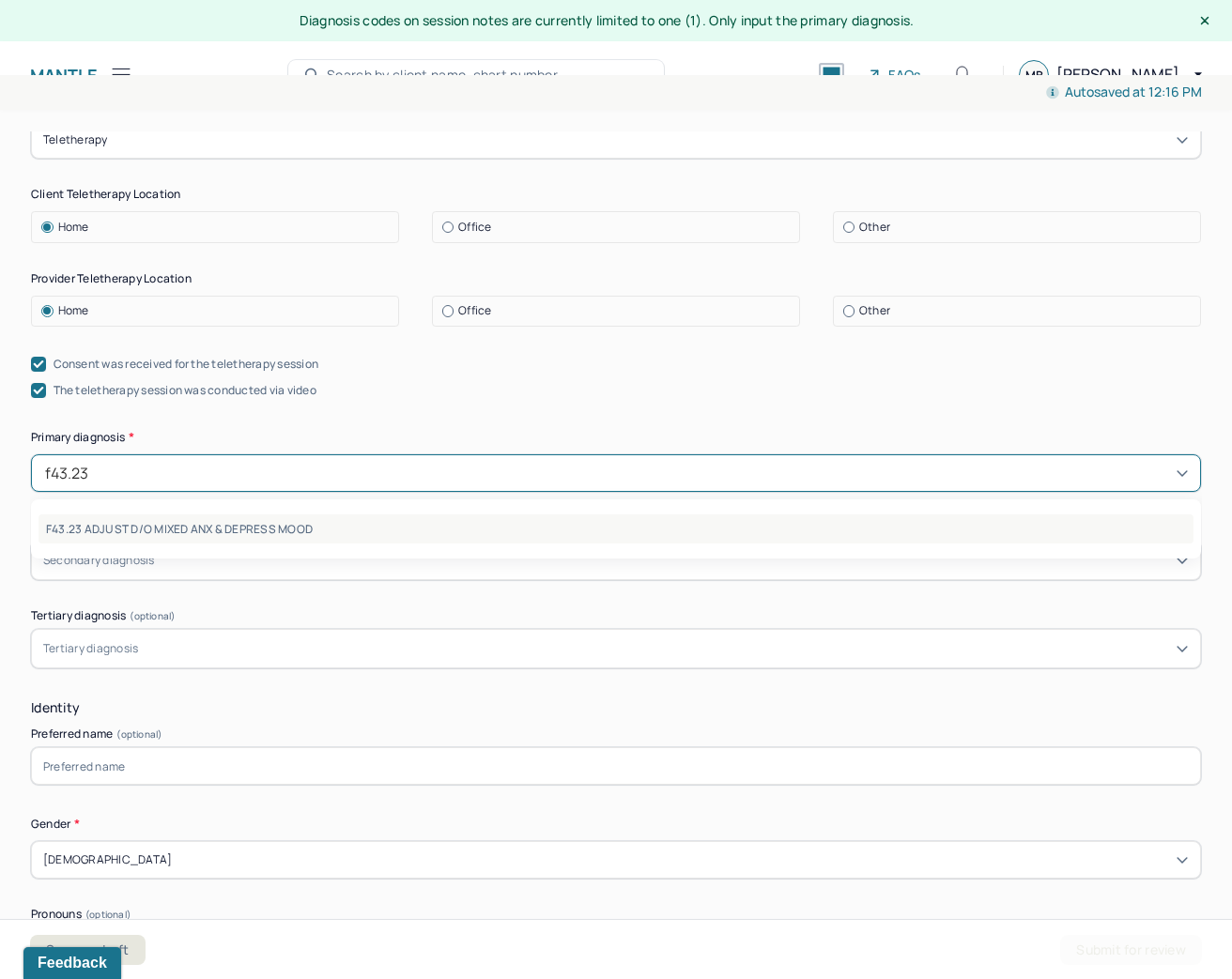 click on "F43.23 ADJUST D/O MIXED ANX & DEPRESS MOOD" at bounding box center [616, 528] 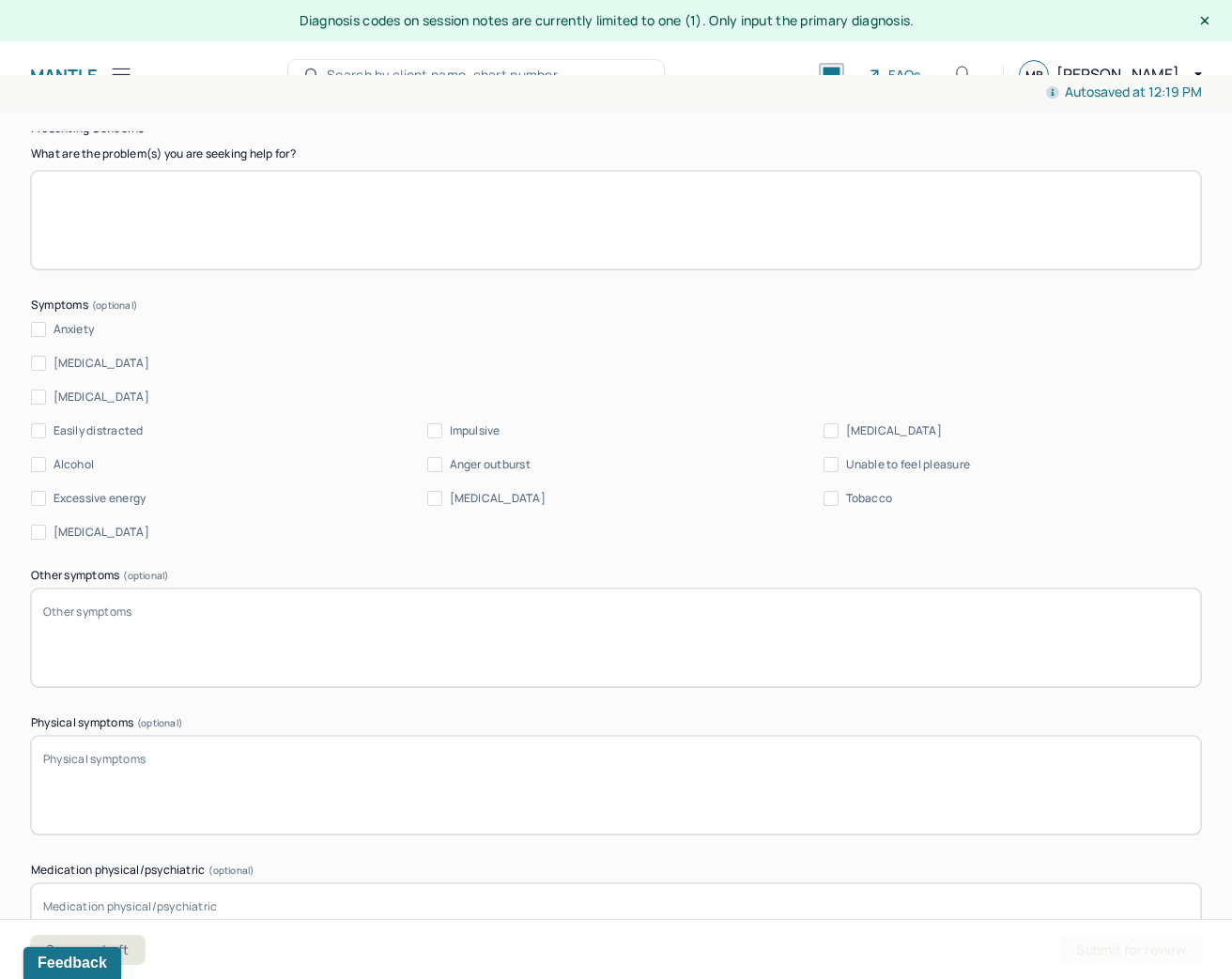 scroll, scrollTop: 2328, scrollLeft: 0, axis: vertical 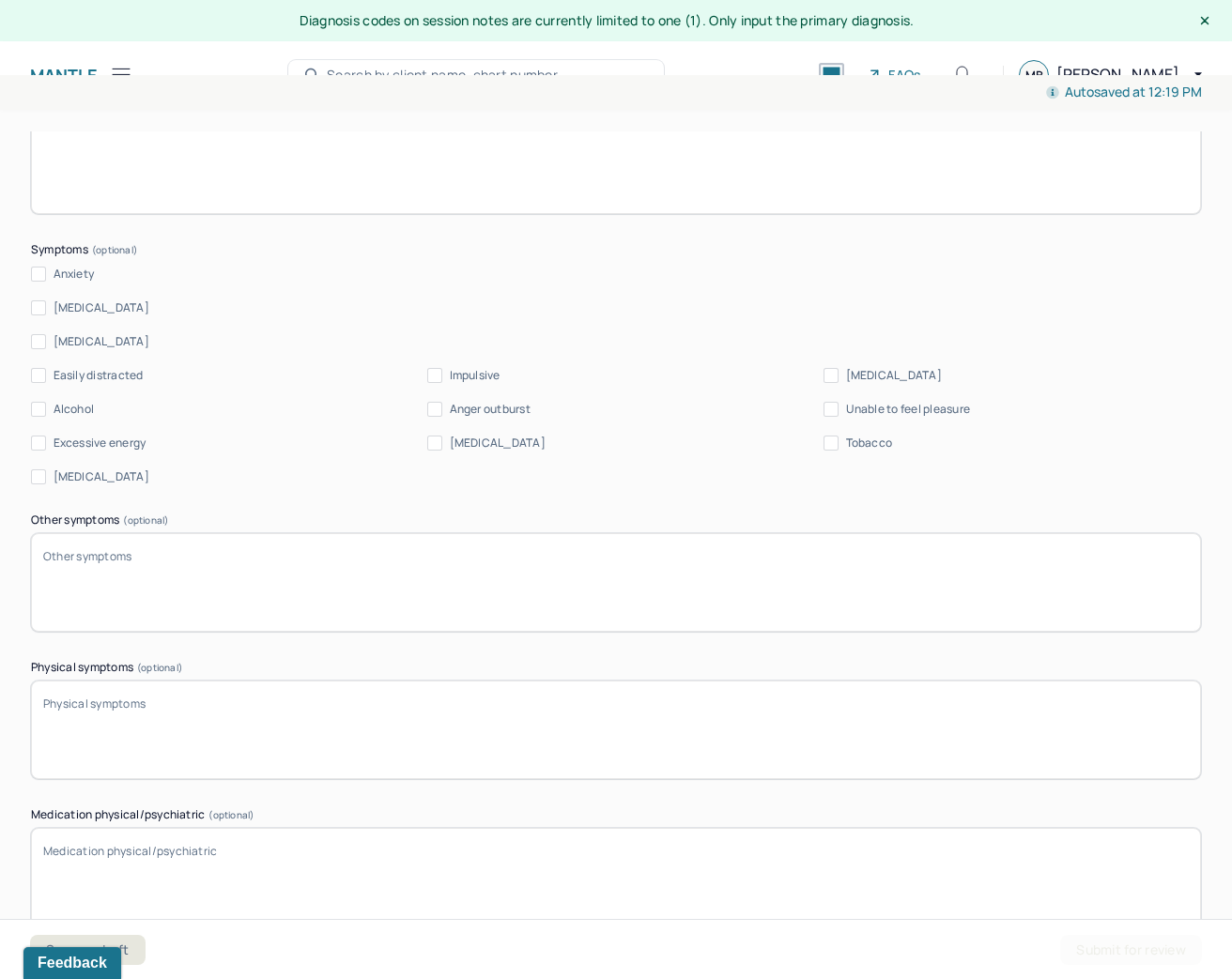 click on "Anxiety" at bounding box center [38, 274] 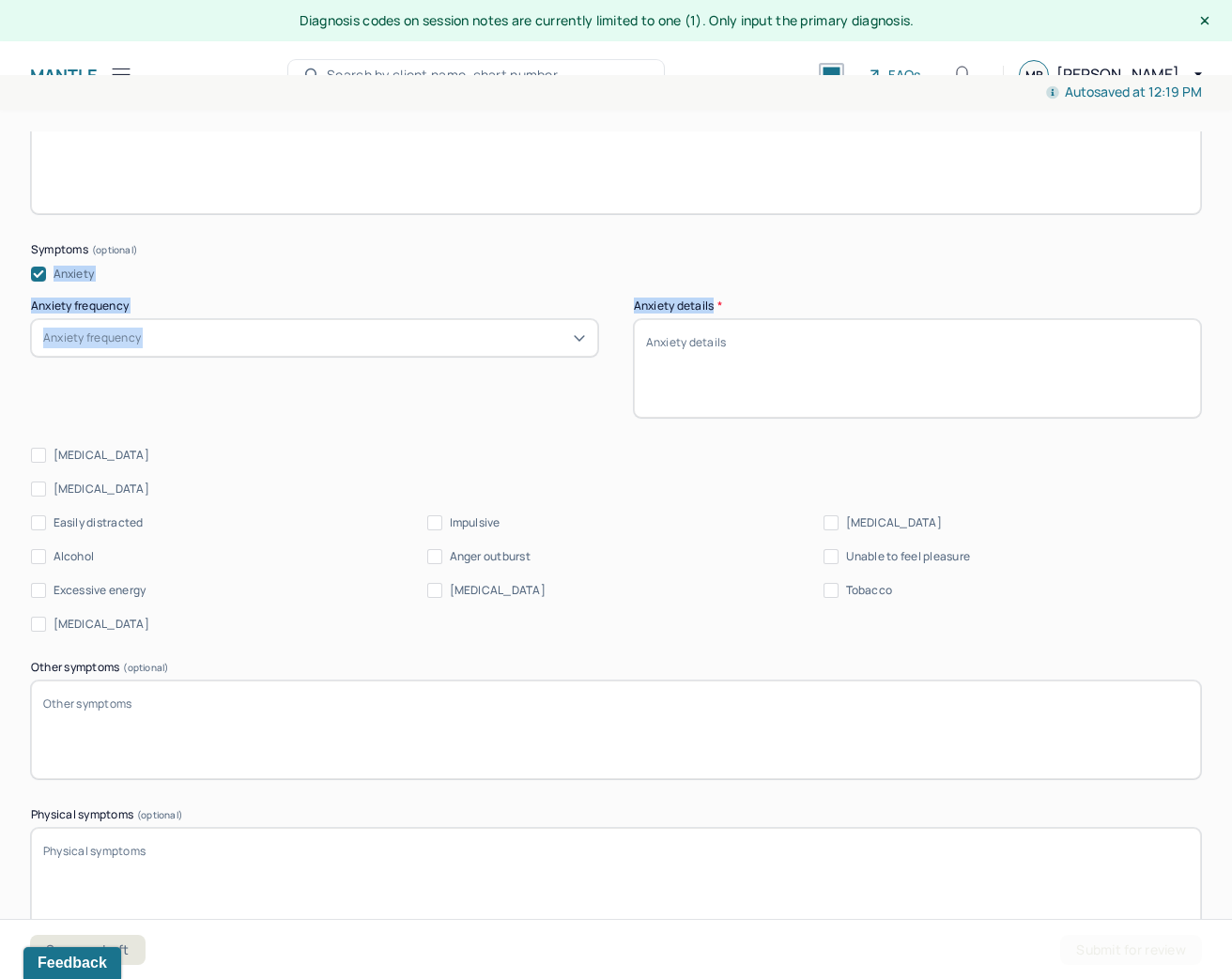 drag, startPoint x: 735, startPoint y: 299, endPoint x: 30, endPoint y: 271, distance: 705.55581 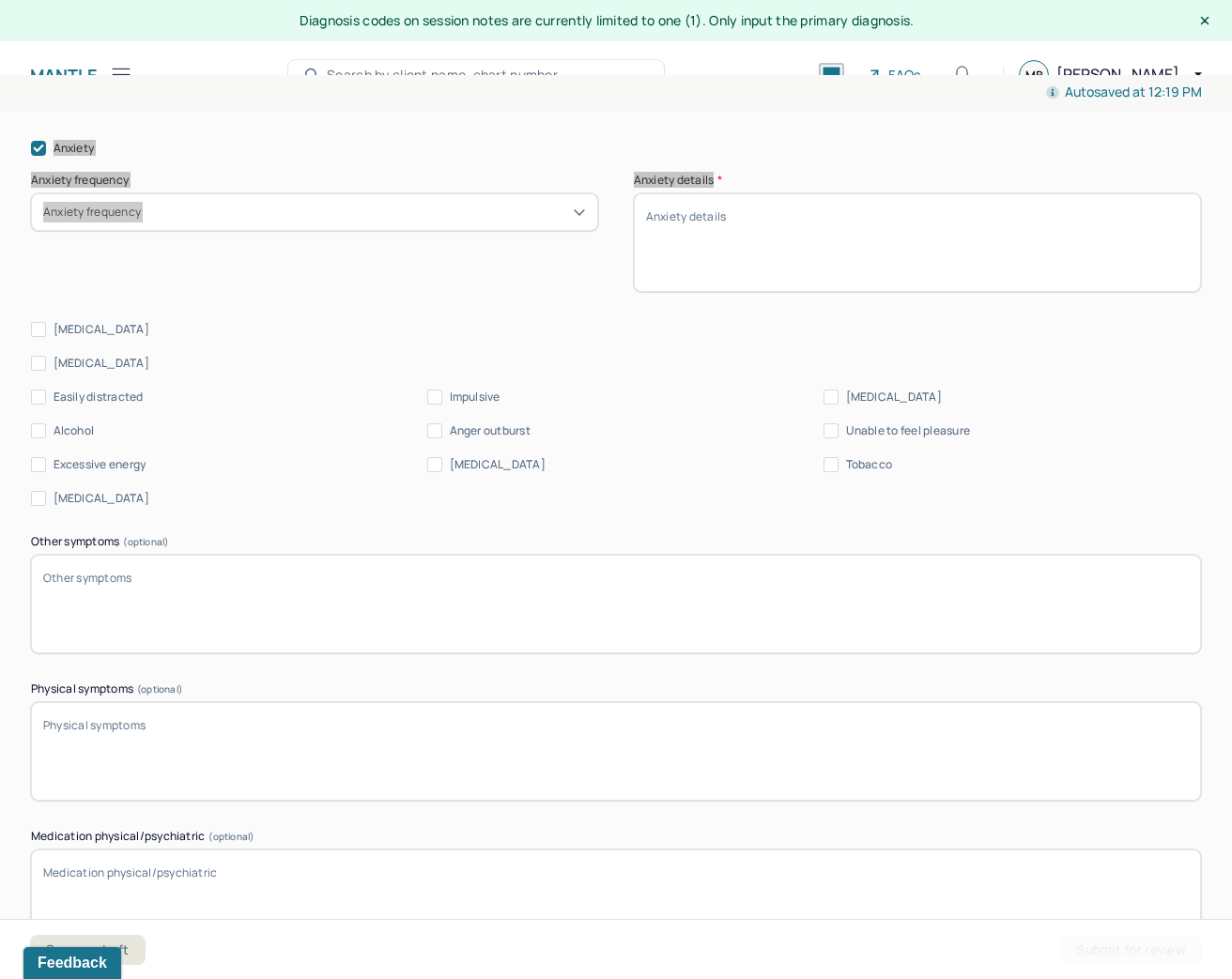 scroll, scrollTop: 2478, scrollLeft: 0, axis: vertical 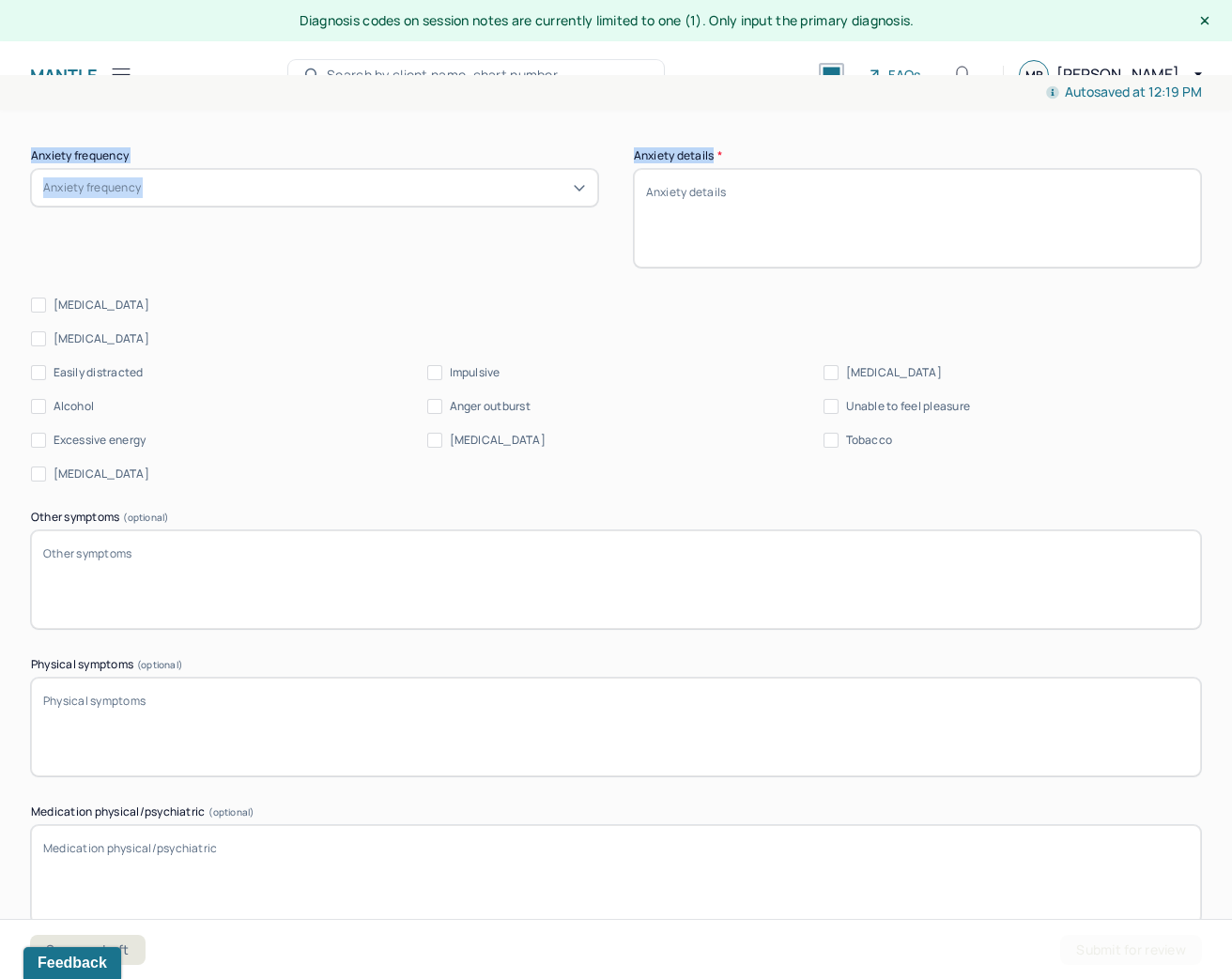 click on "Depression" at bounding box center (38, 339) 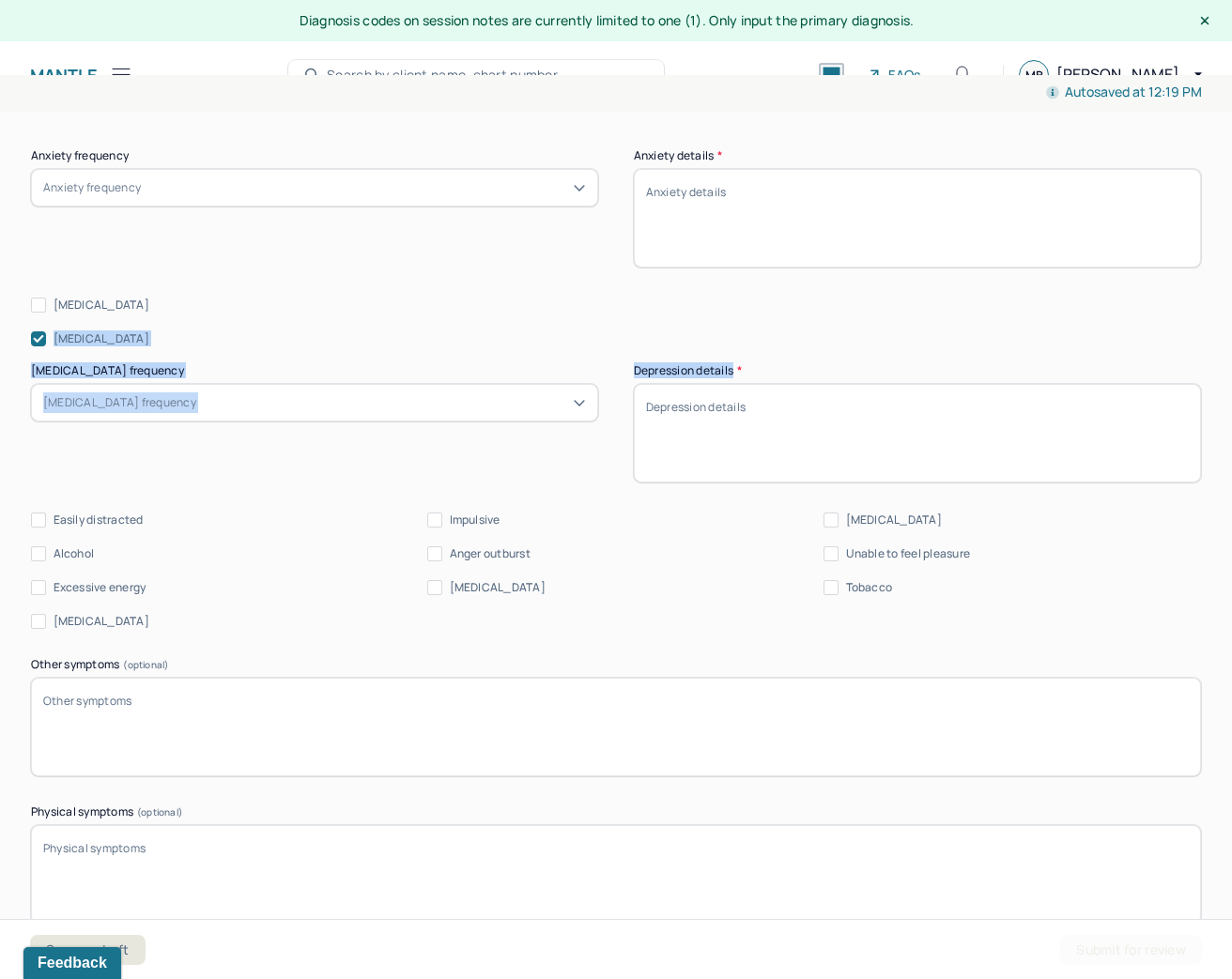 drag, startPoint x: 754, startPoint y: 365, endPoint x: 46, endPoint y: 334, distance: 708.6783 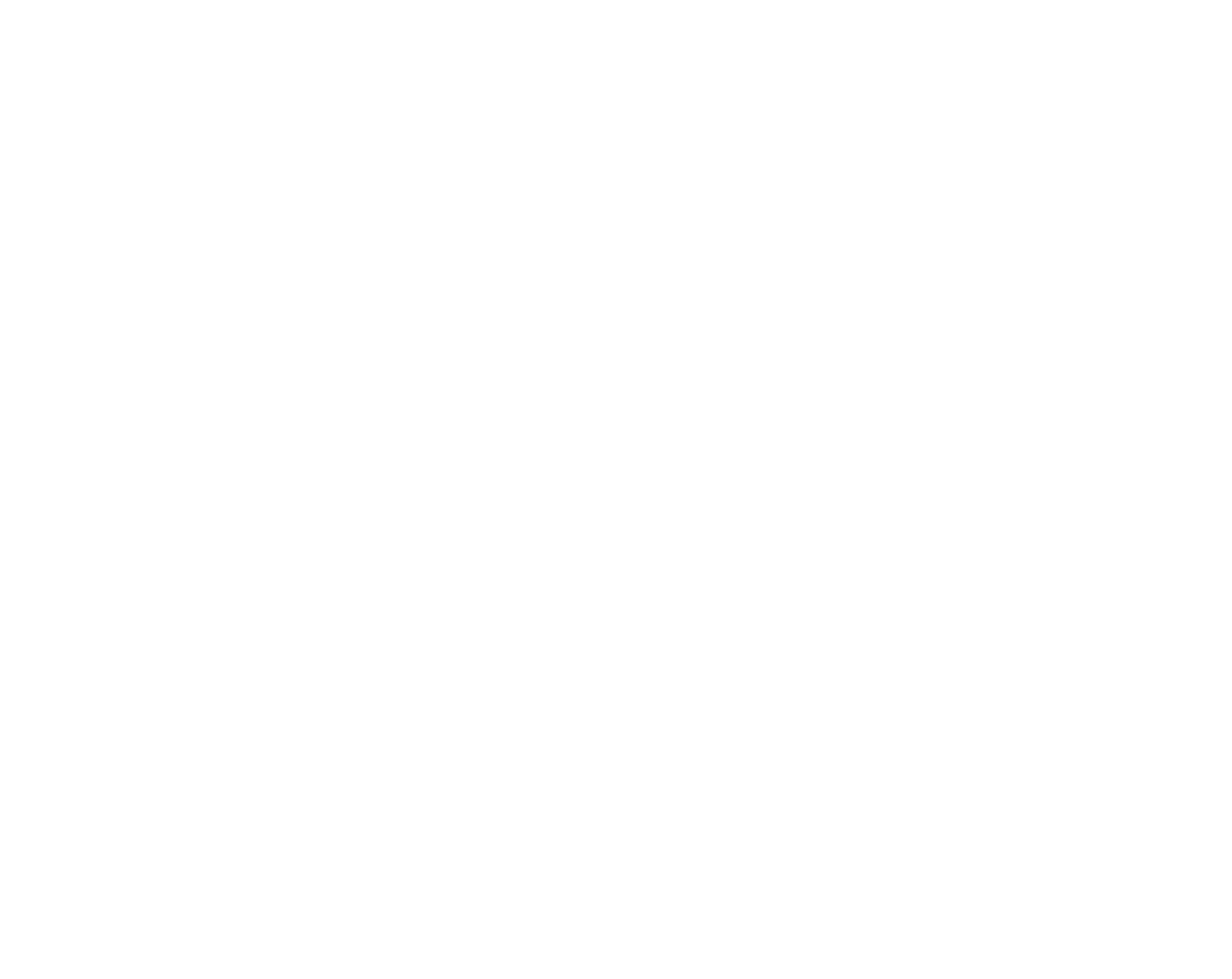 scroll, scrollTop: 0, scrollLeft: 0, axis: both 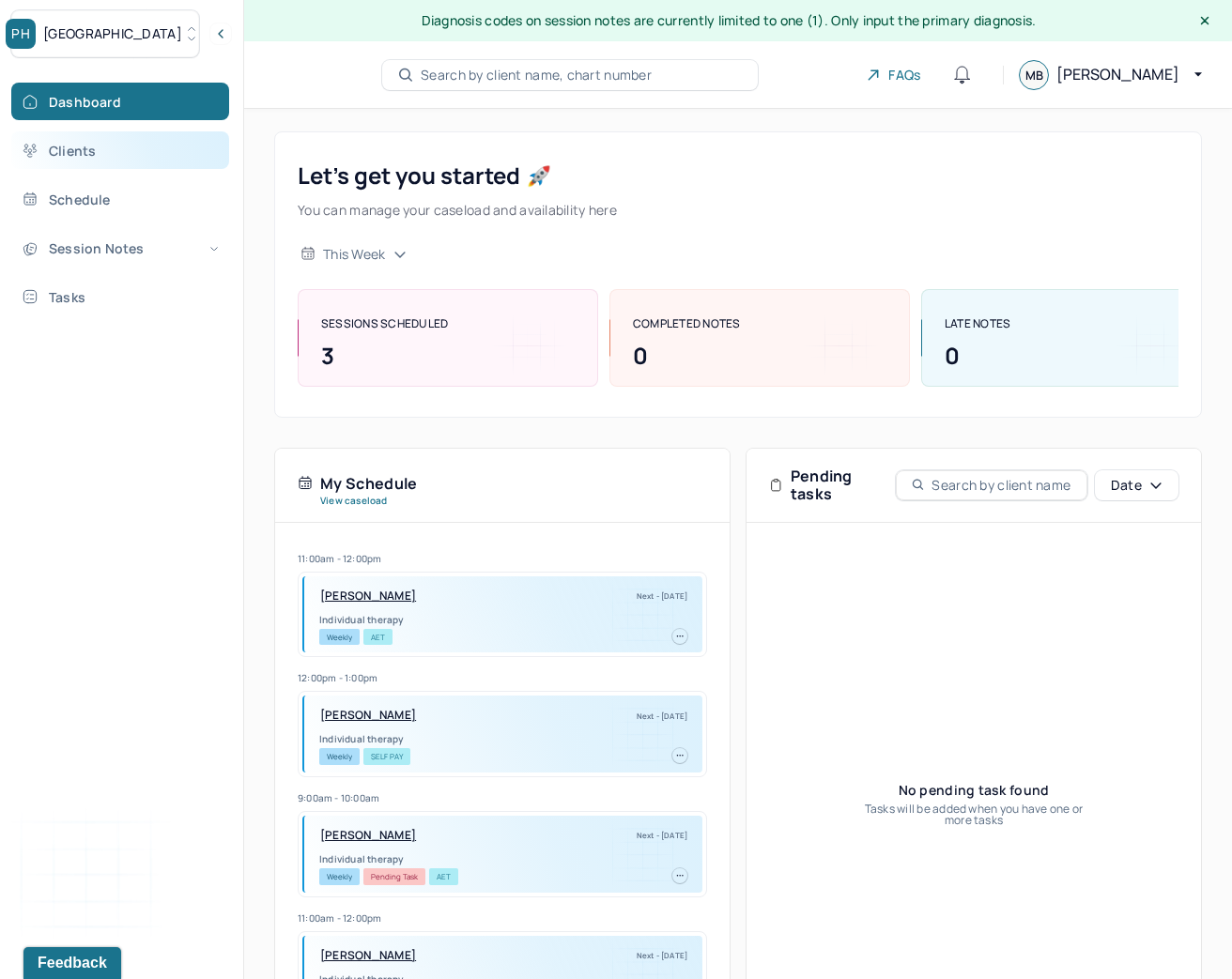 click on "Clients" at bounding box center (120, 150) 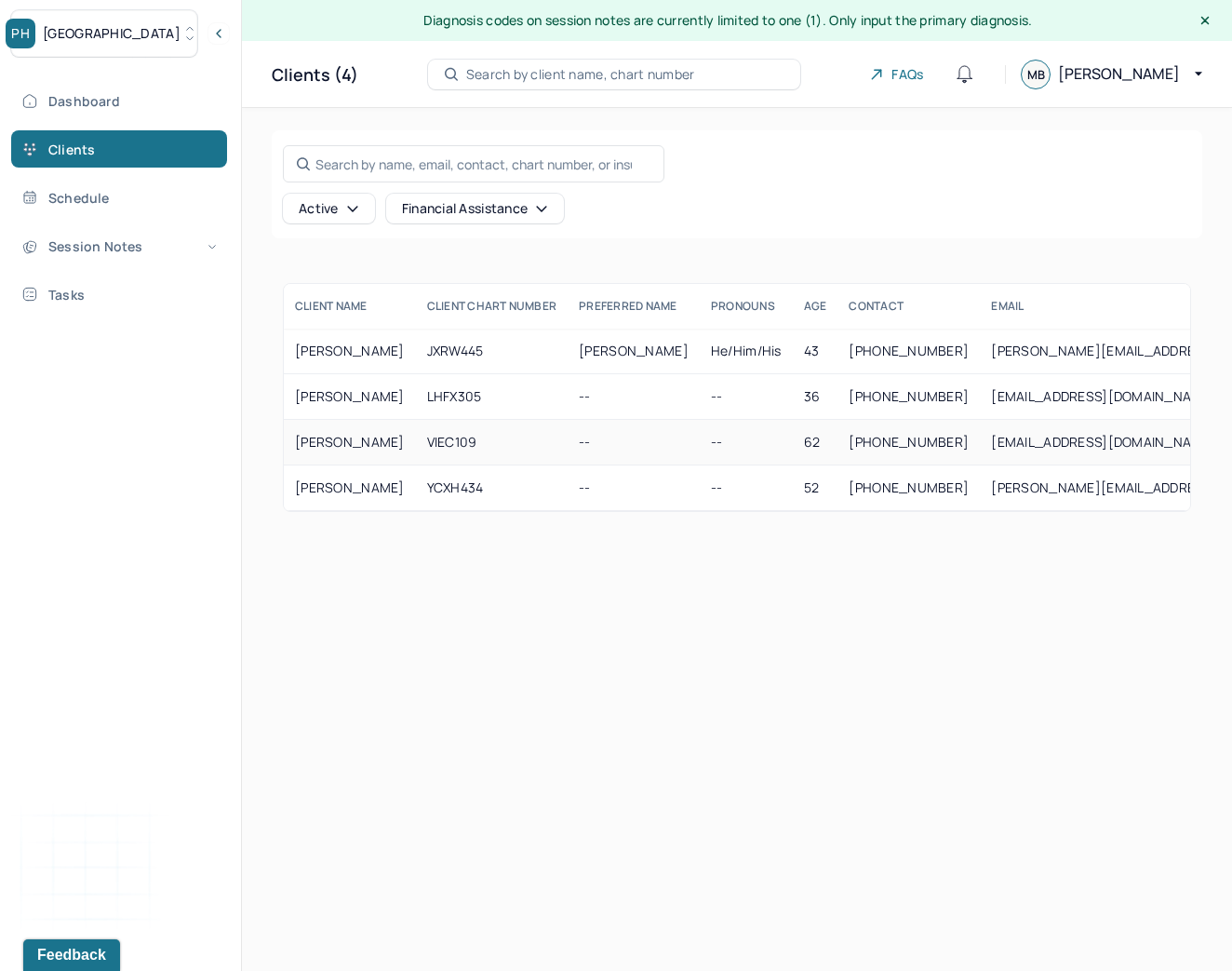 click on "VIEC109" at bounding box center [492, 442] 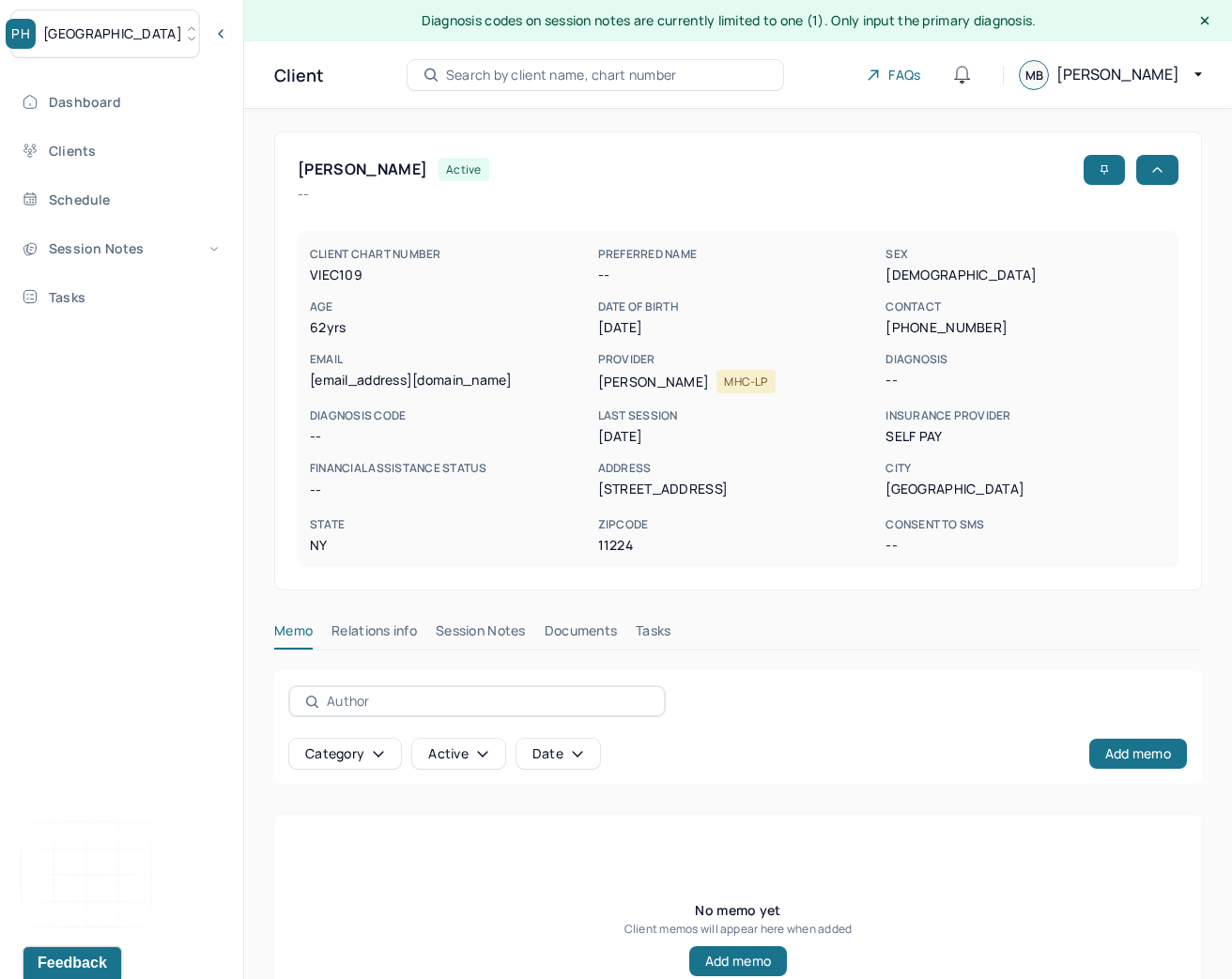 click on "Session Notes" at bounding box center (481, 635) 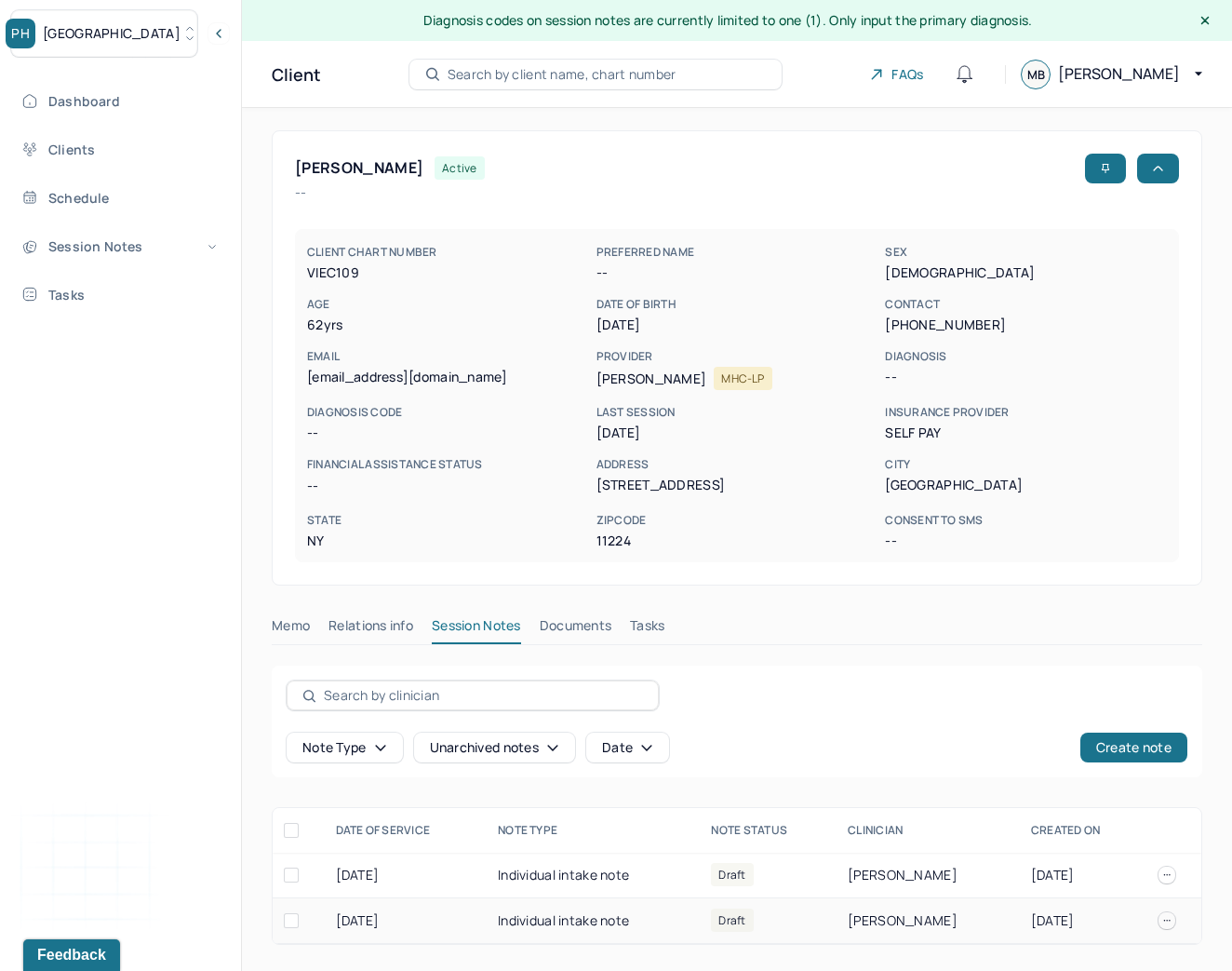 click on "Individual intake note" at bounding box center (593, 921) 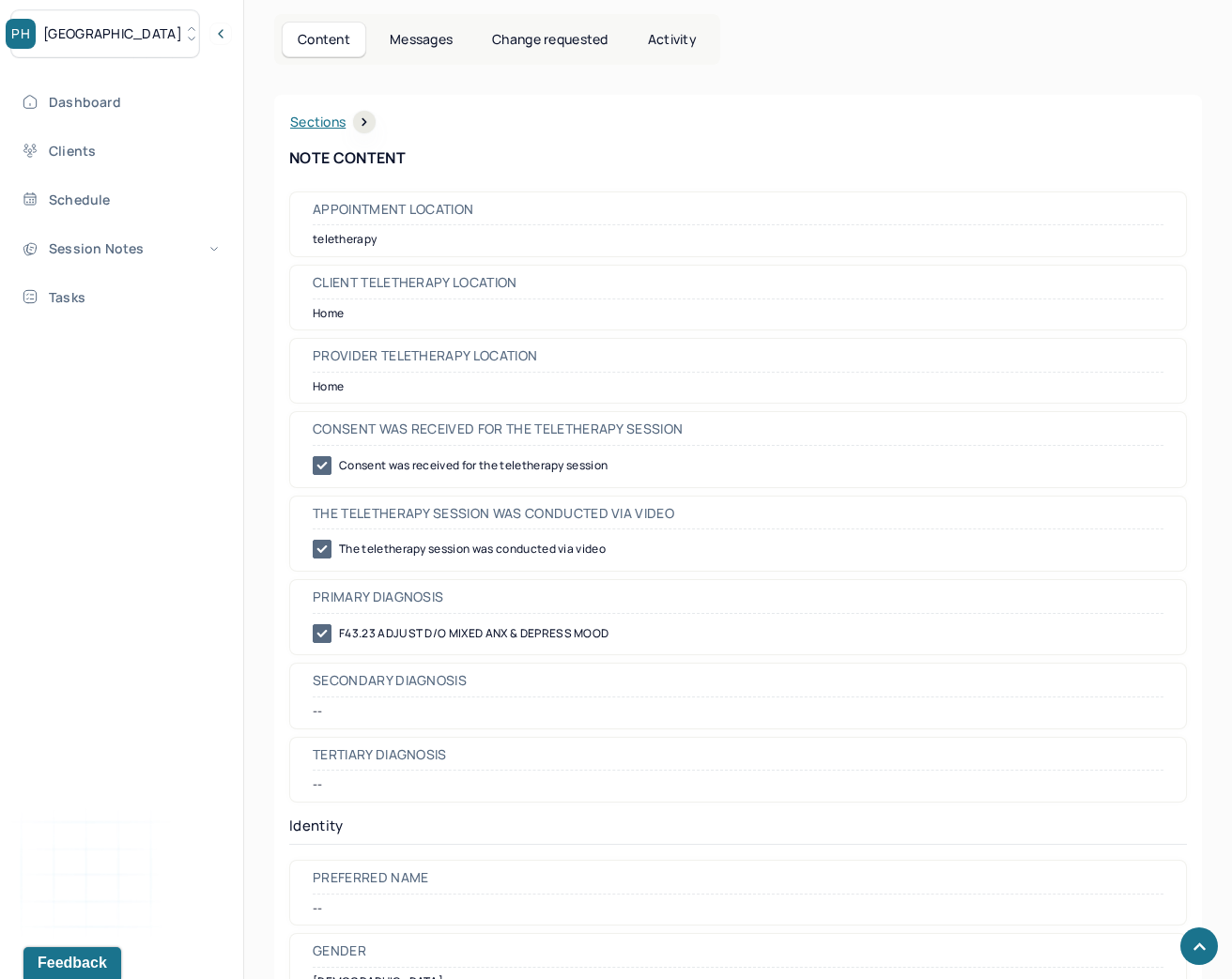 scroll, scrollTop: 676, scrollLeft: 0, axis: vertical 